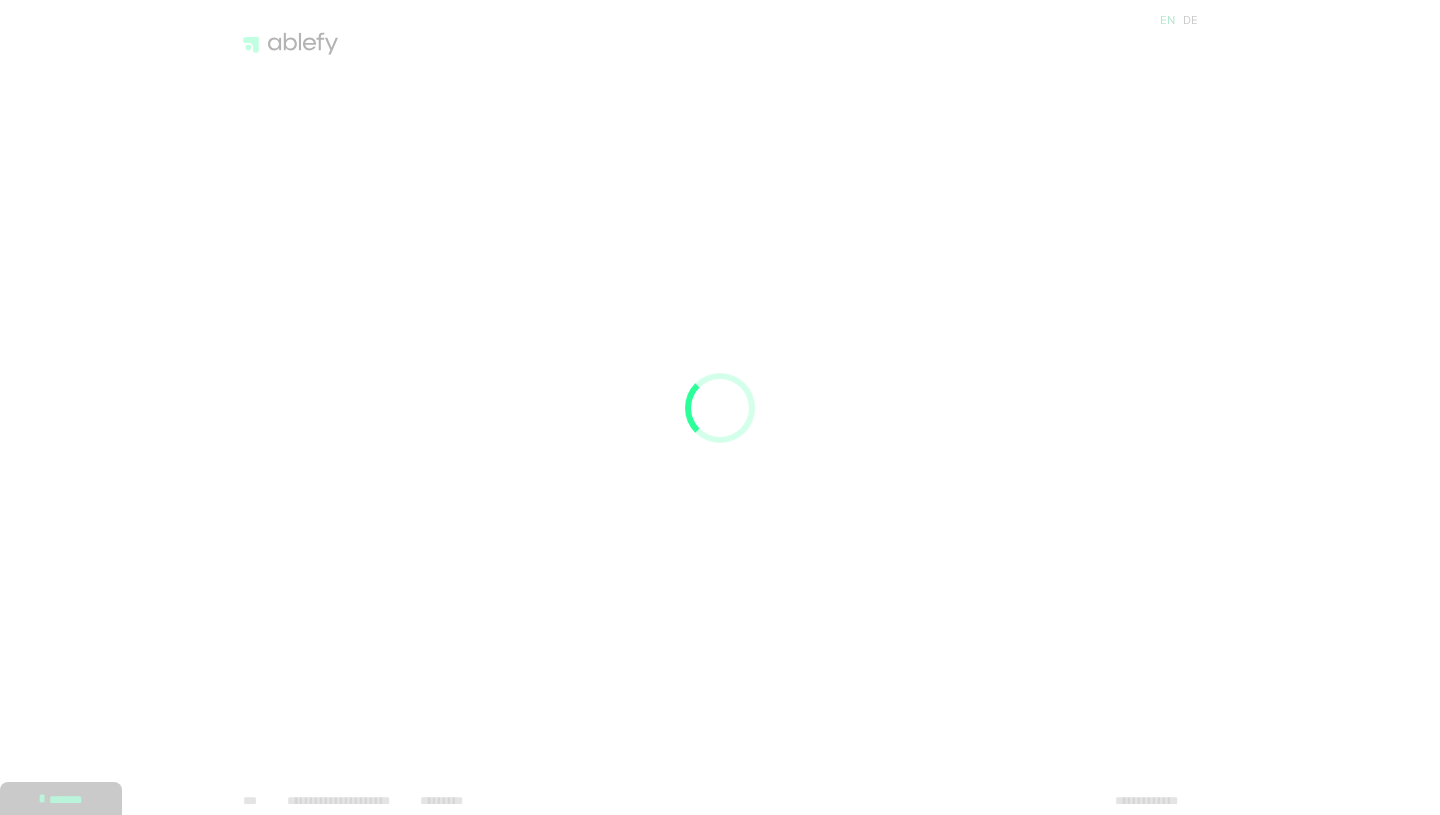 scroll, scrollTop: 0, scrollLeft: 0, axis: both 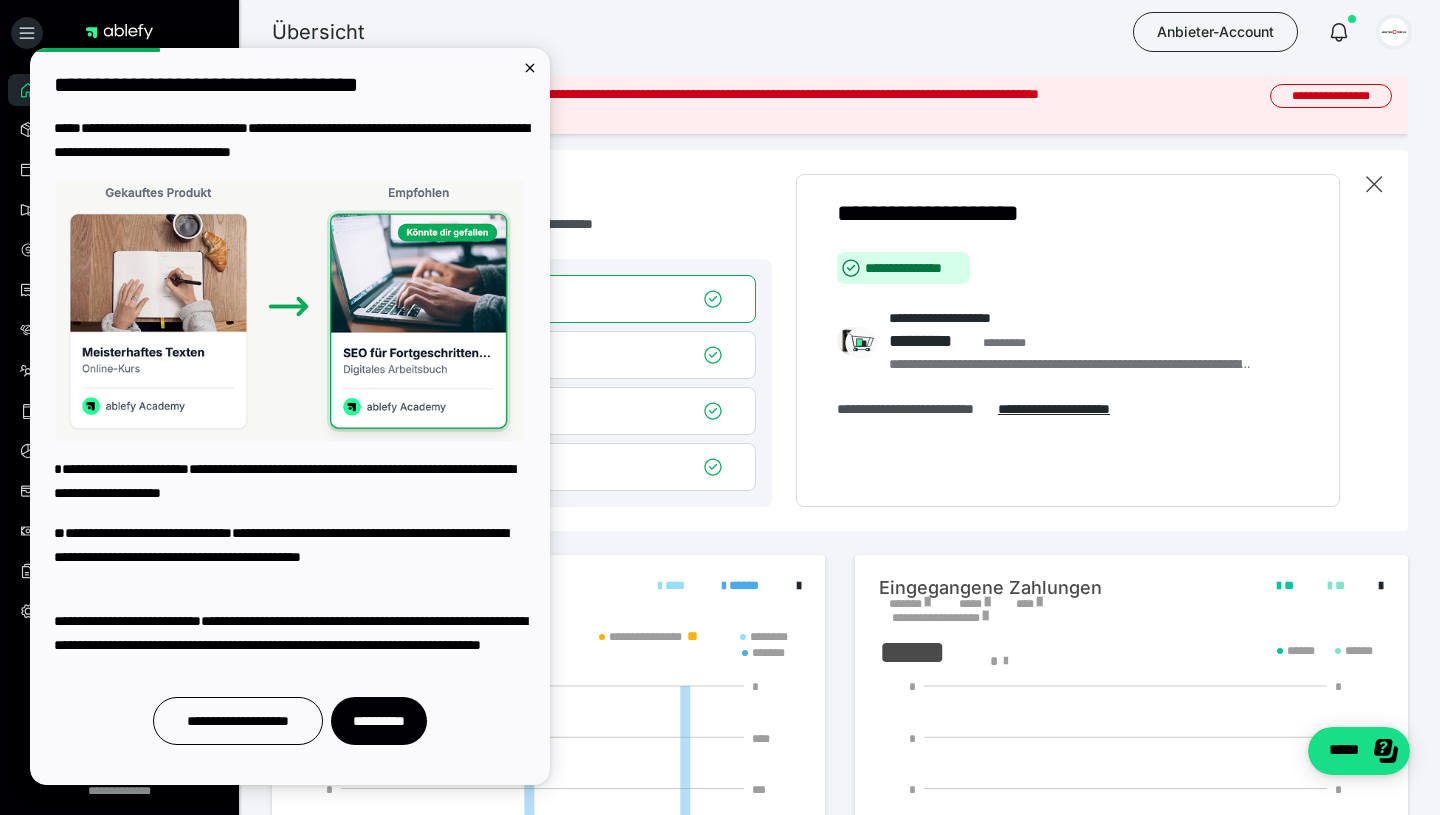 click at bounding box center (1394, 32) 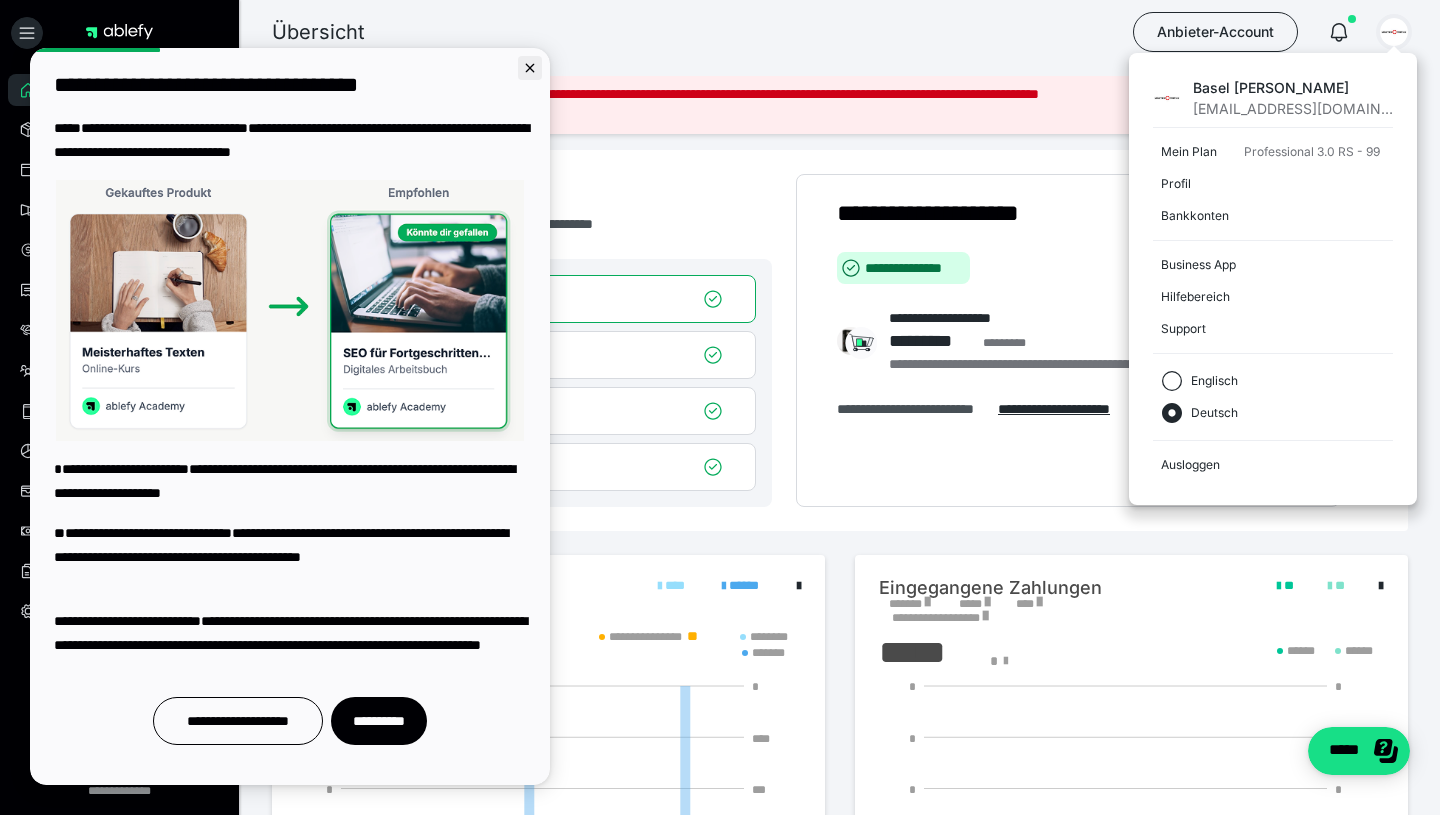 click 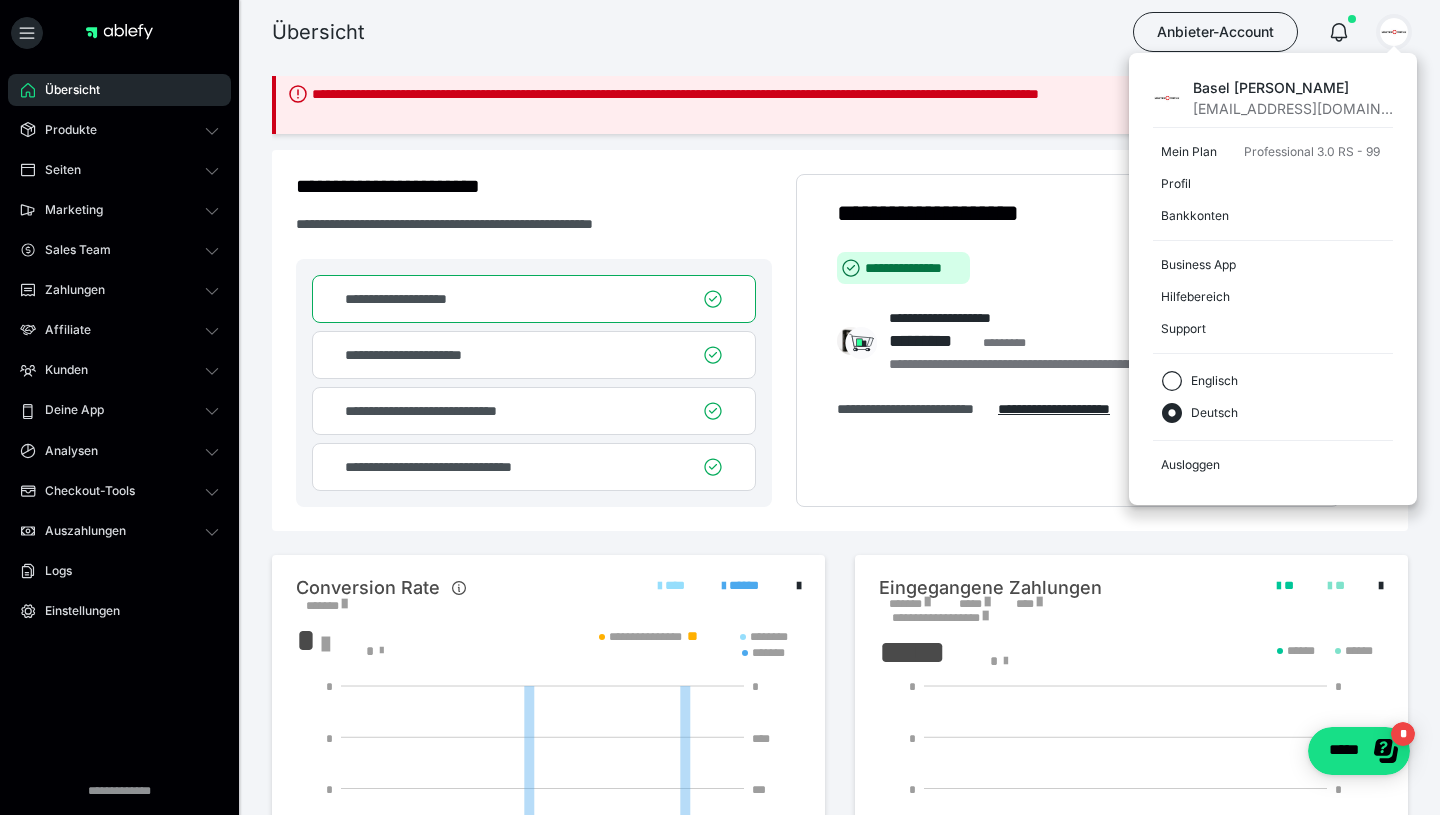 scroll, scrollTop: 0, scrollLeft: 0, axis: both 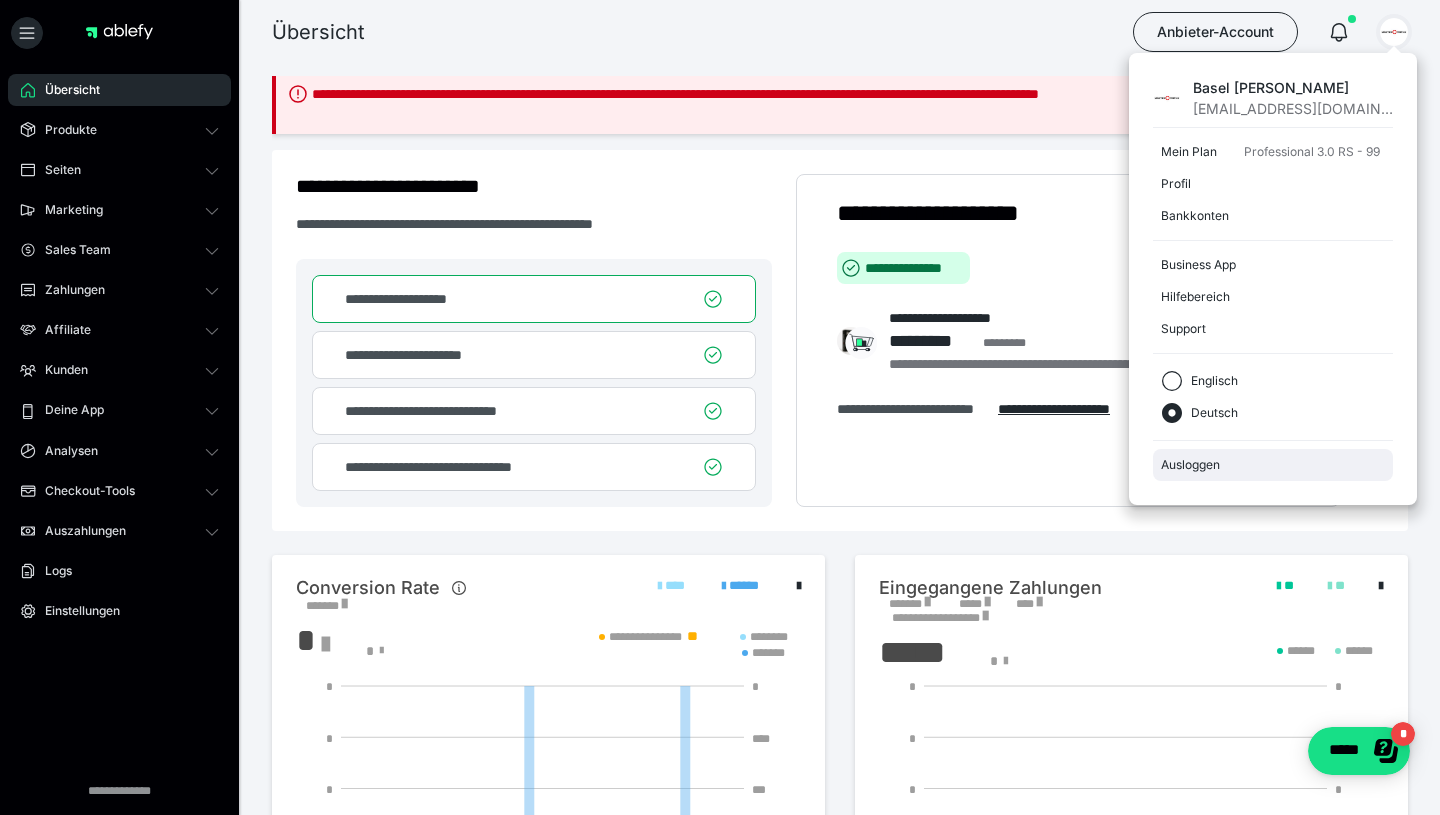 click on "Ausloggen" at bounding box center [1273, 465] 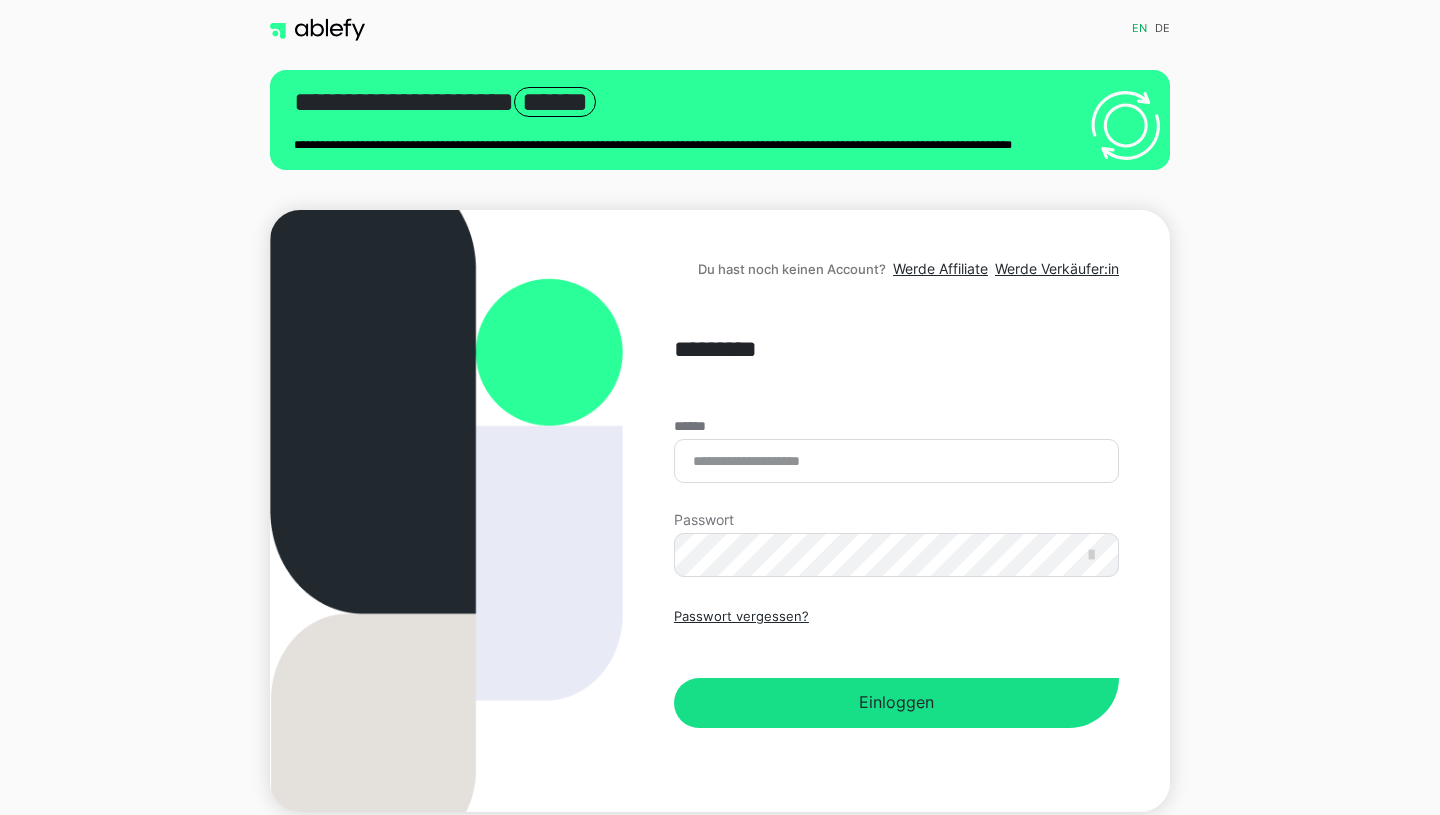 scroll, scrollTop: 0, scrollLeft: 0, axis: both 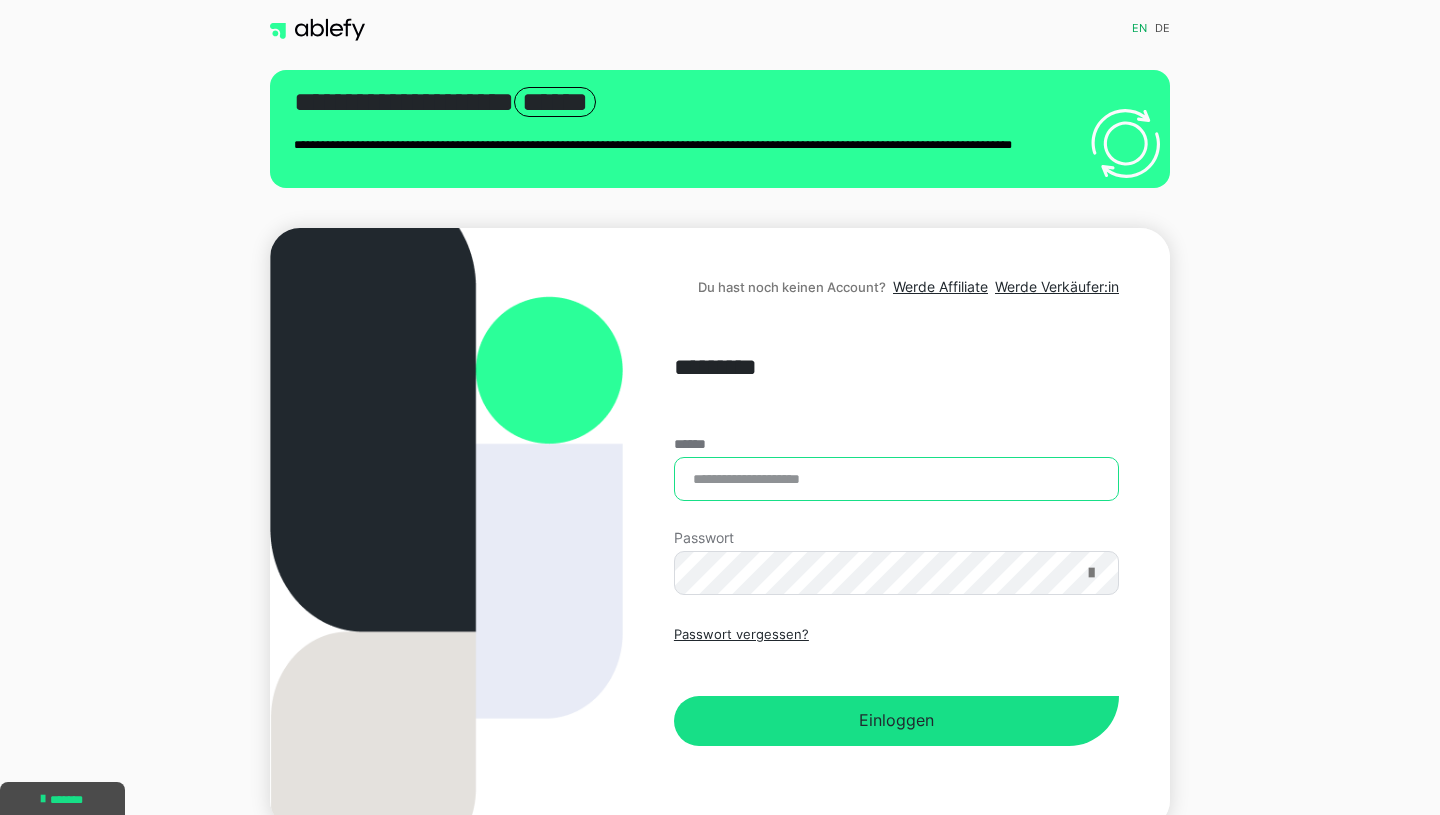 type on "**********" 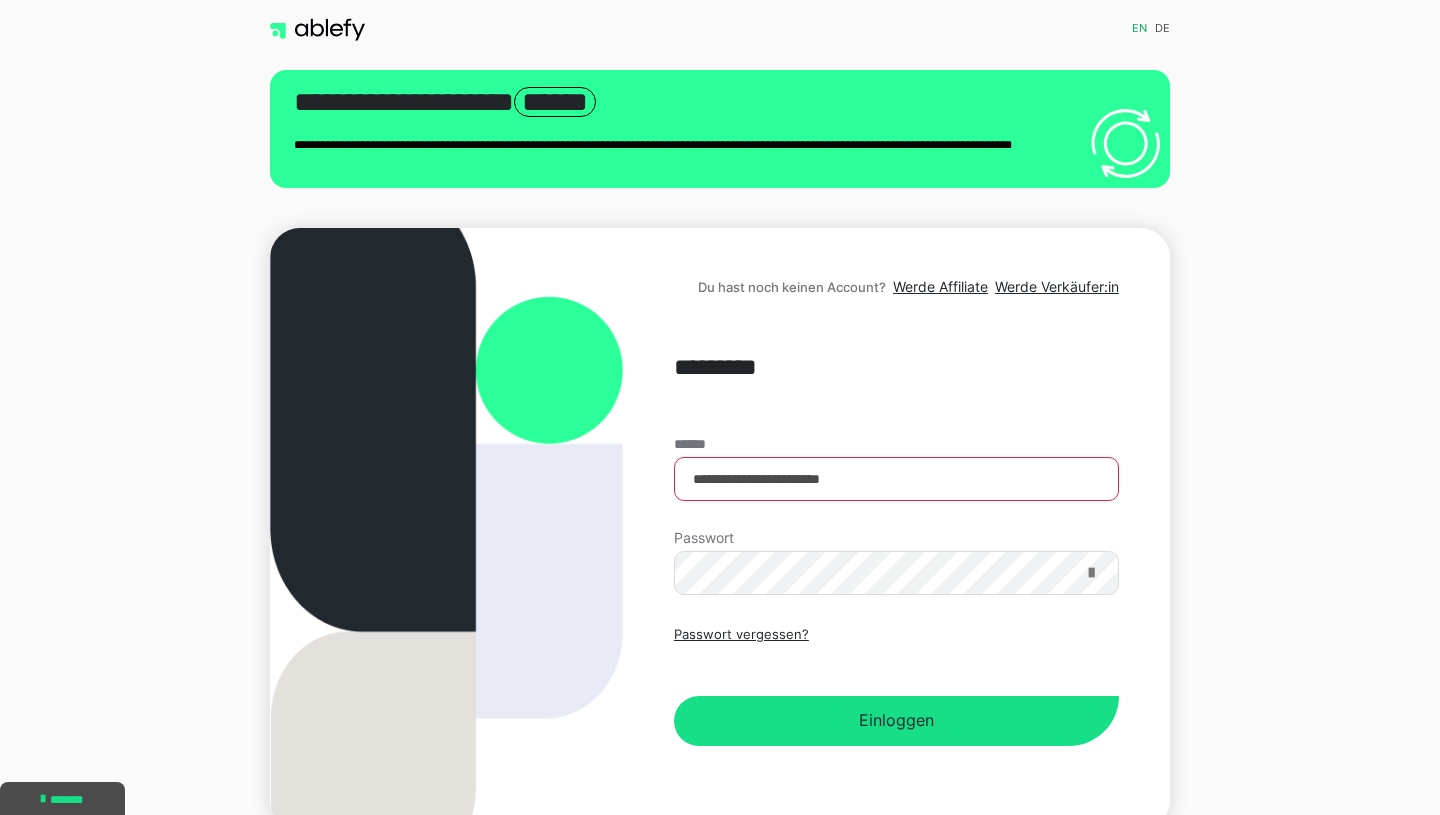 click at bounding box center (1091, 573) 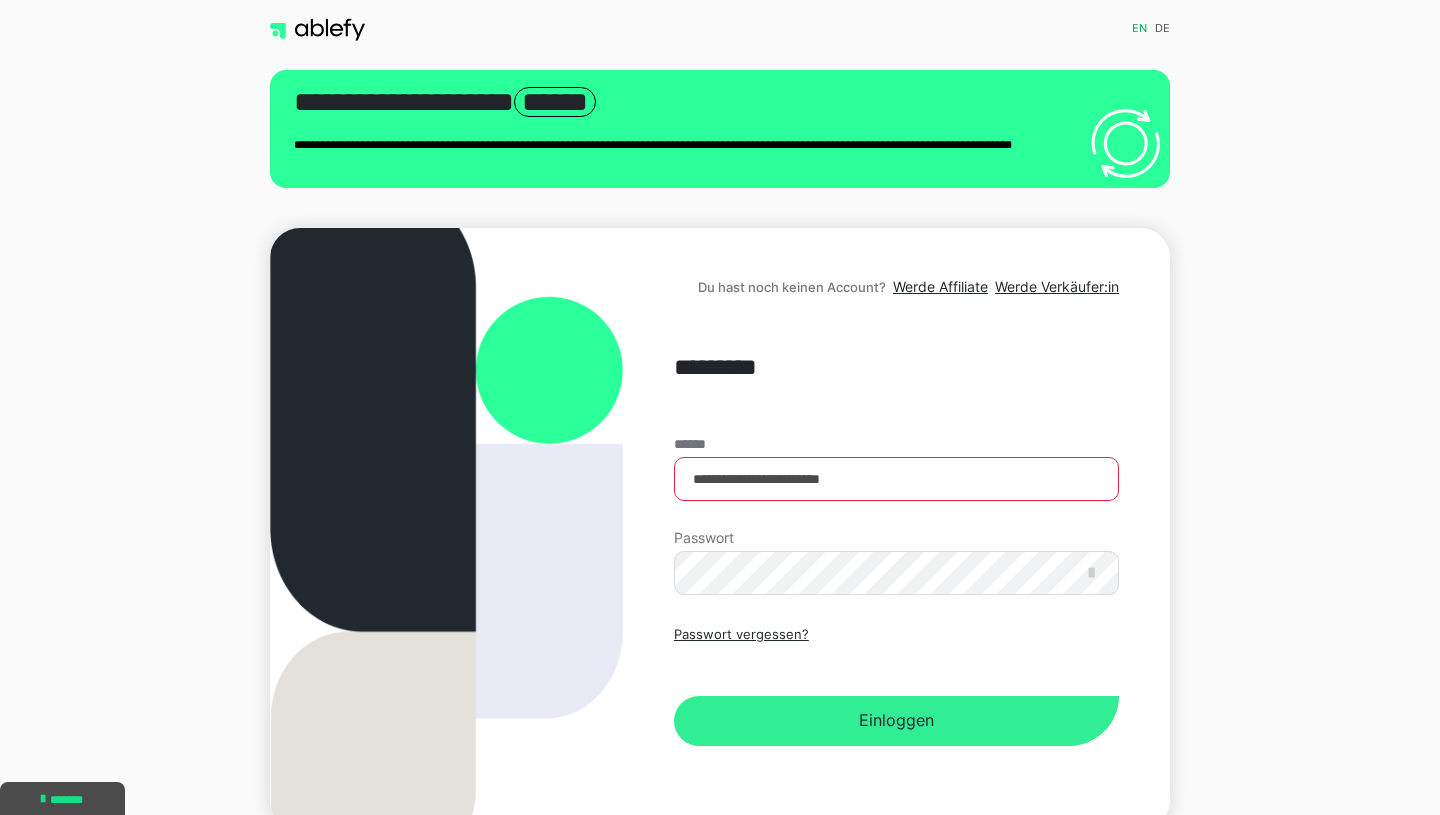 click on "Einloggen" at bounding box center [896, 721] 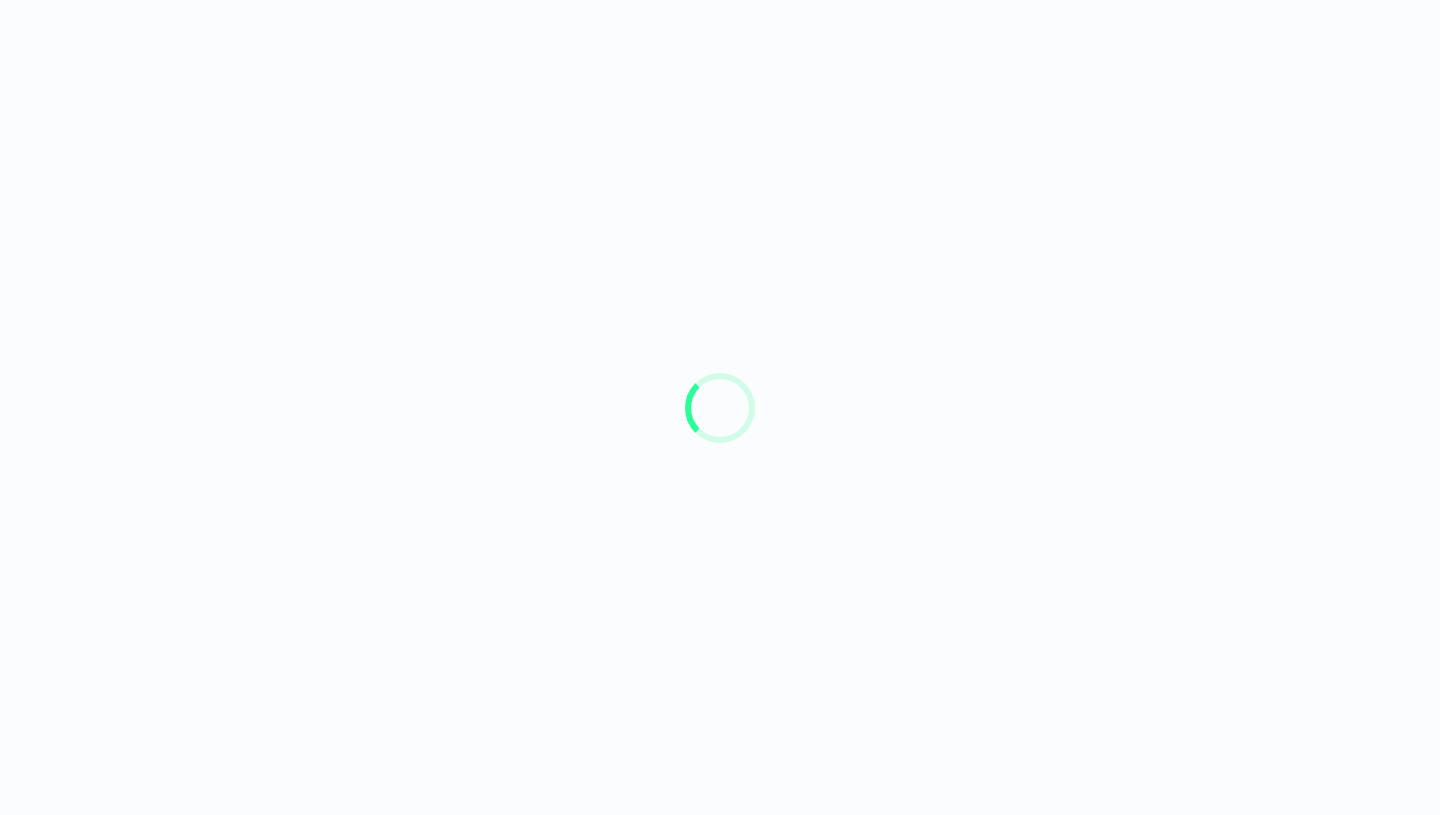 scroll, scrollTop: 0, scrollLeft: 0, axis: both 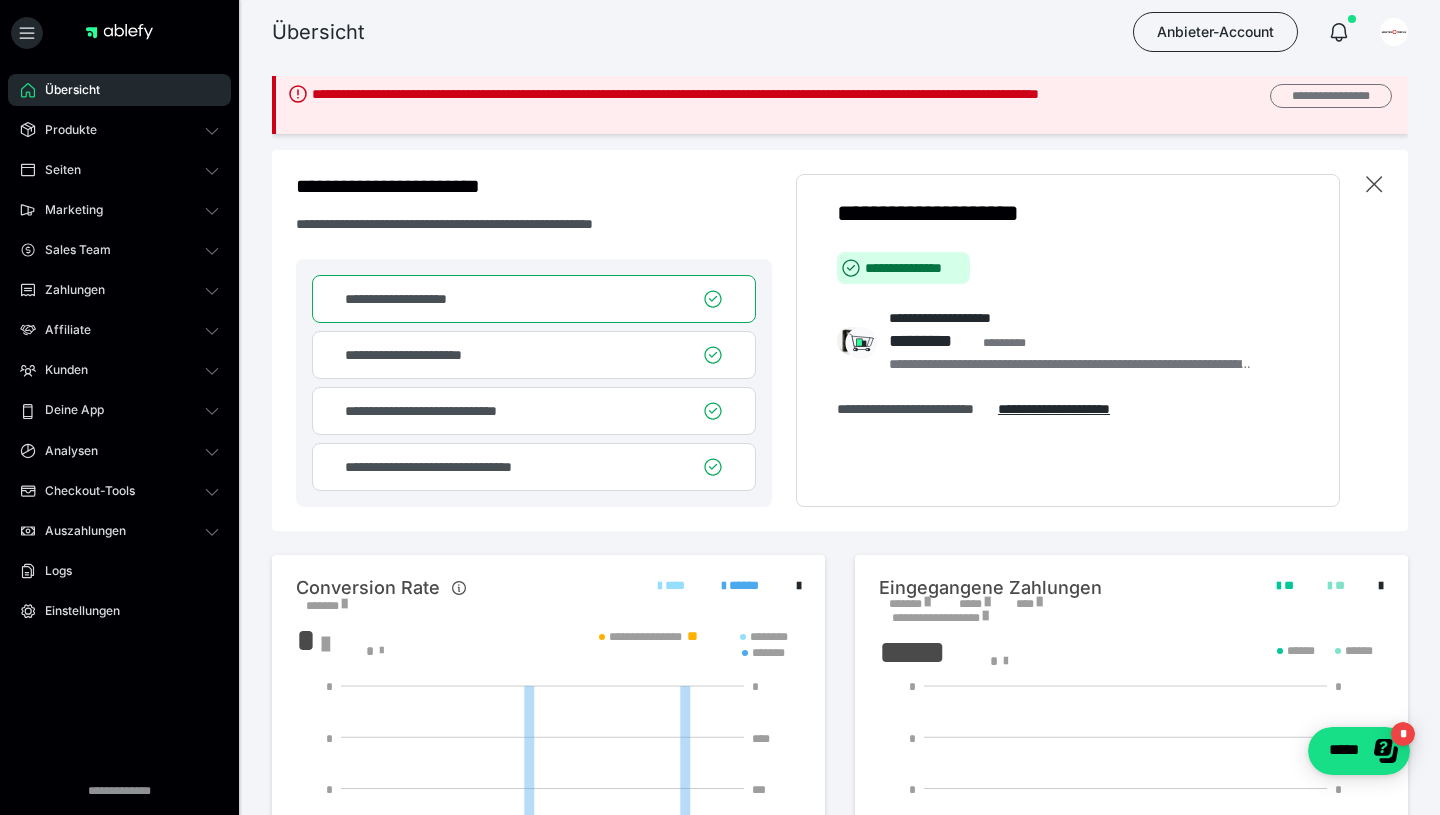 click on "**********" at bounding box center [1331, 96] 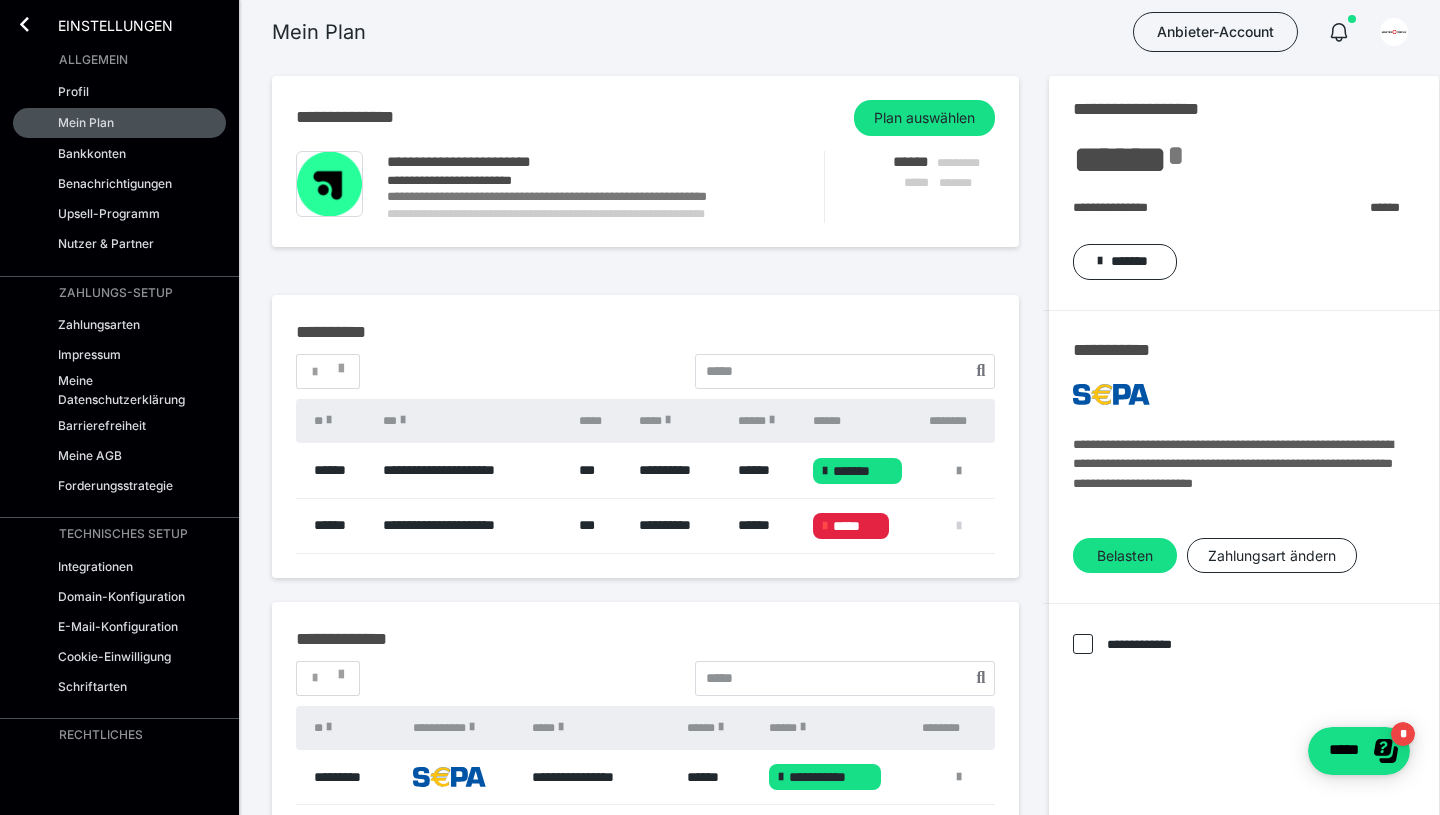 click at bounding box center [959, 526] 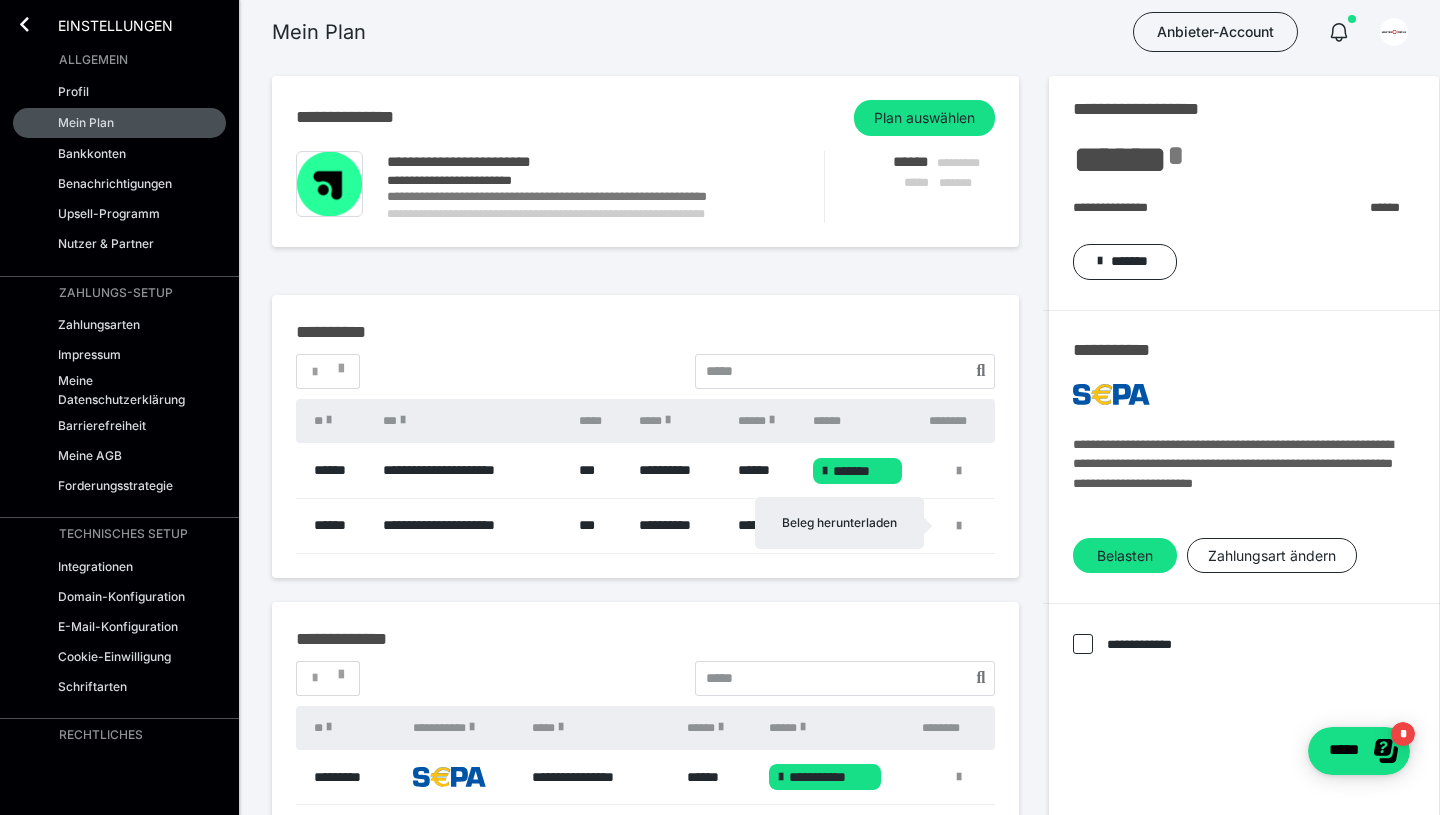 click on "**********" at bounding box center [1244, 474] 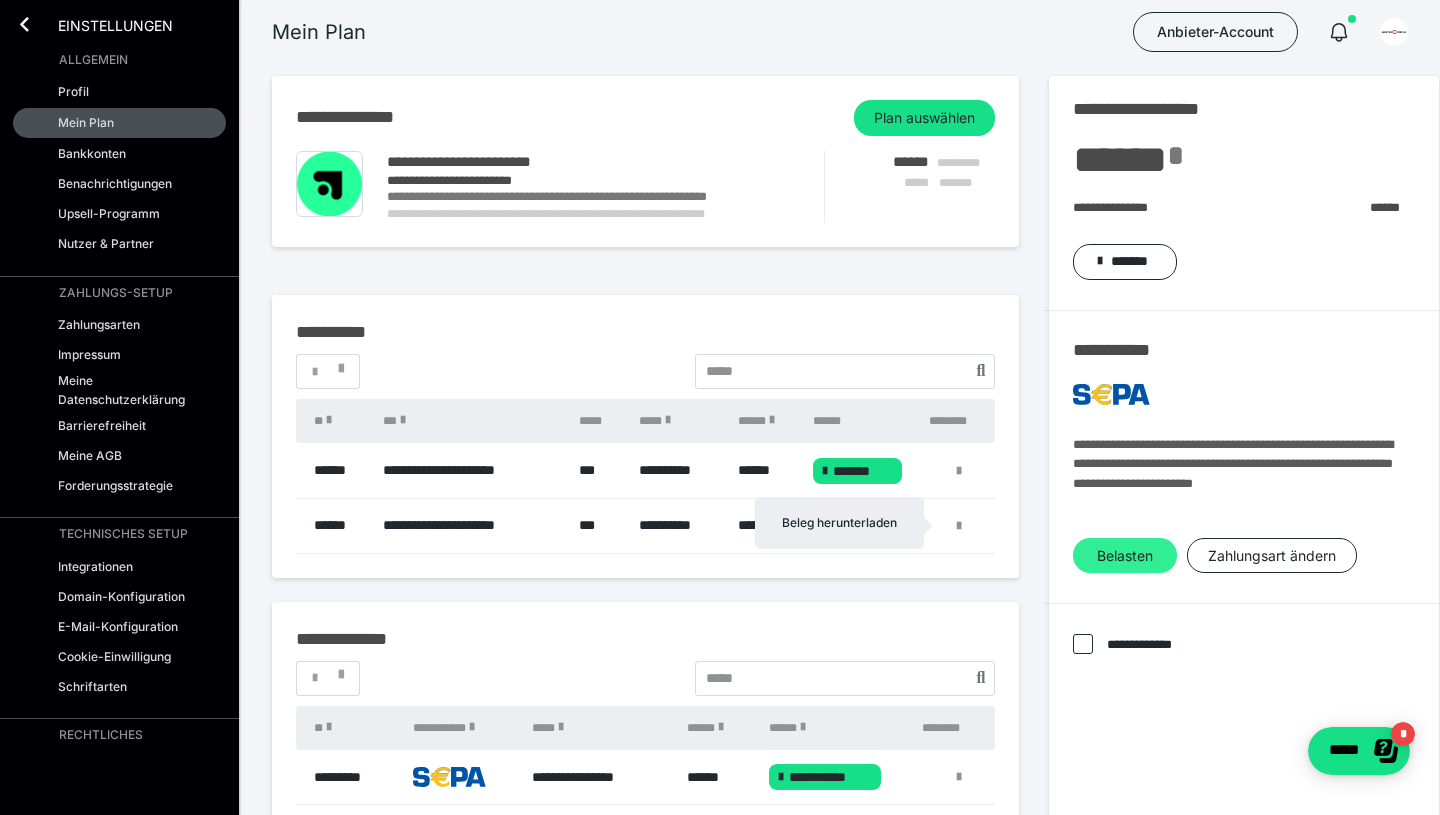 click on "Belasten" at bounding box center [1125, 556] 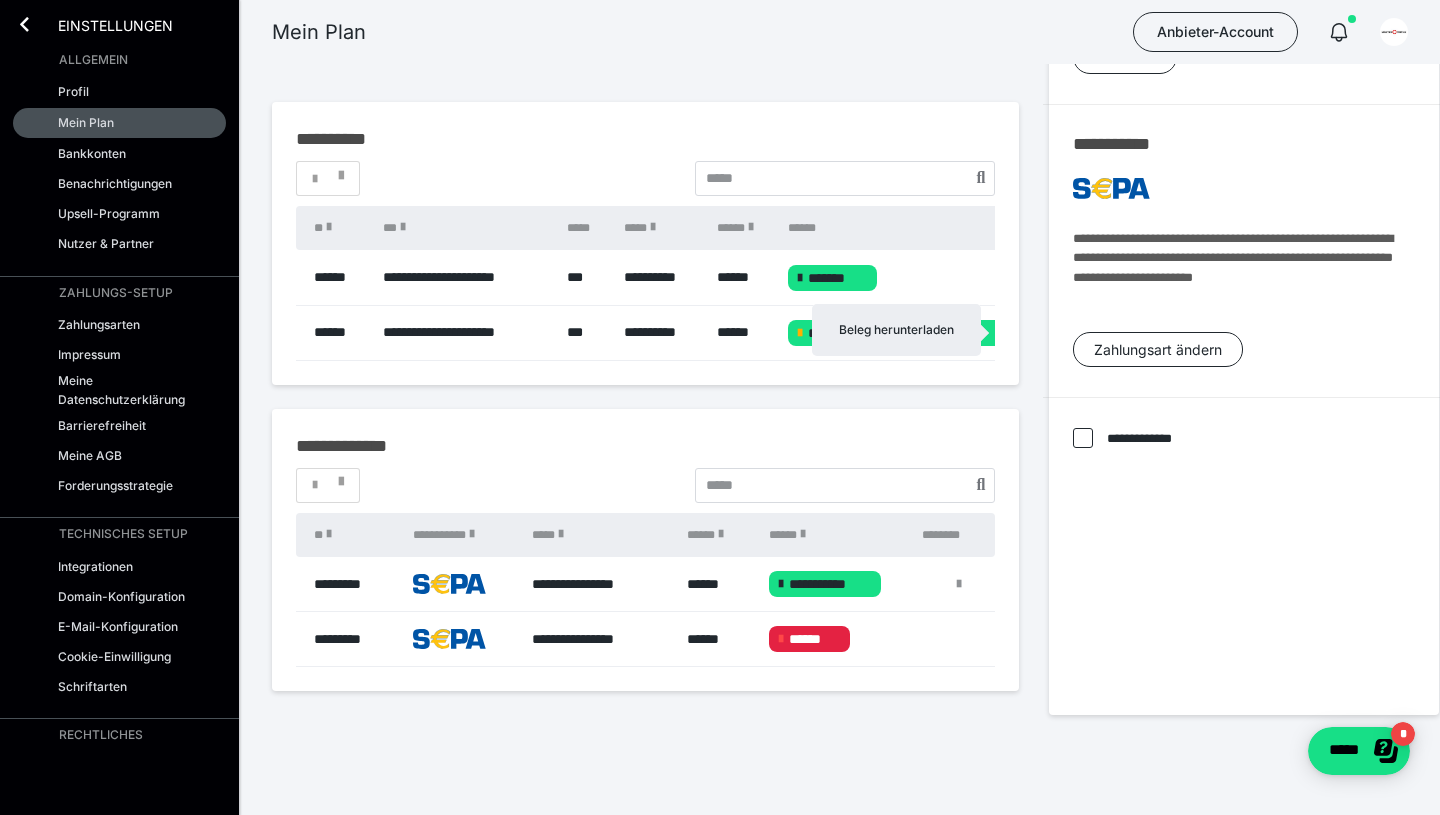 scroll, scrollTop: 180, scrollLeft: 0, axis: vertical 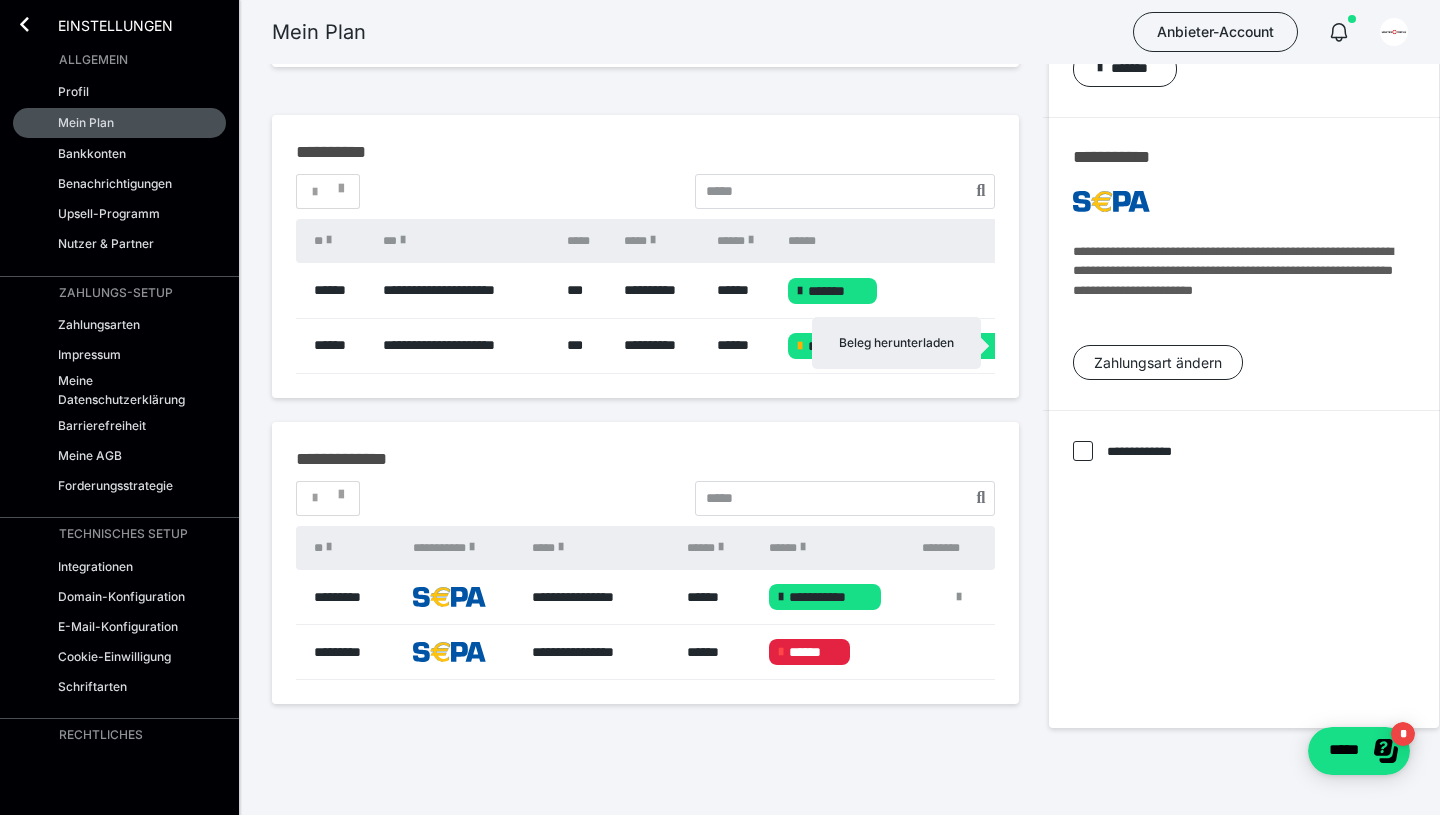 click on "**********" at bounding box center [1244, 312] 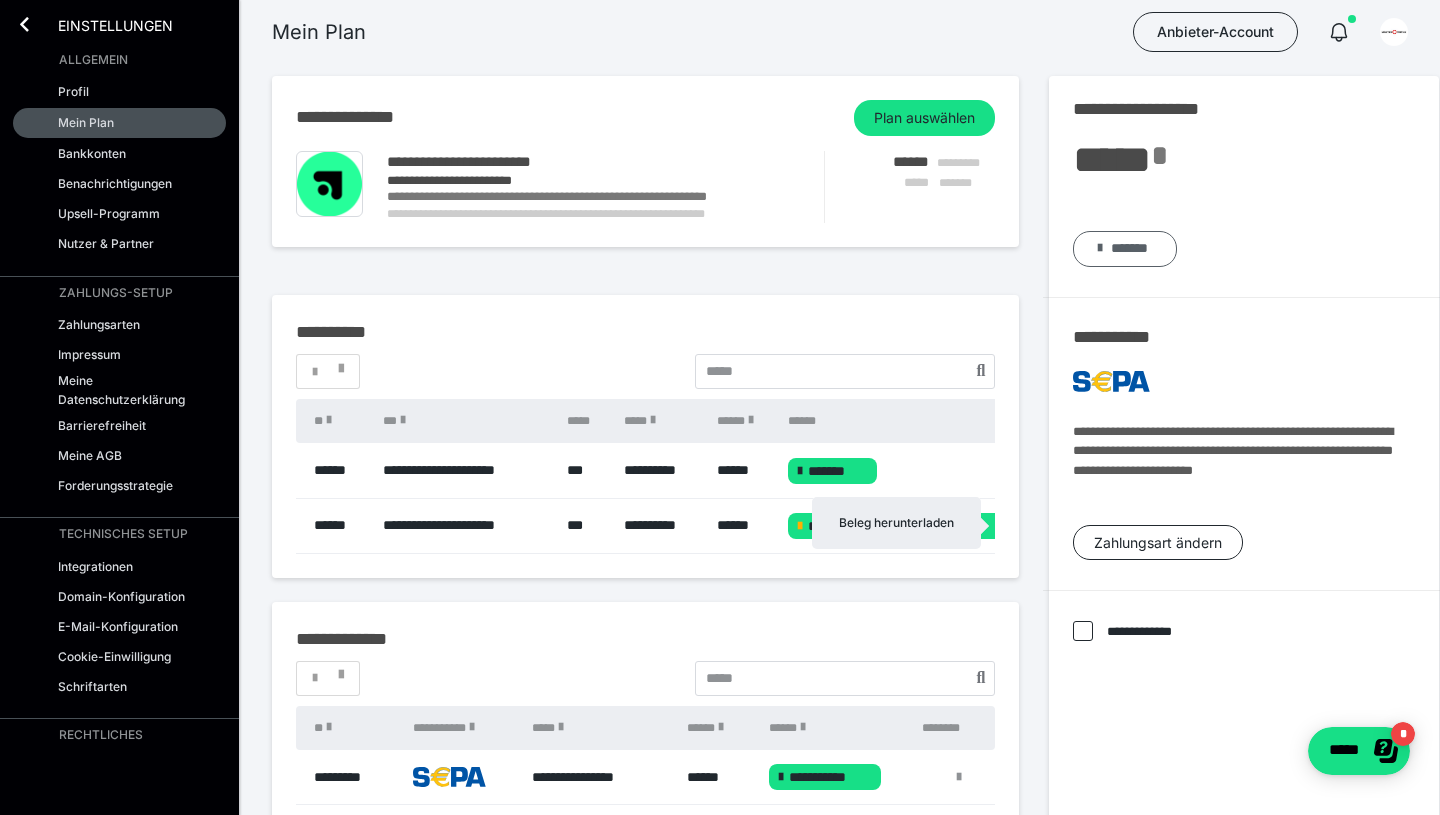 click on "*******" at bounding box center (1129, 249) 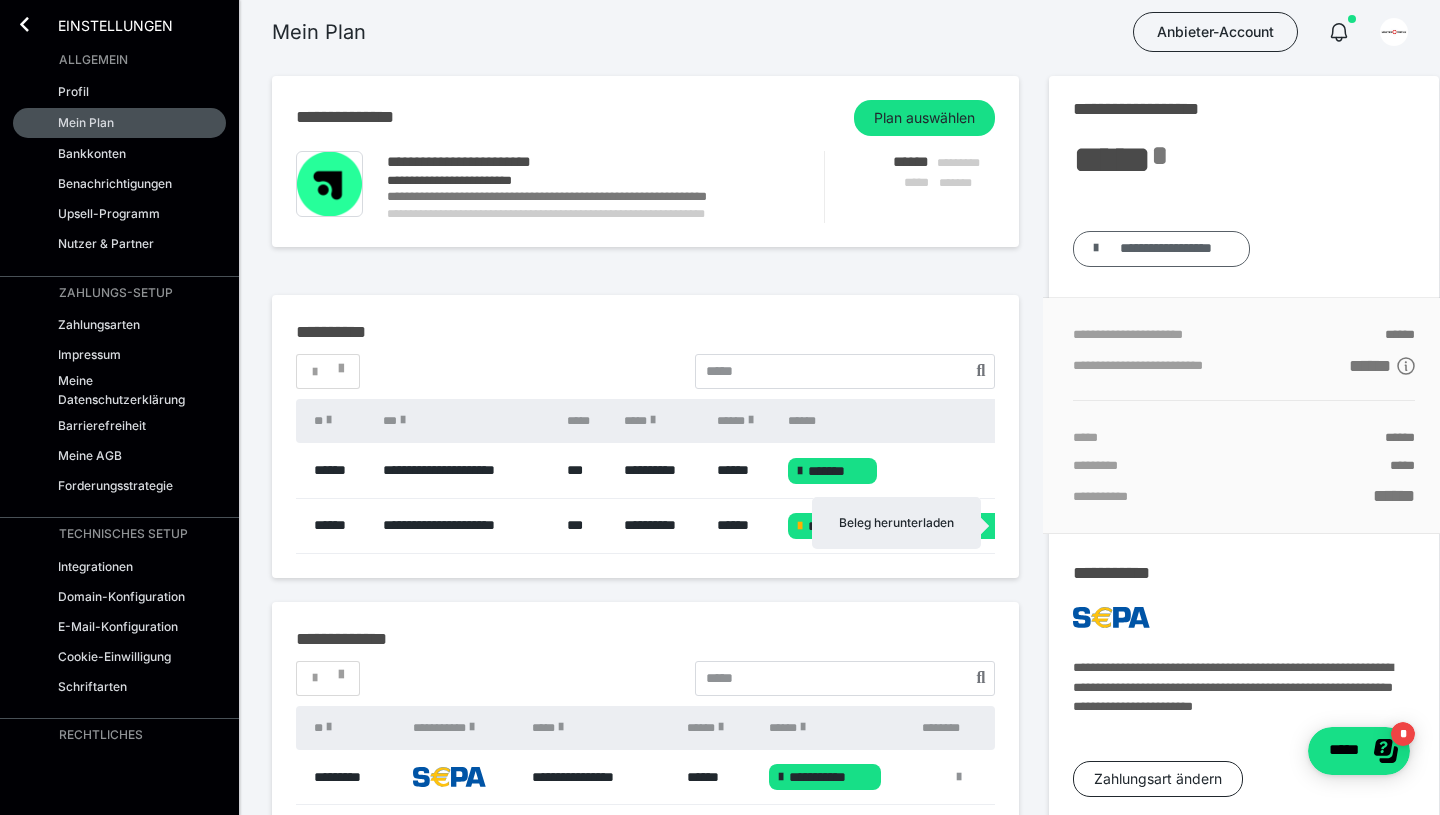 click on "**********" at bounding box center [1166, 249] 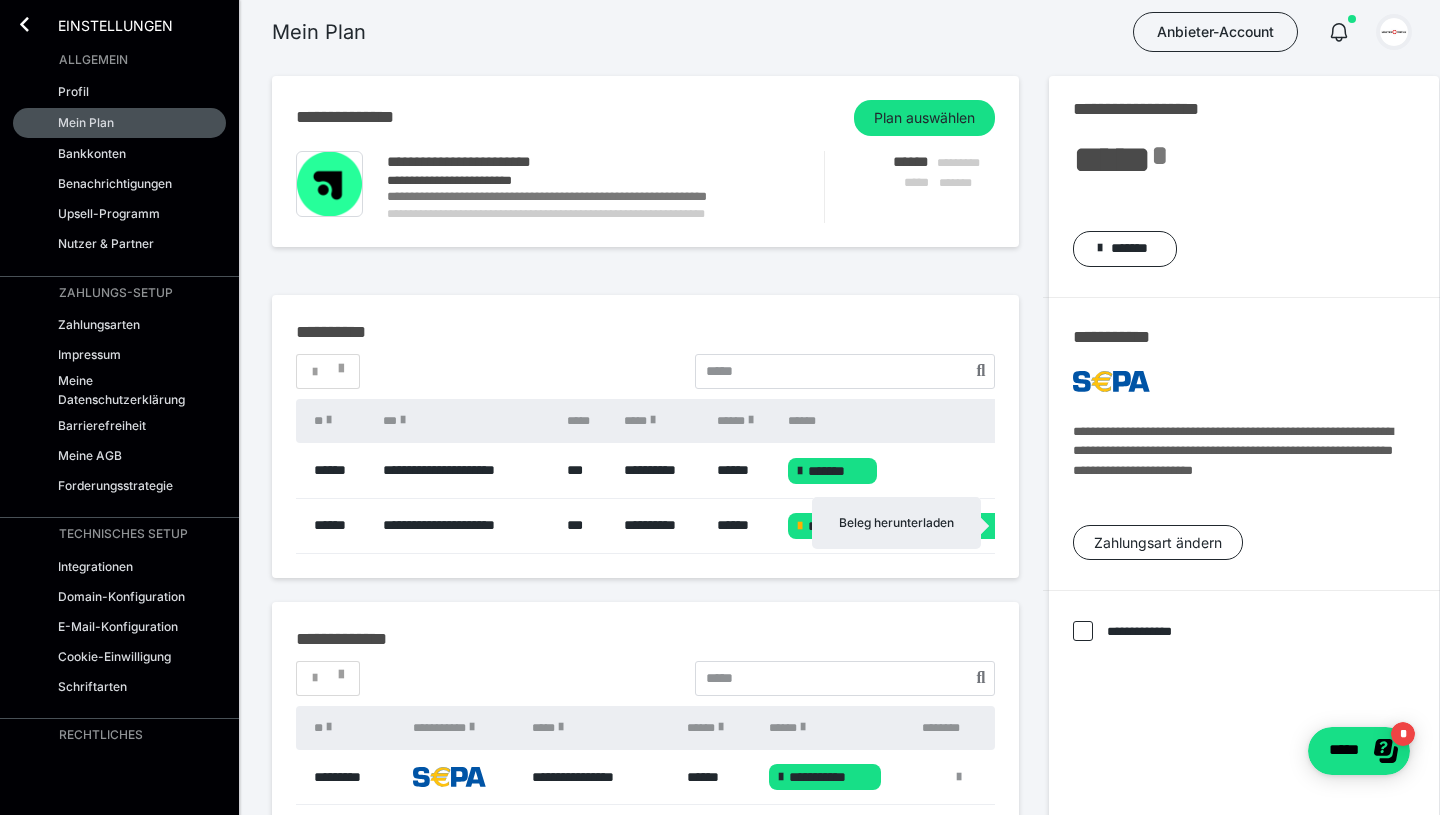 click at bounding box center [1394, 32] 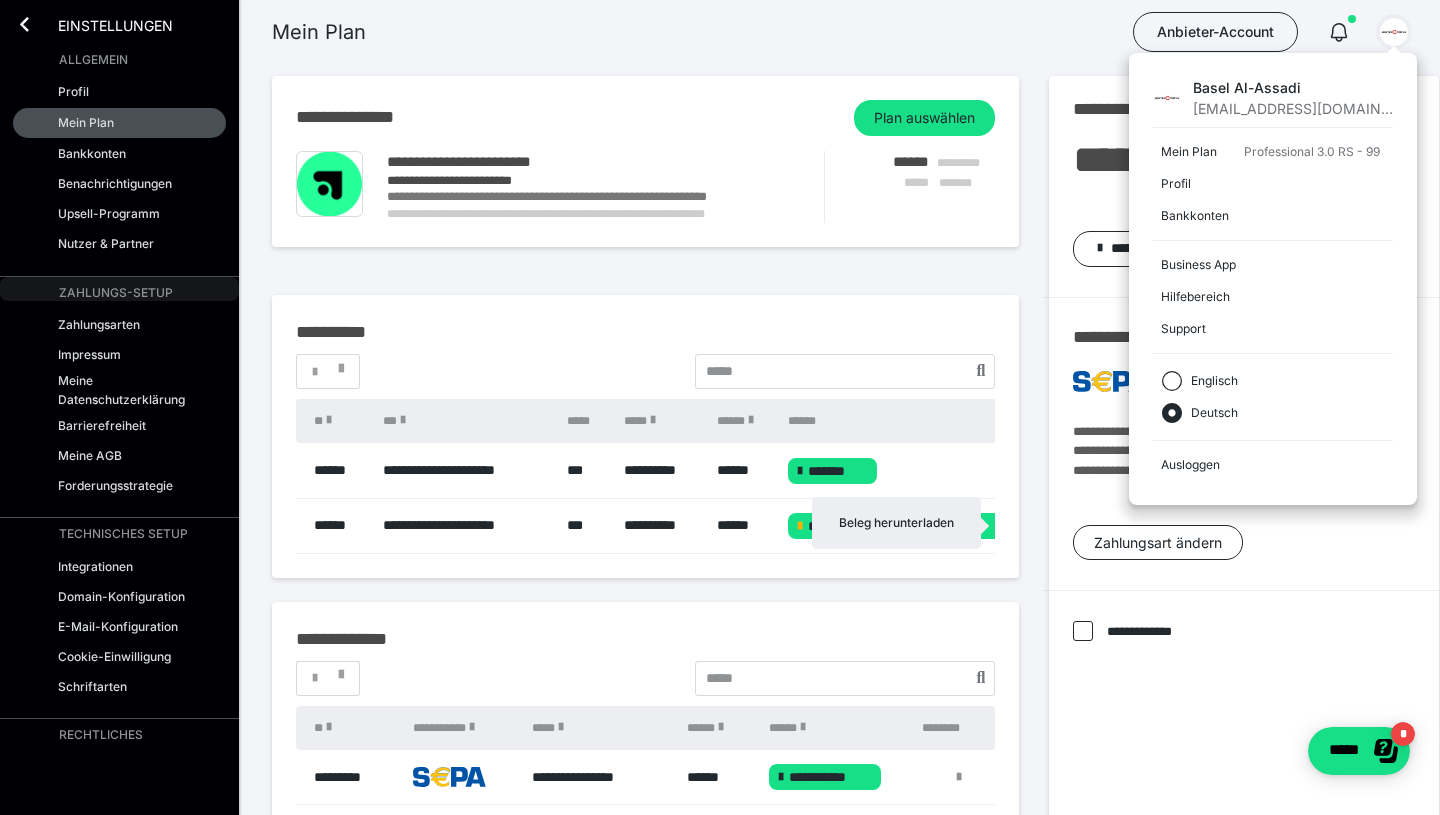 click on "ZAHLUNGS-SETUP" at bounding box center (119, 289) 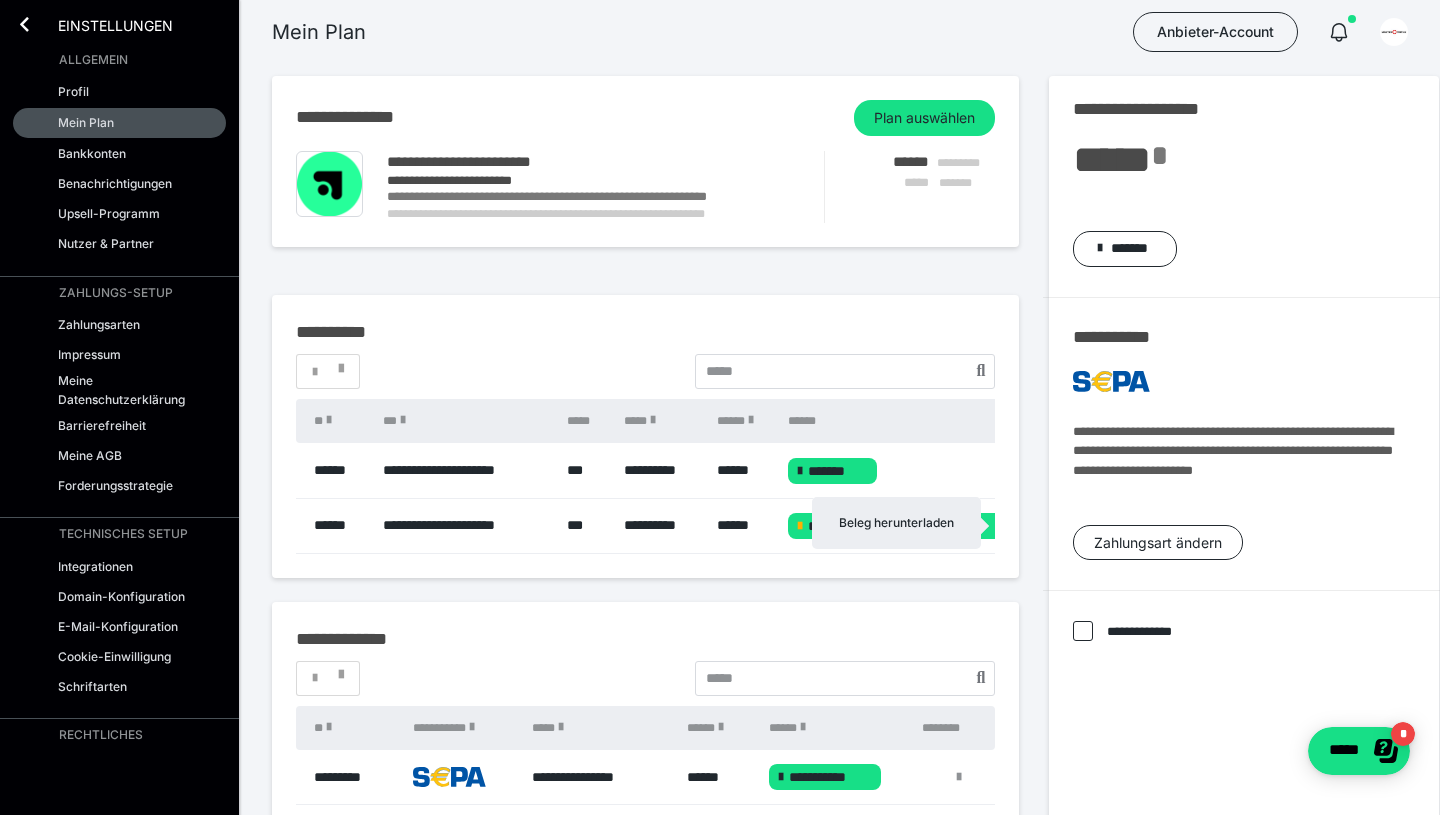 click on "Einstellungen" at bounding box center [101, 24] 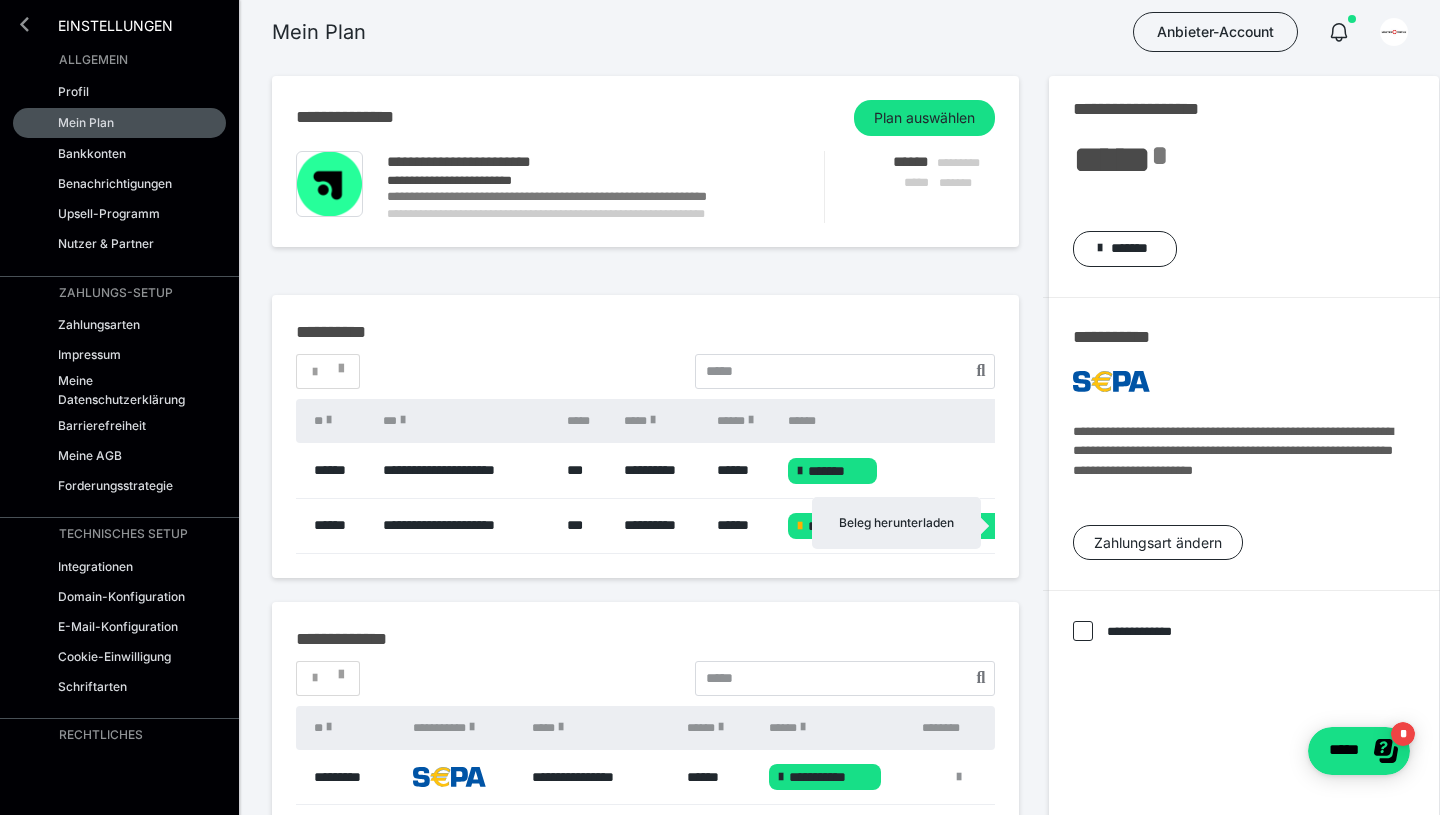 click at bounding box center [24, 24] 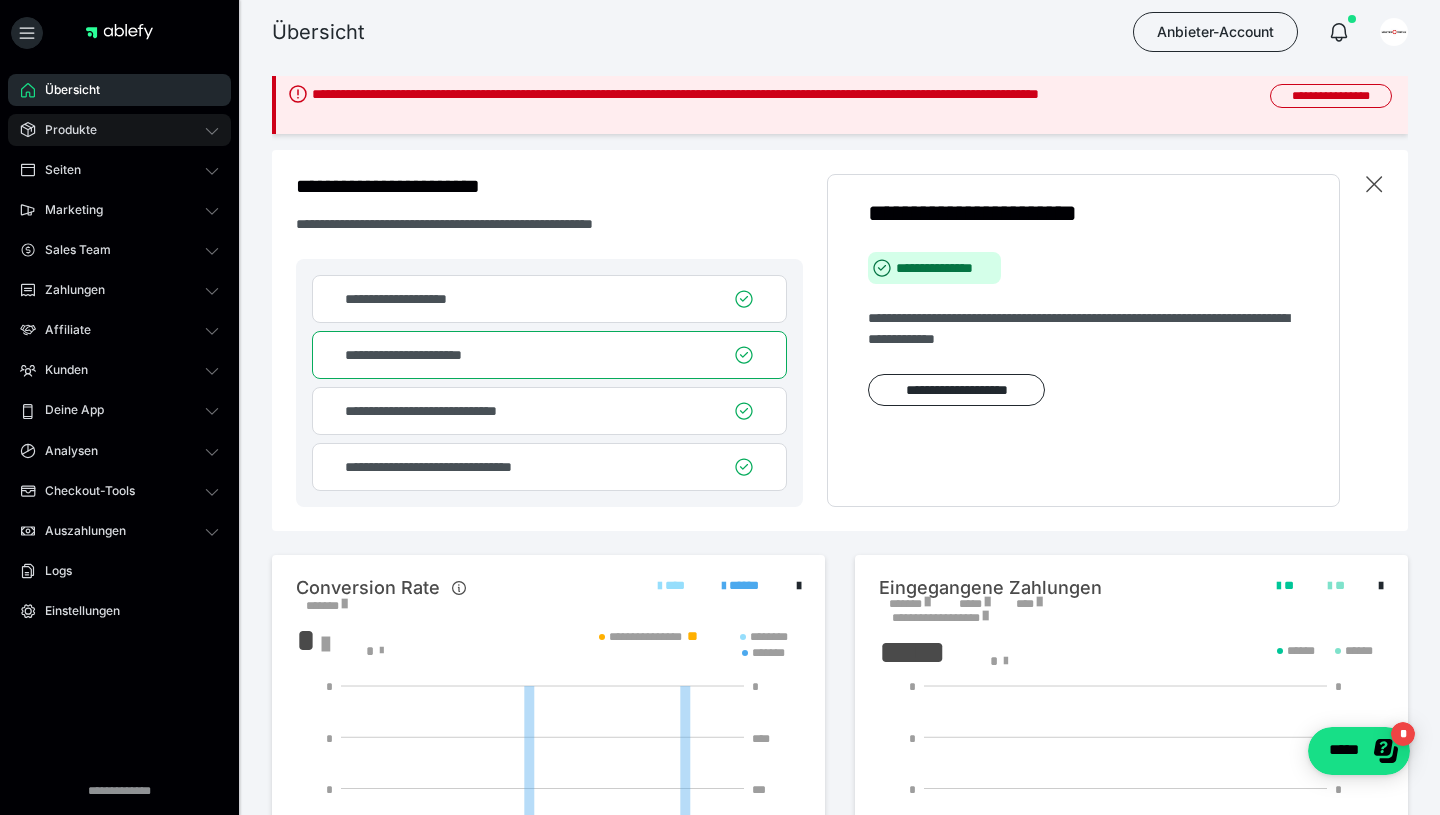 click on "Produkte" at bounding box center (119, 130) 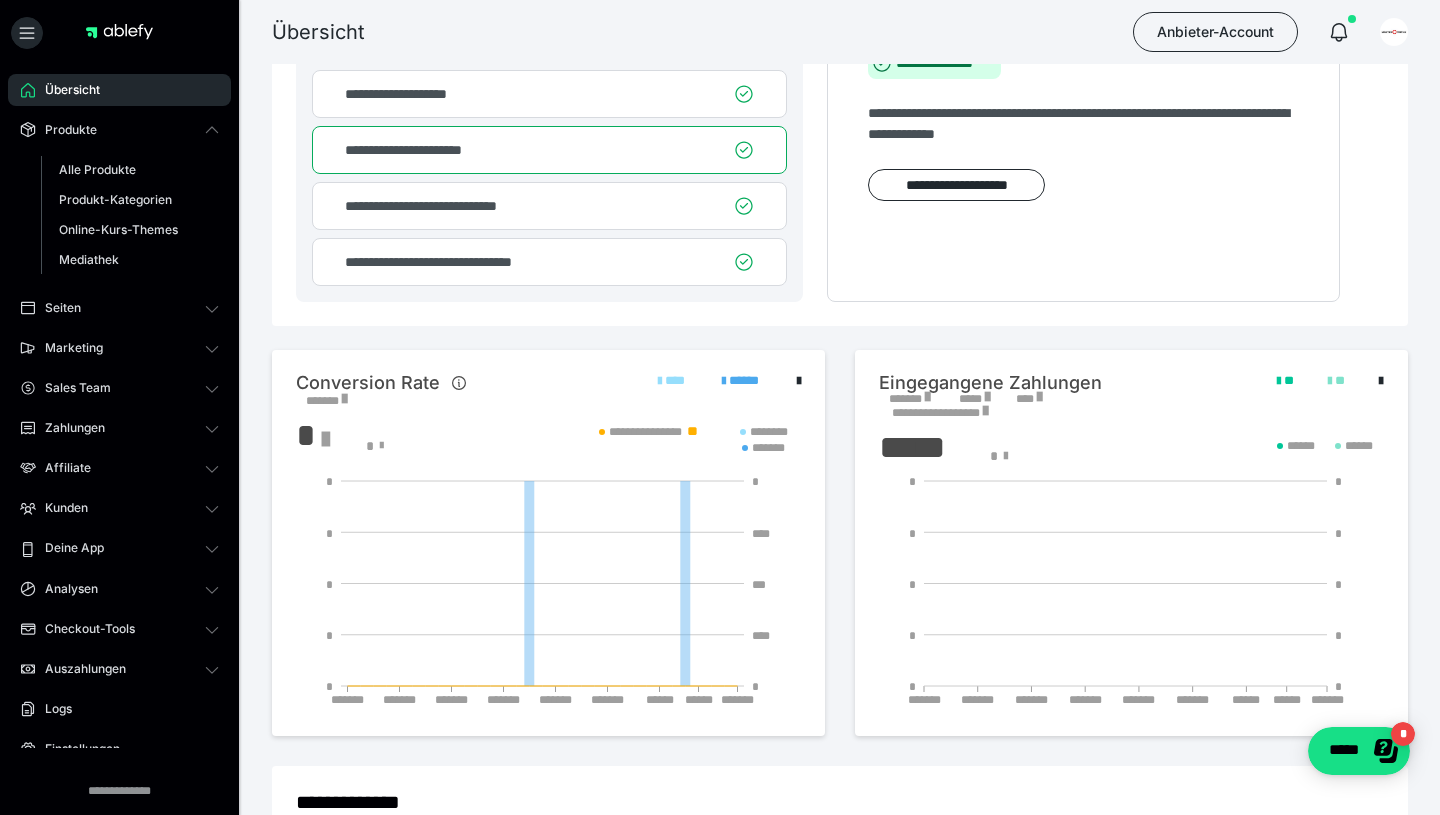 scroll, scrollTop: 206, scrollLeft: 0, axis: vertical 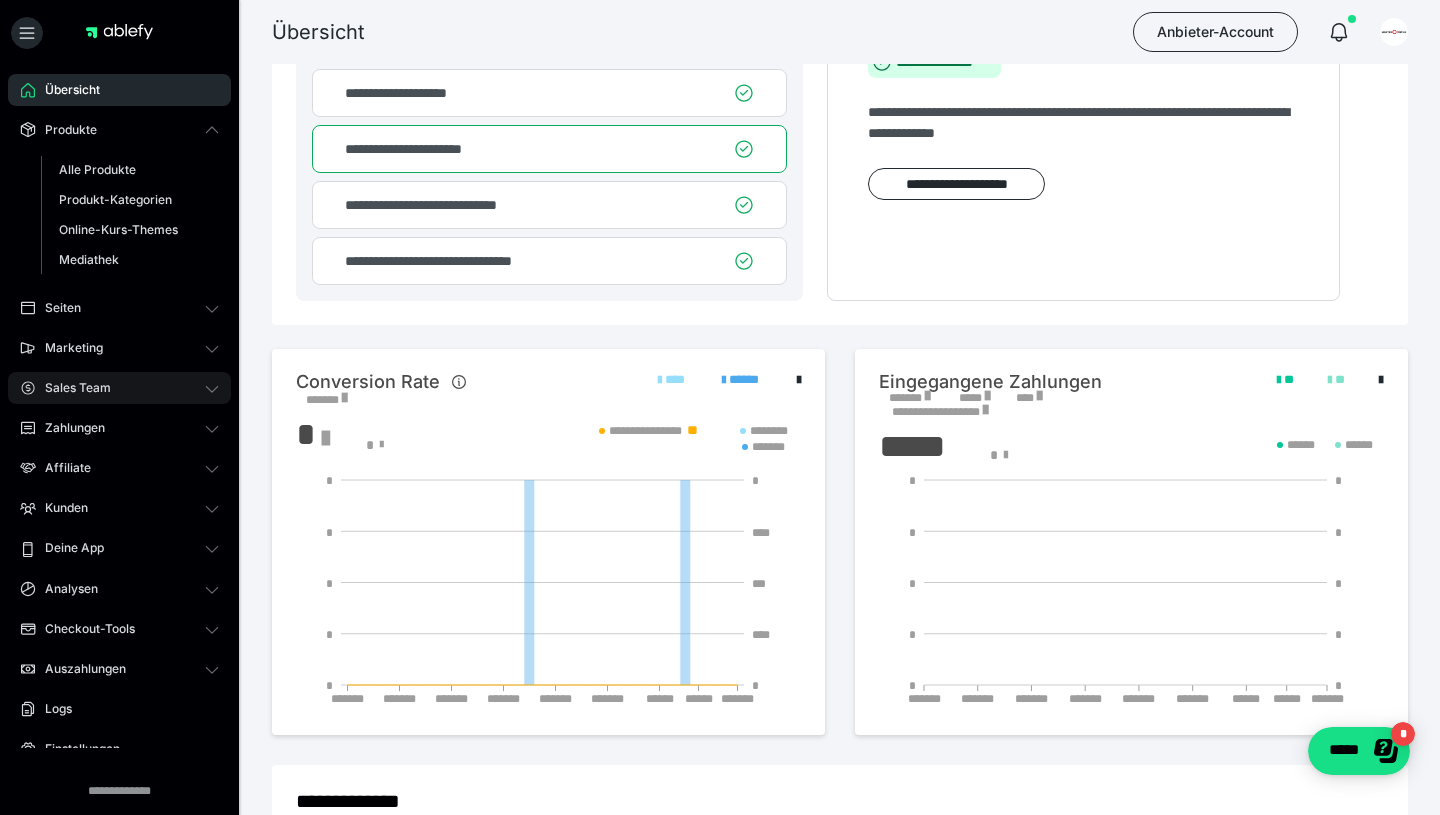 click on "Sales Team" at bounding box center (119, 388) 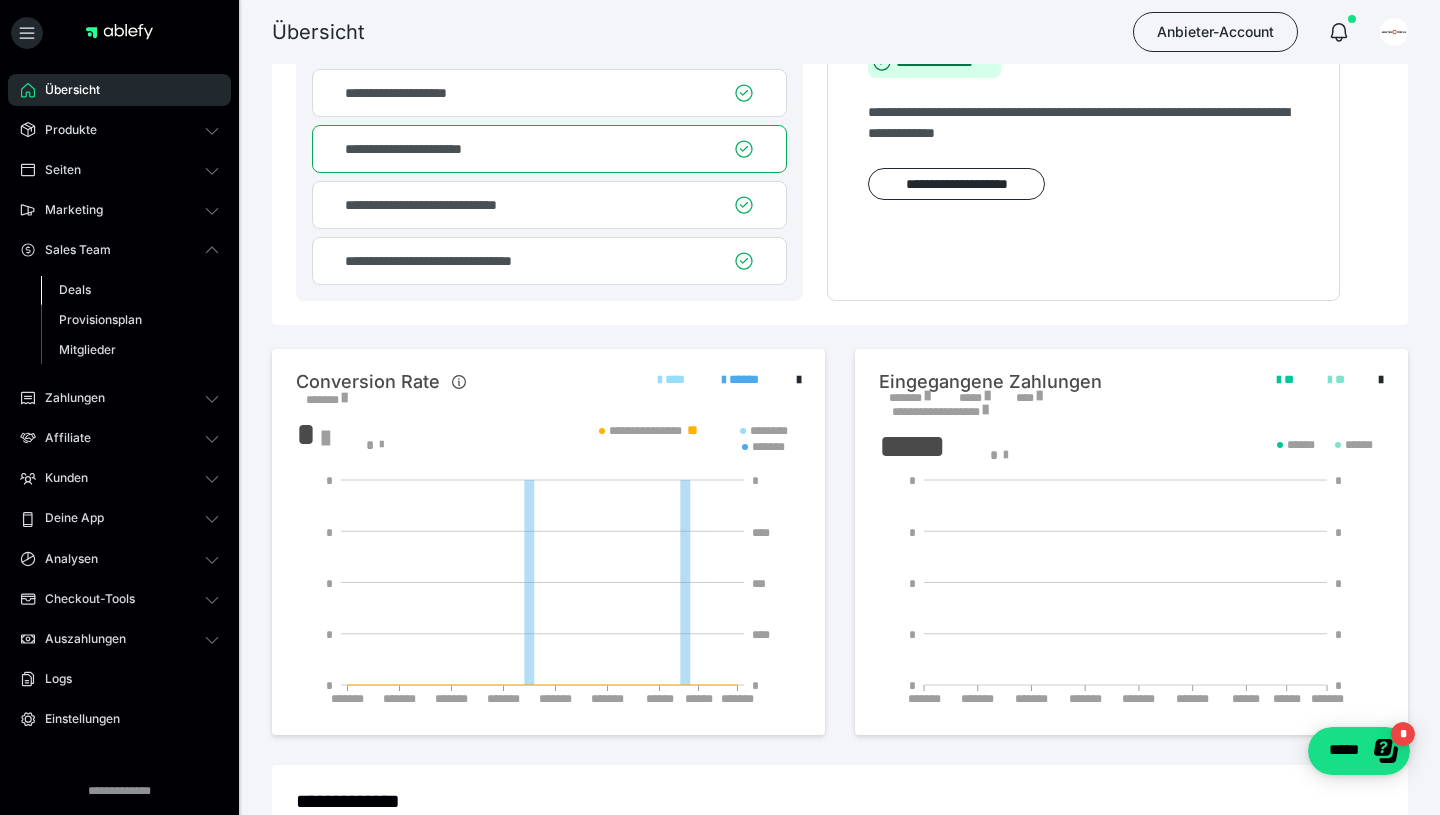 click on "Deals" at bounding box center (75, 289) 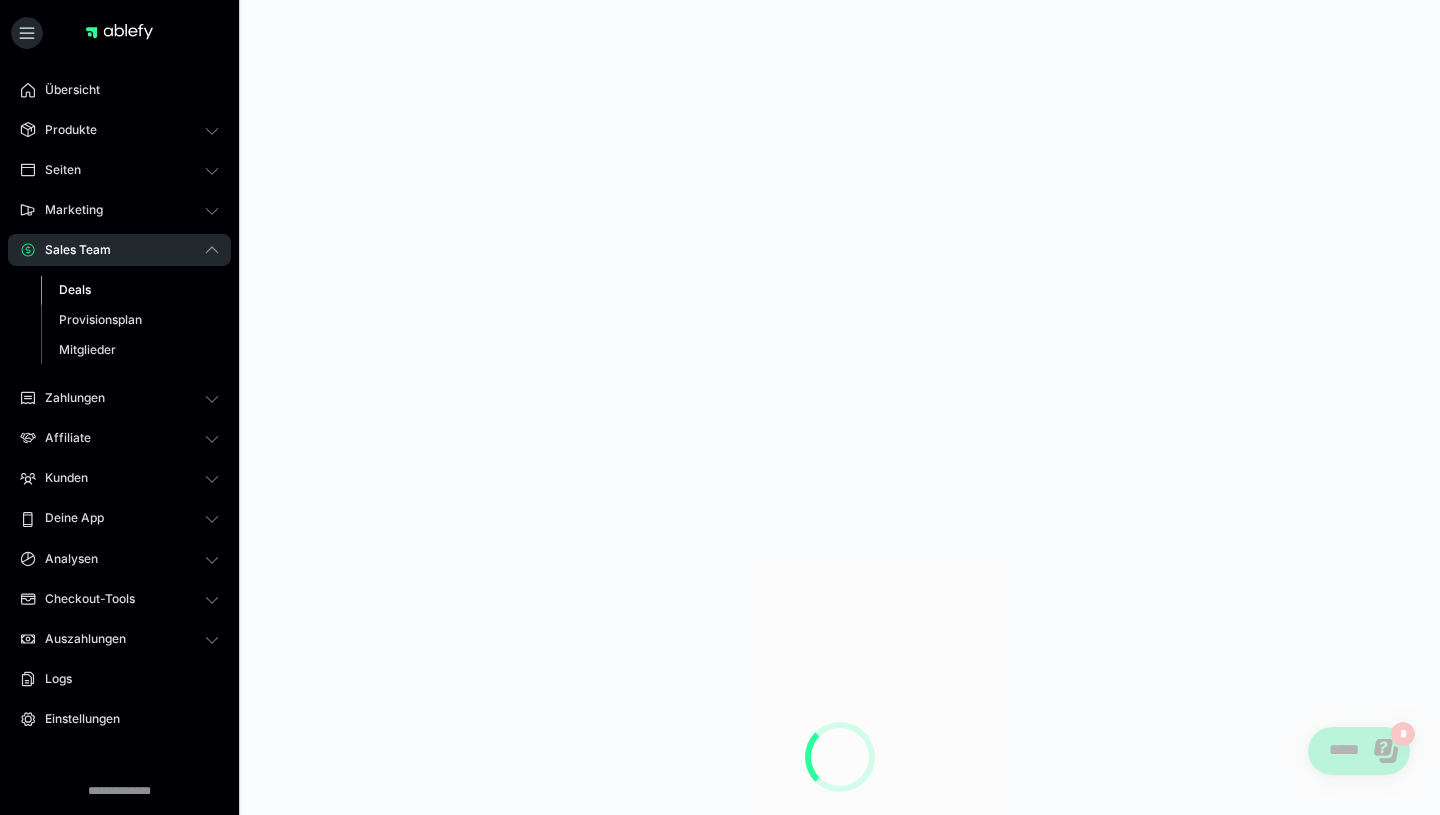 scroll, scrollTop: 0, scrollLeft: 0, axis: both 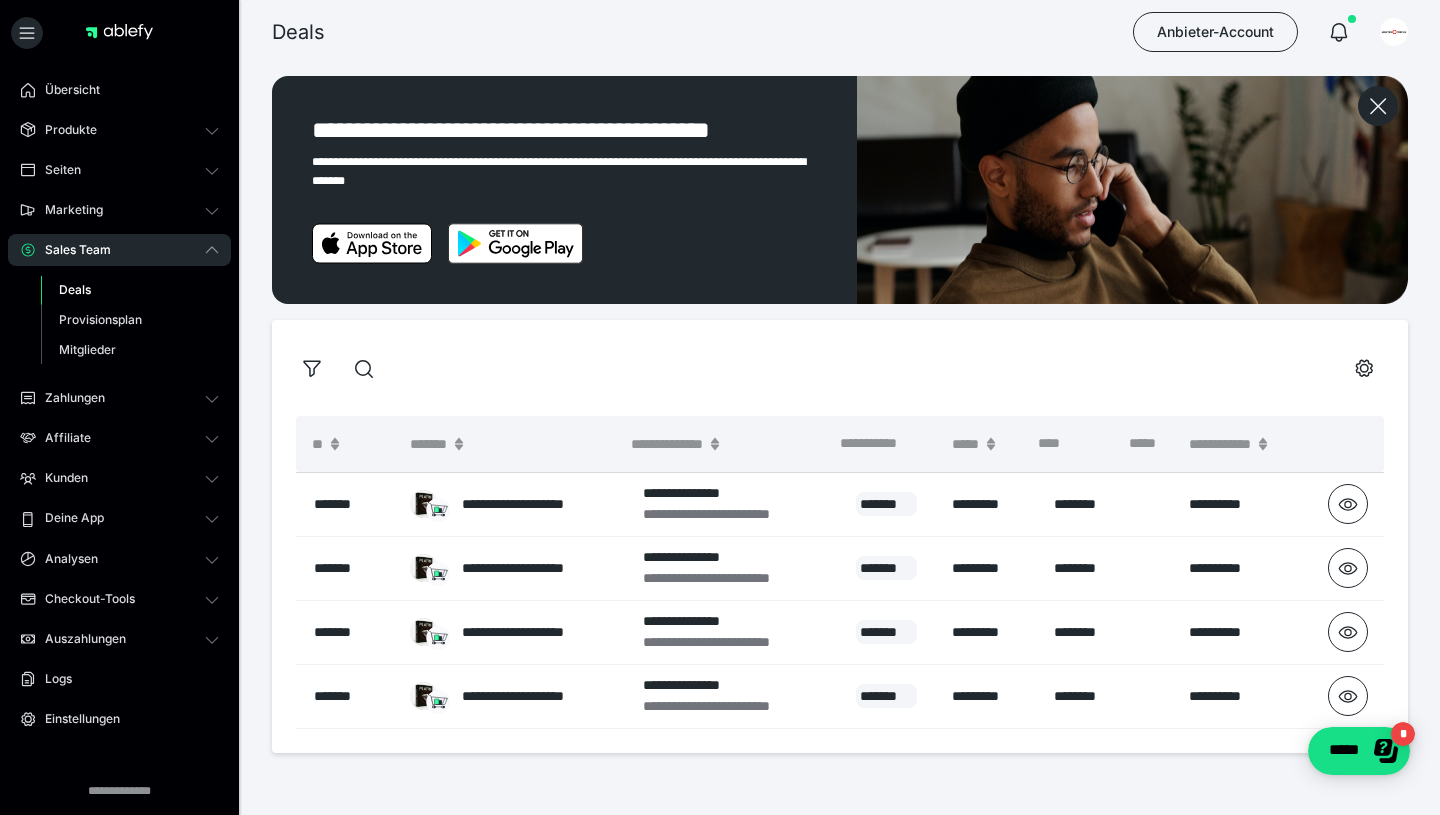 click 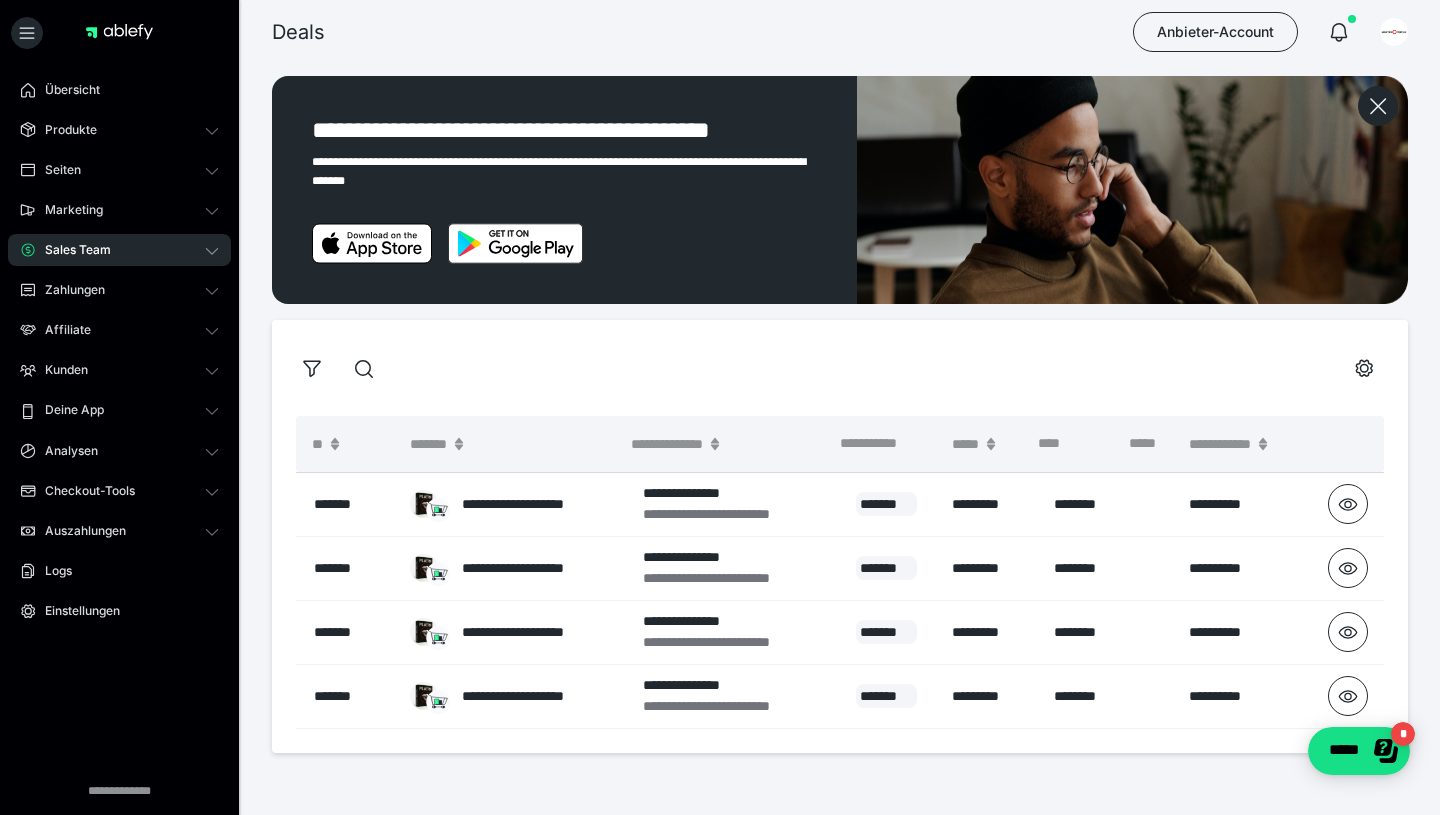 click 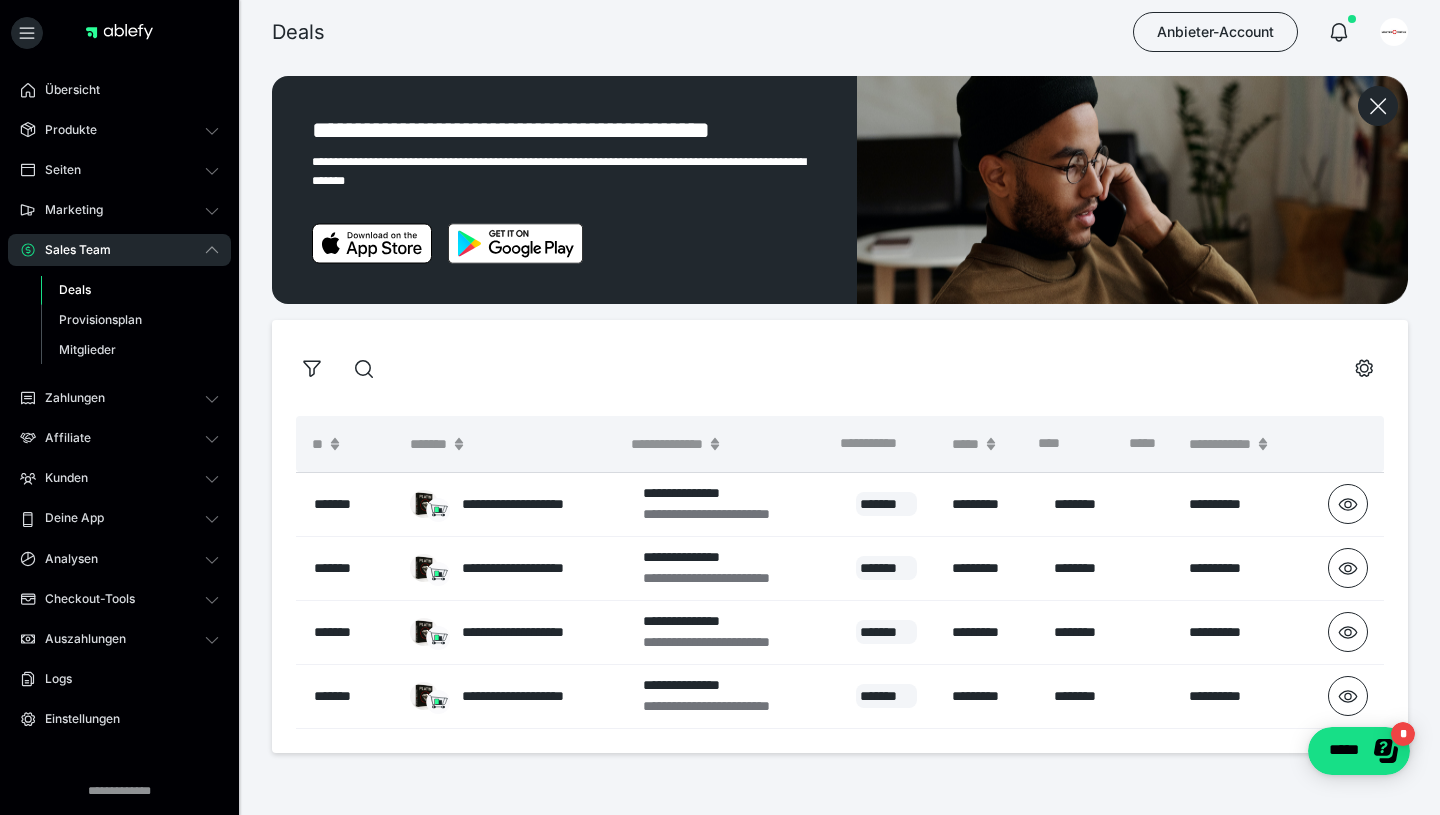 click on "Deals" at bounding box center (75, 289) 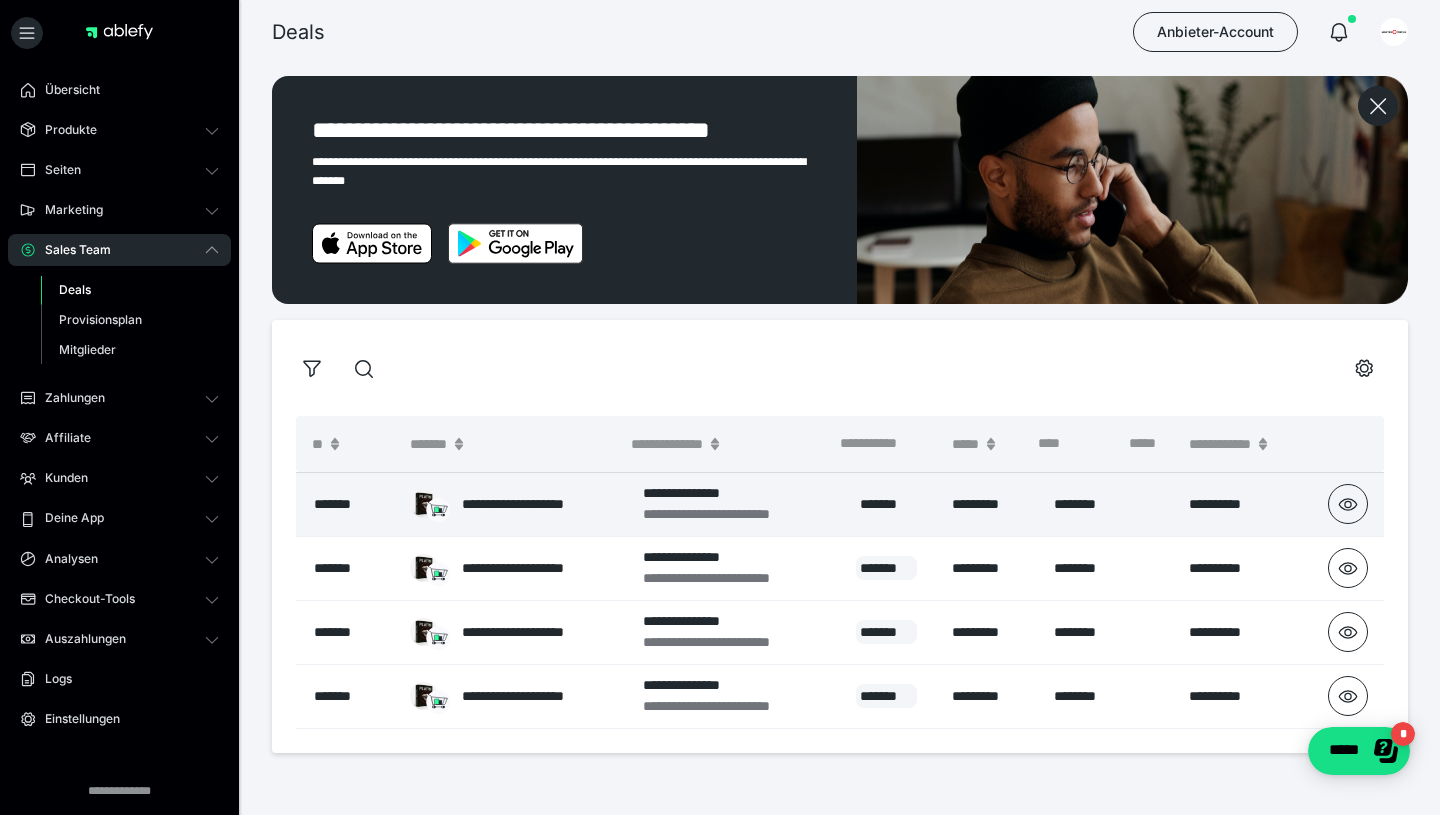 scroll, scrollTop: 61, scrollLeft: 0, axis: vertical 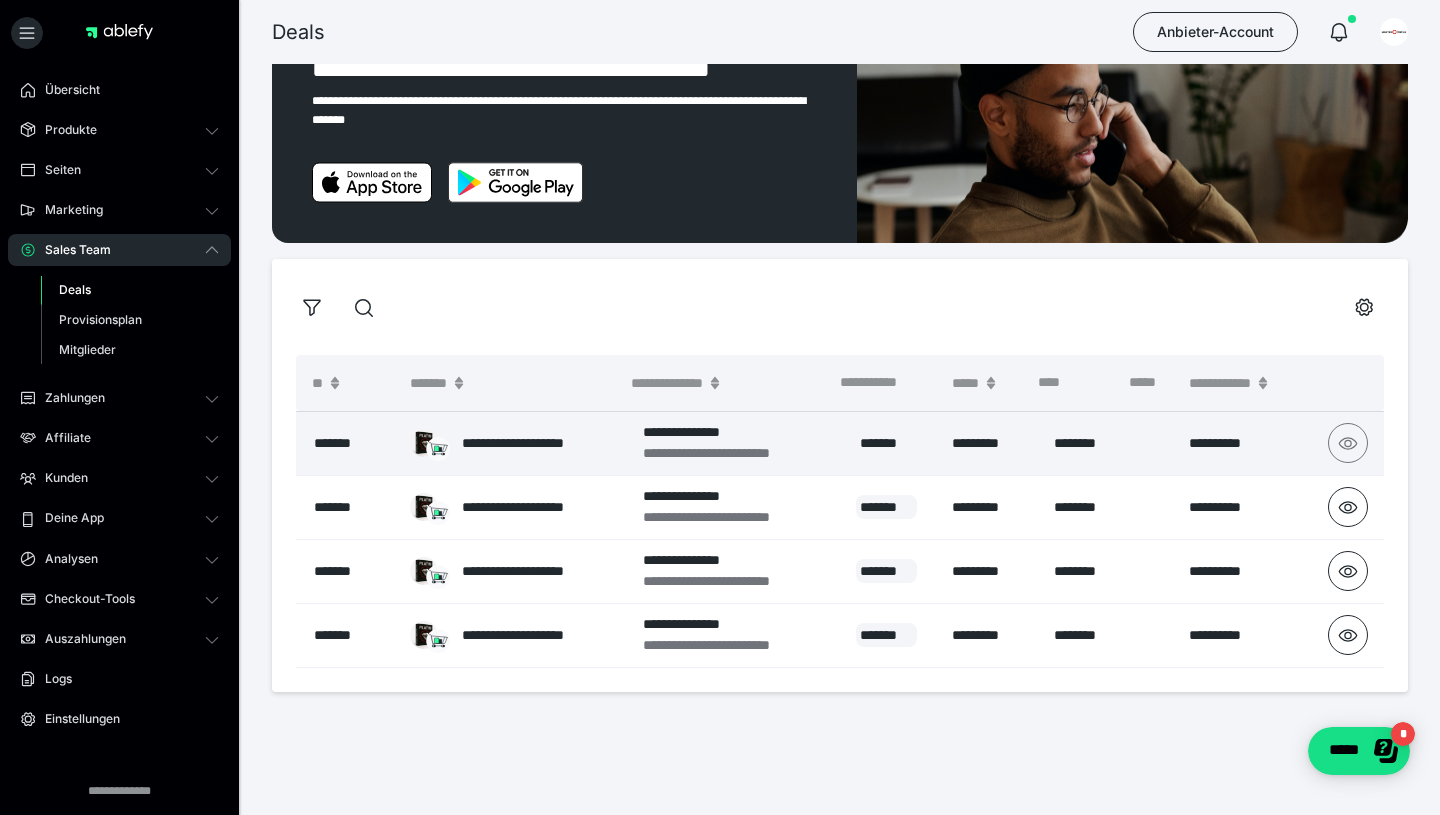 click 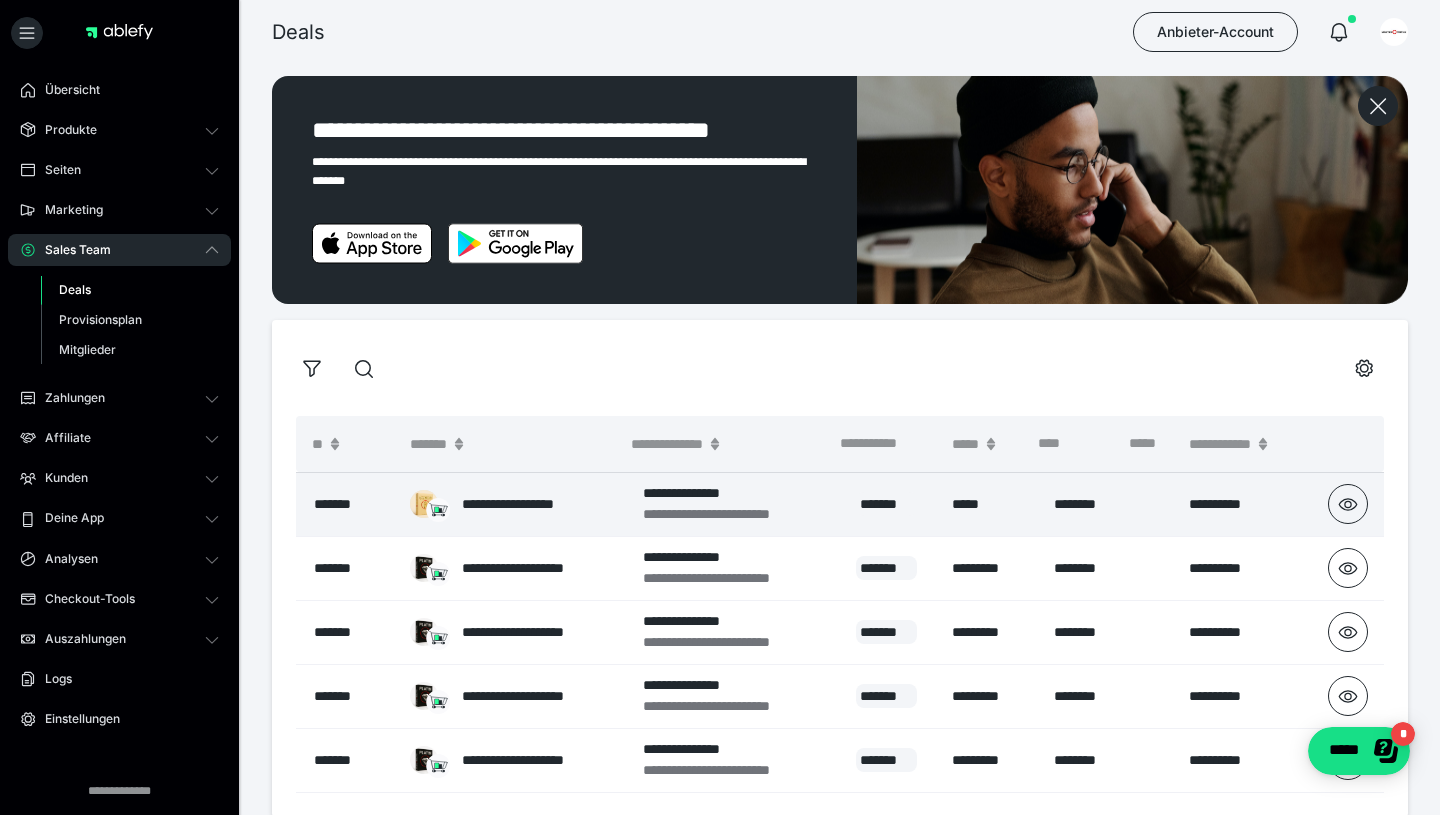 scroll, scrollTop: 125, scrollLeft: 0, axis: vertical 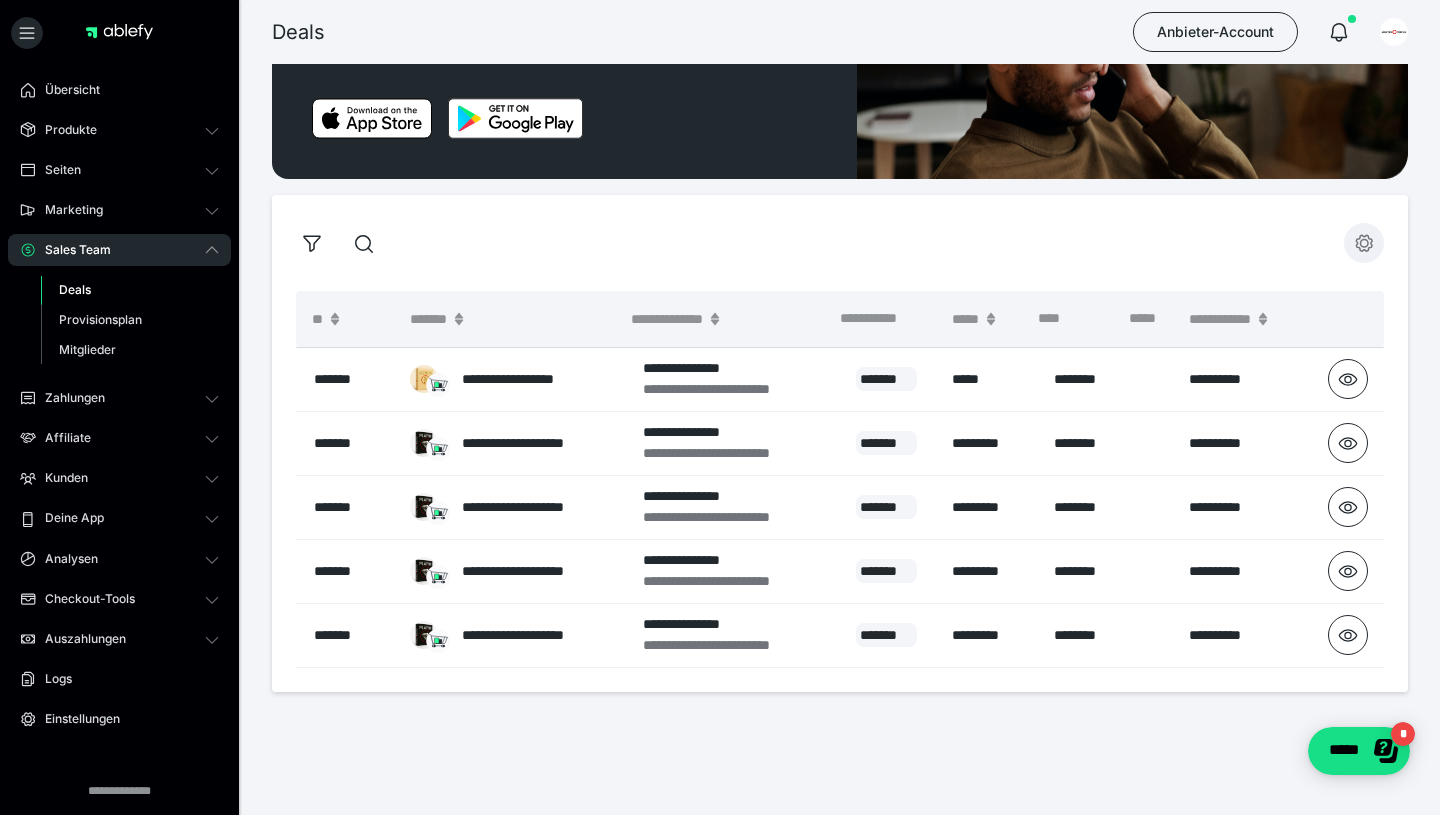 click 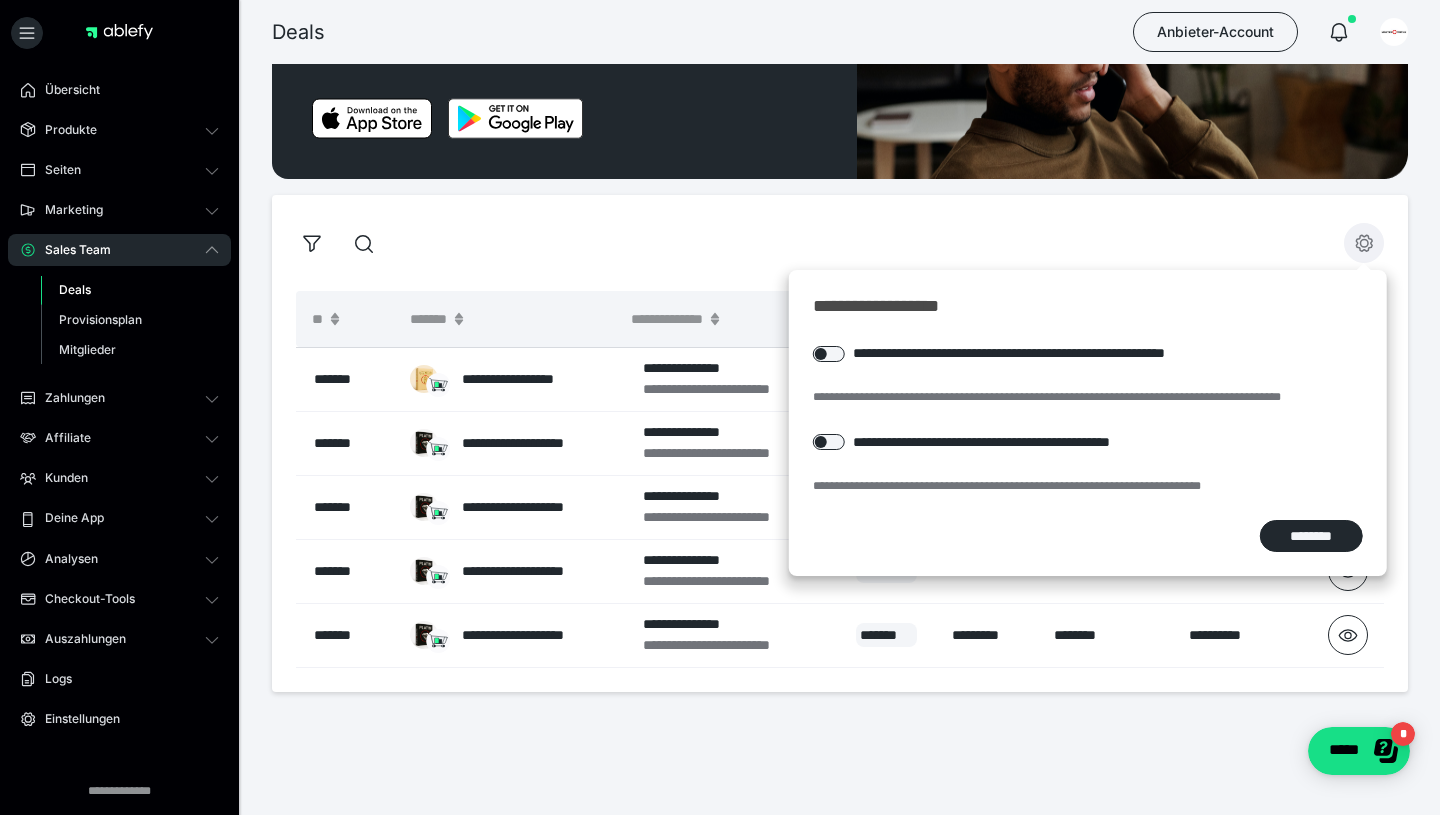 click 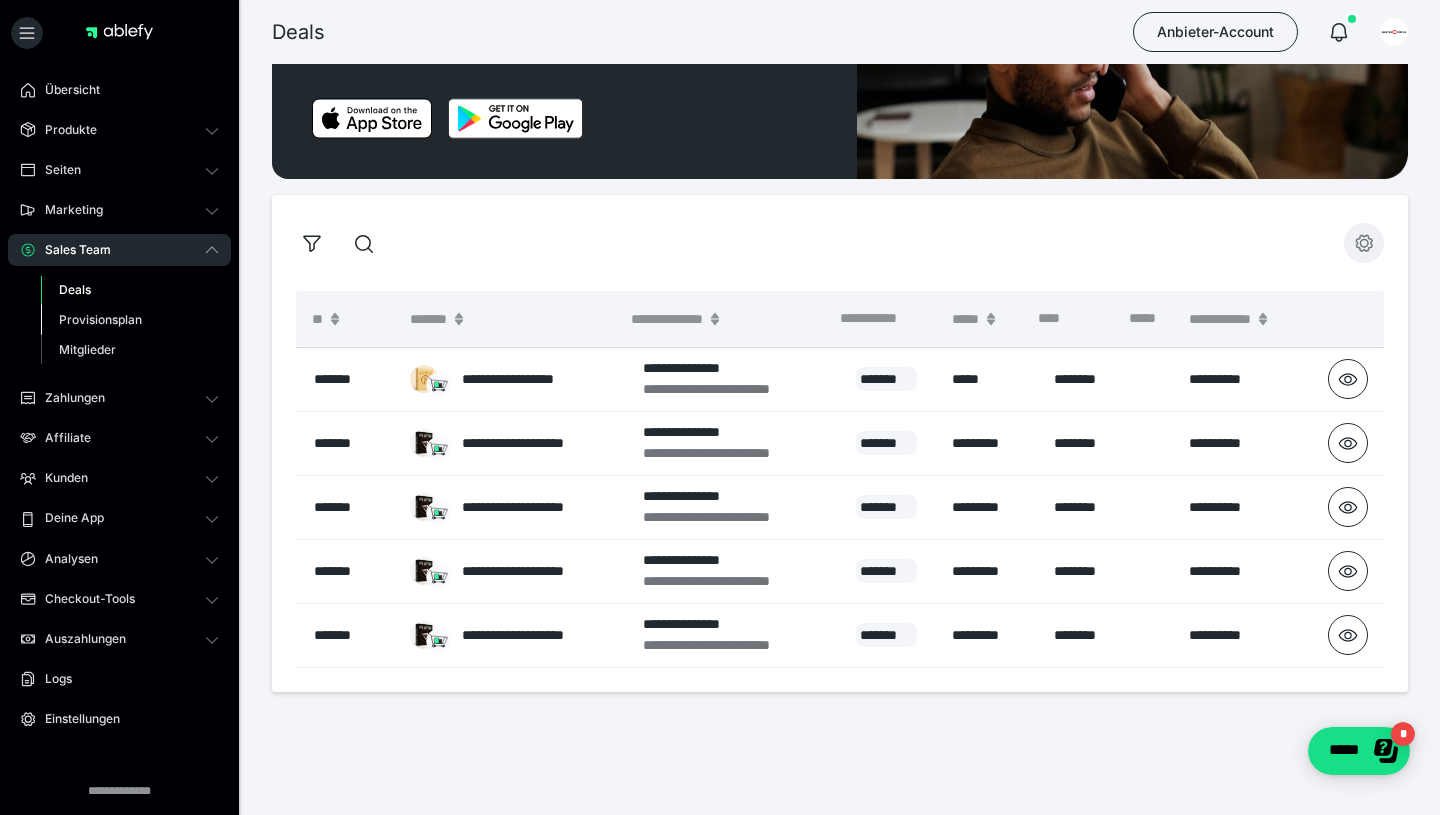 scroll, scrollTop: 0, scrollLeft: 0, axis: both 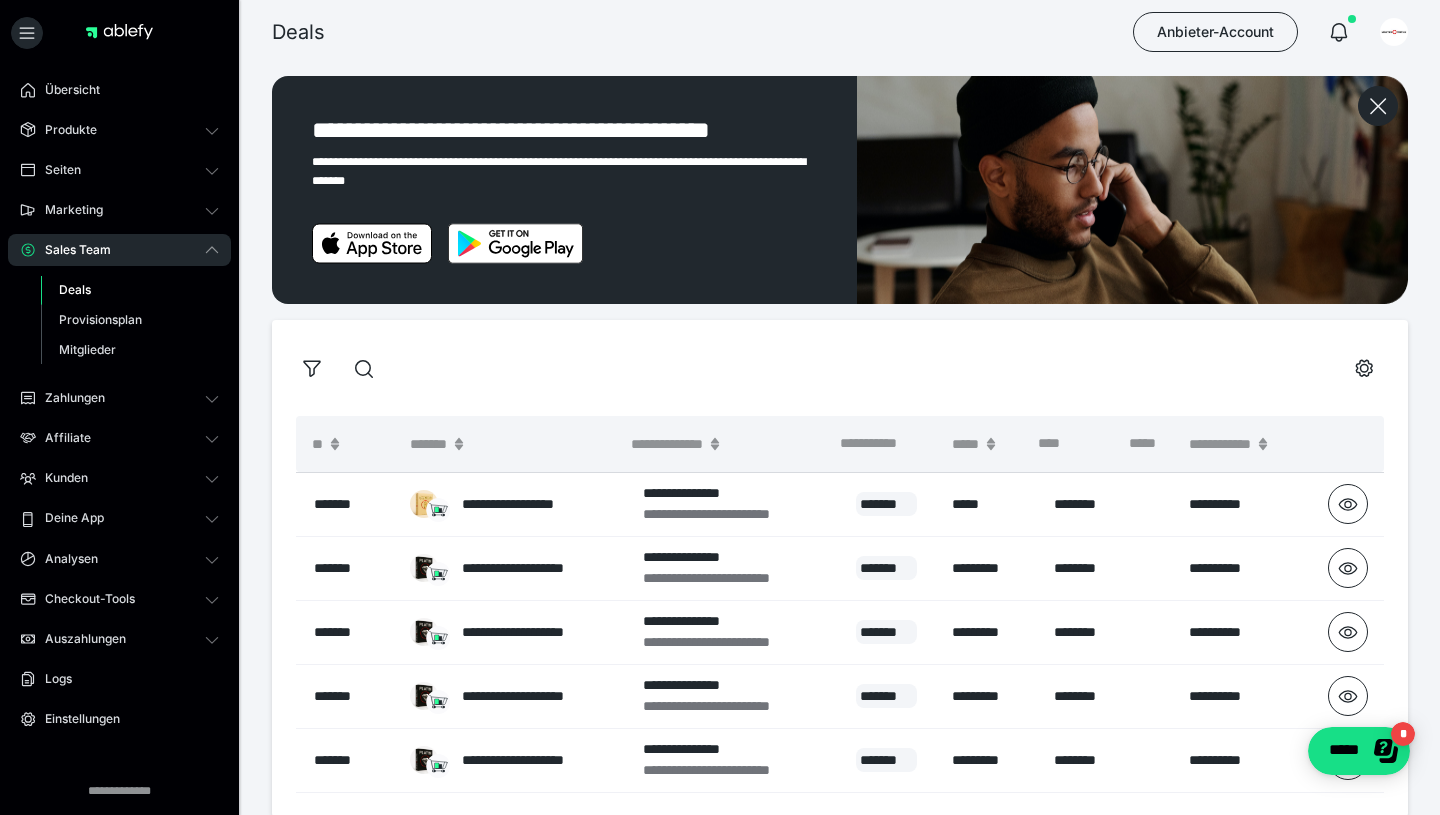 click 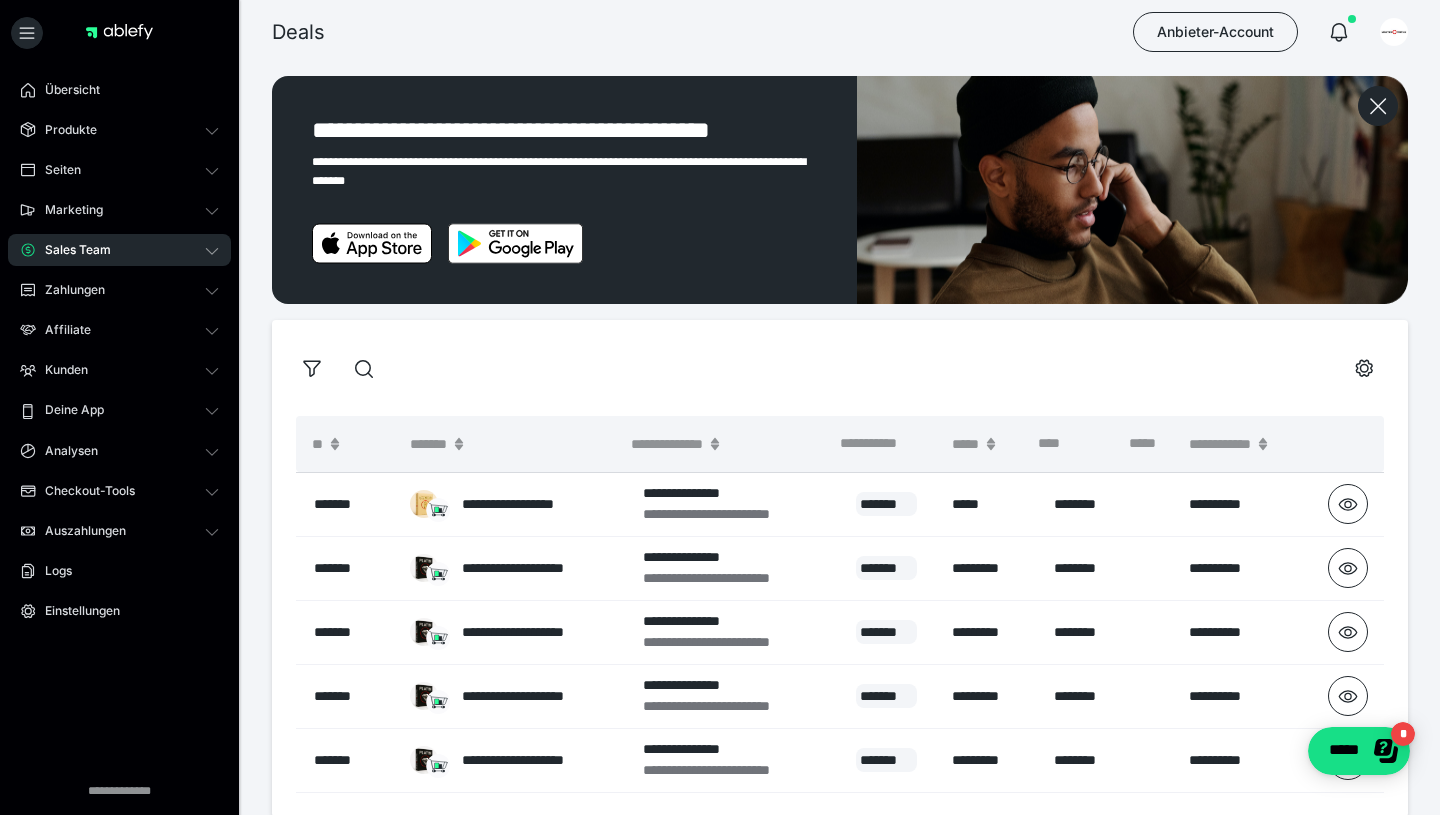 click 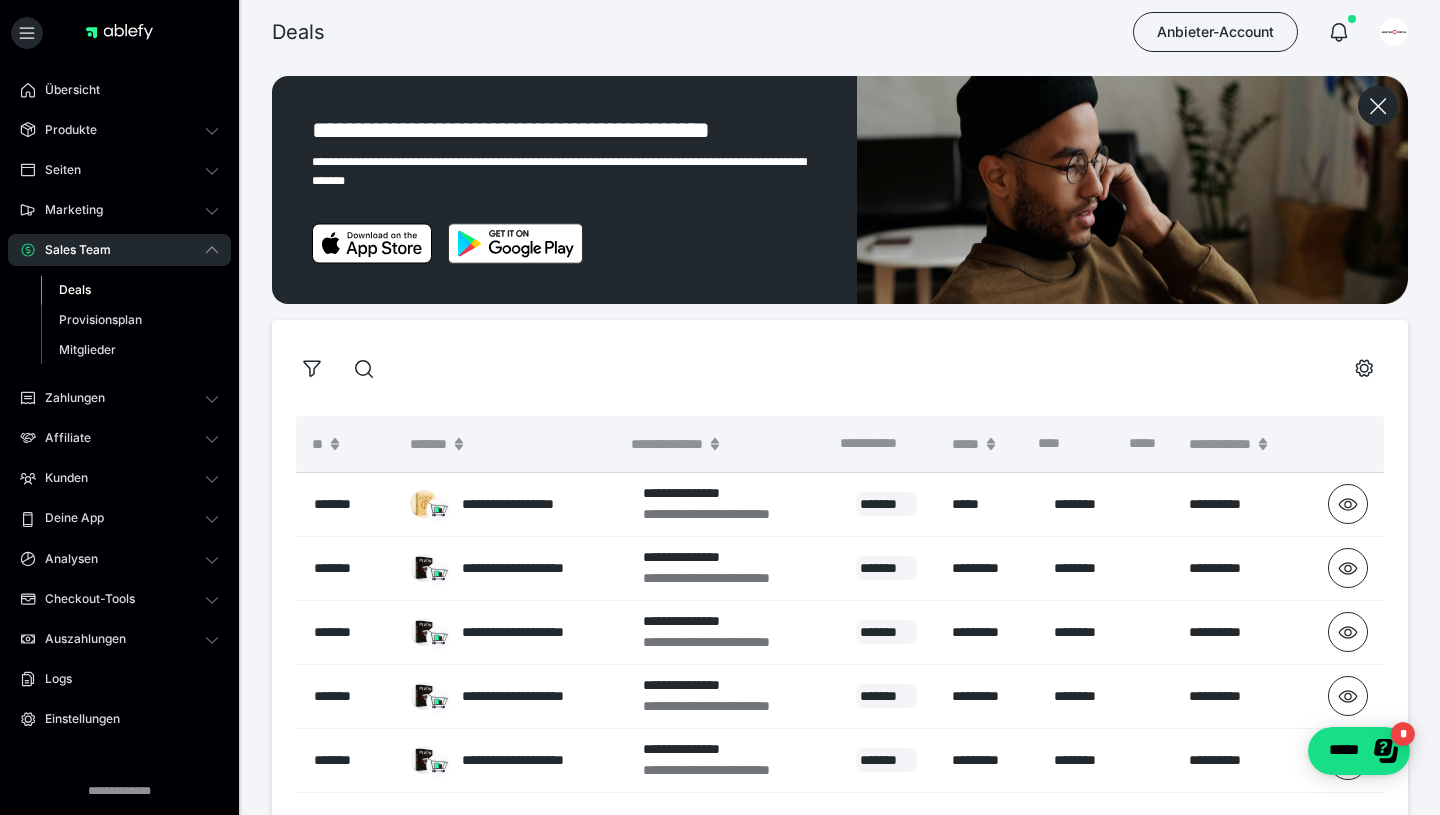 click 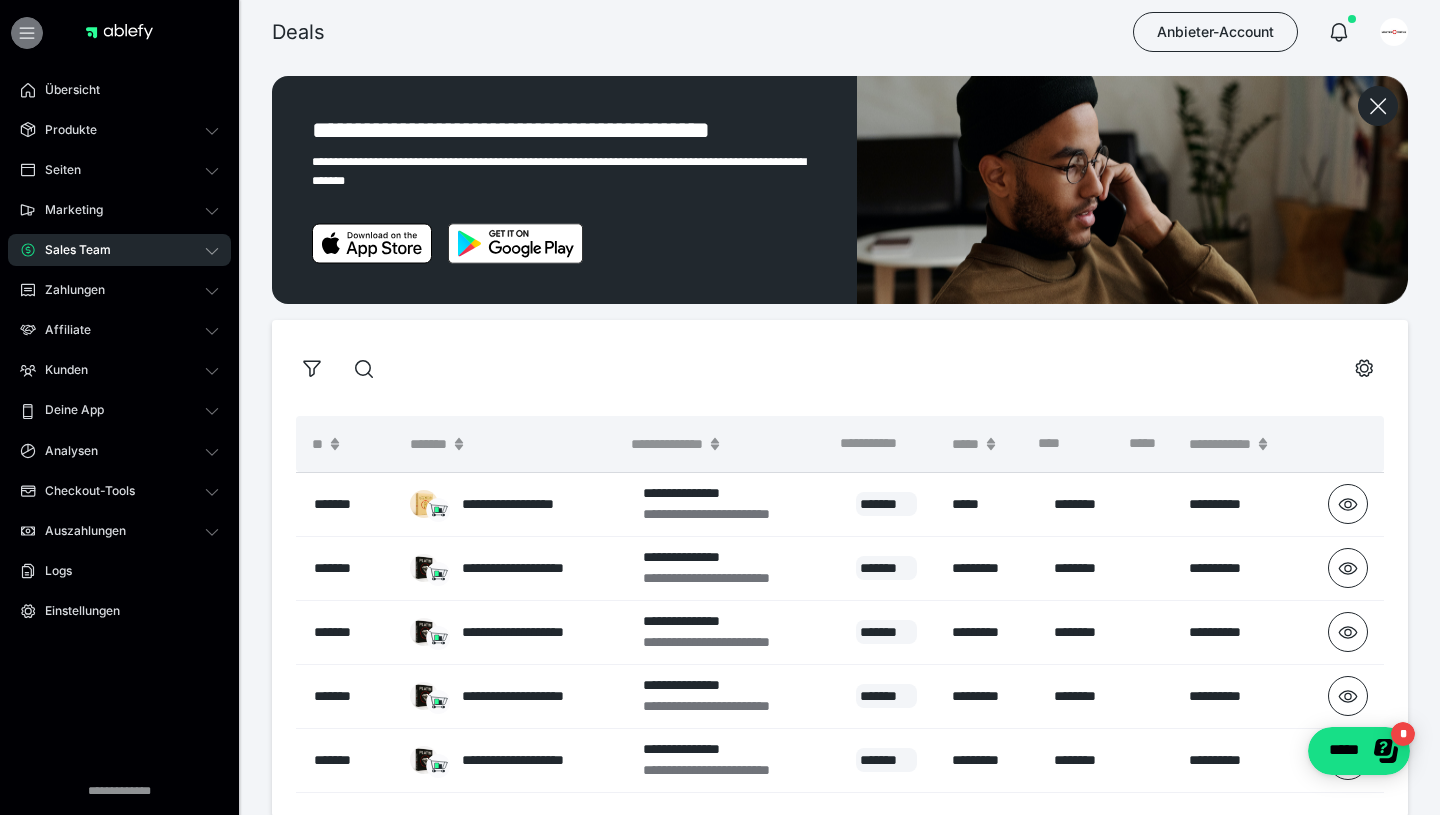 click 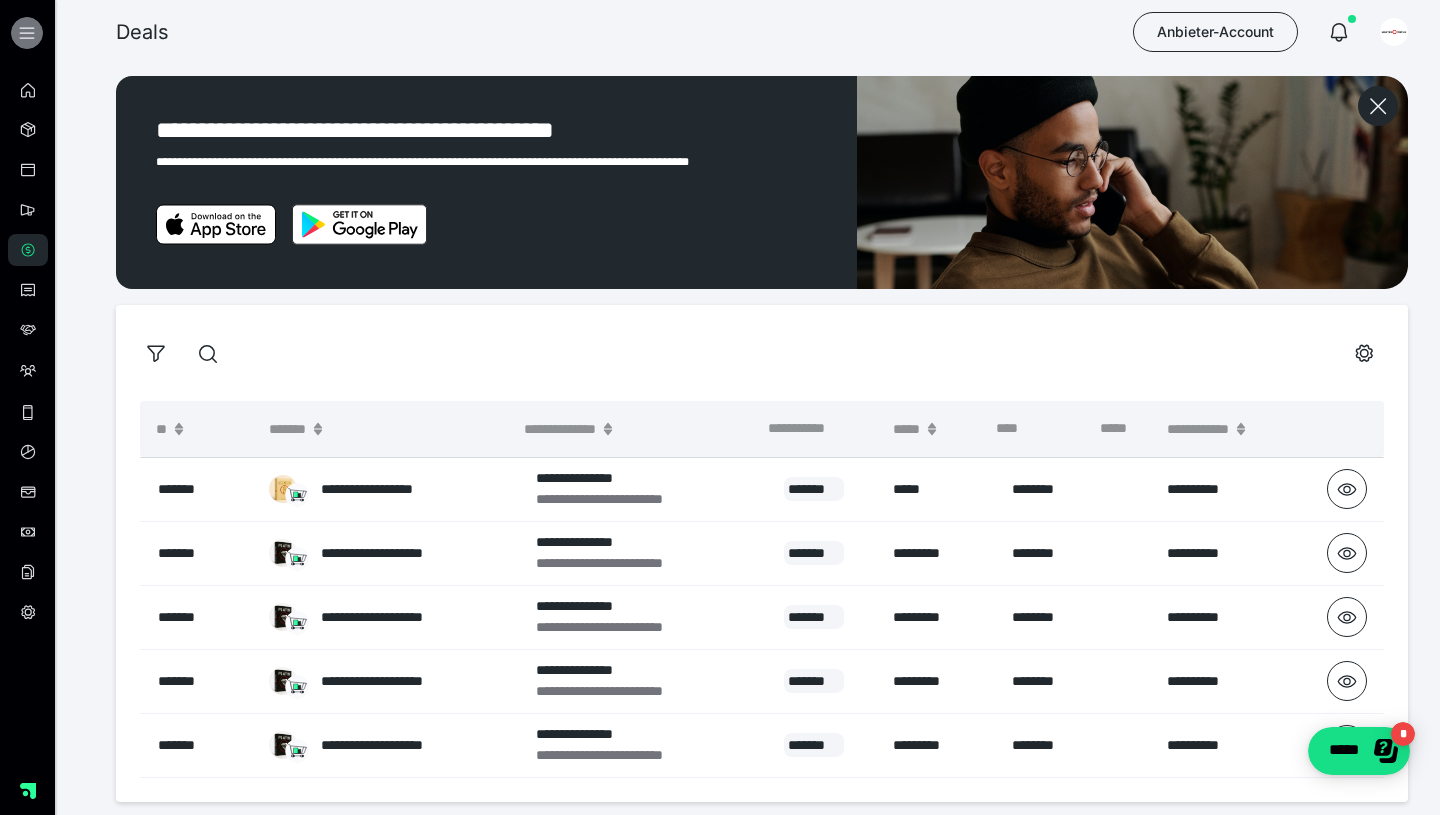 click 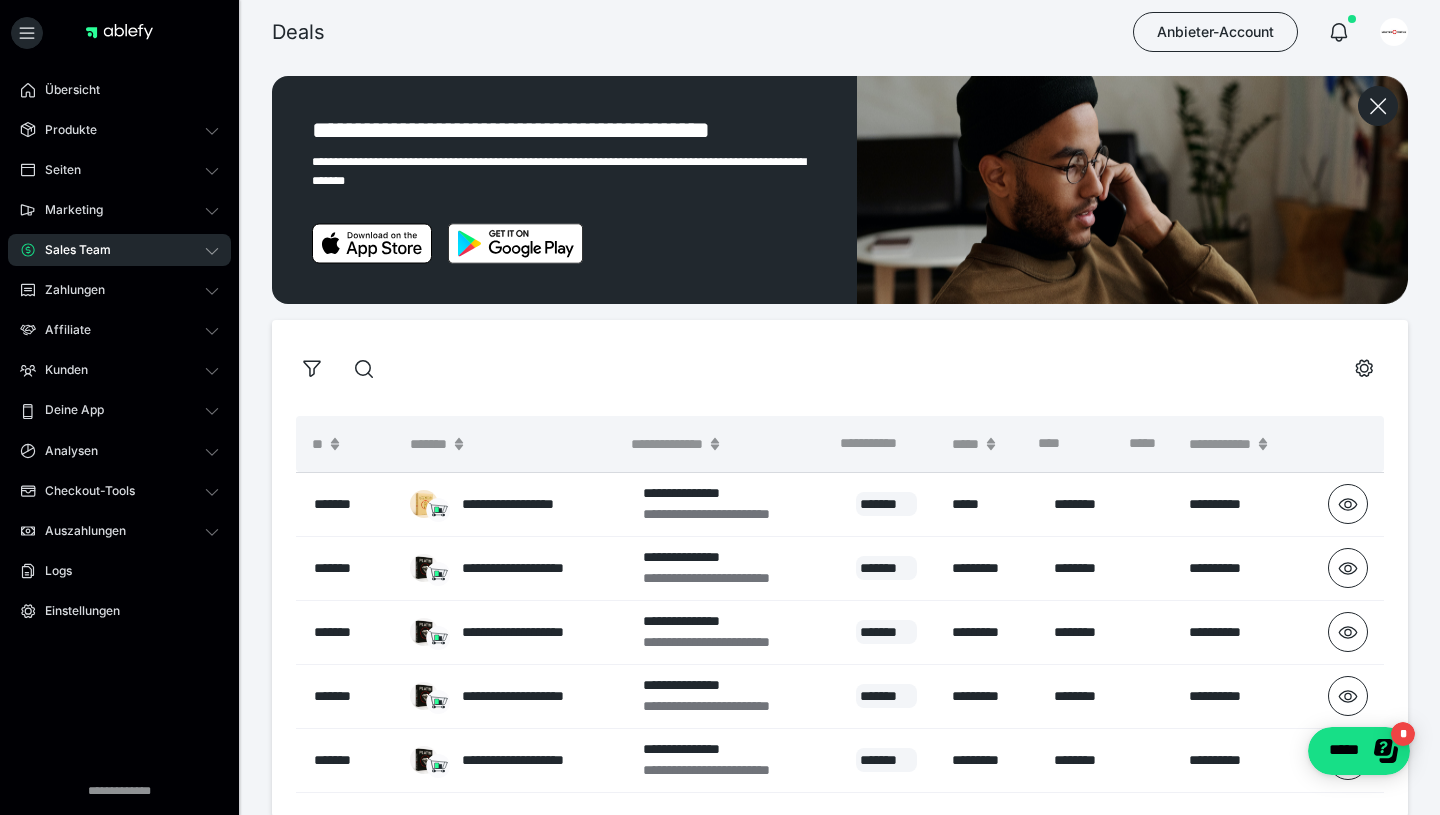 click 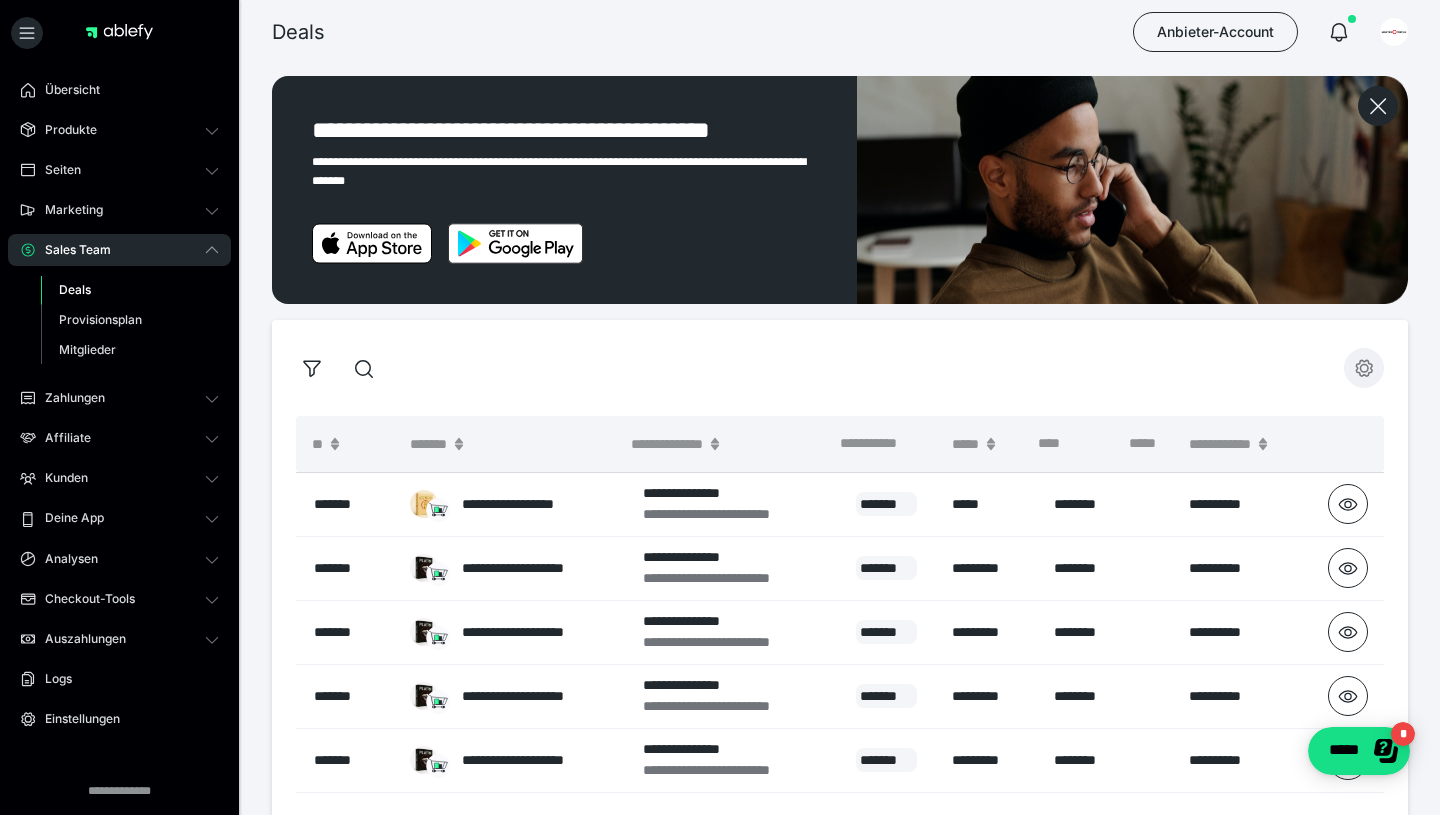 click 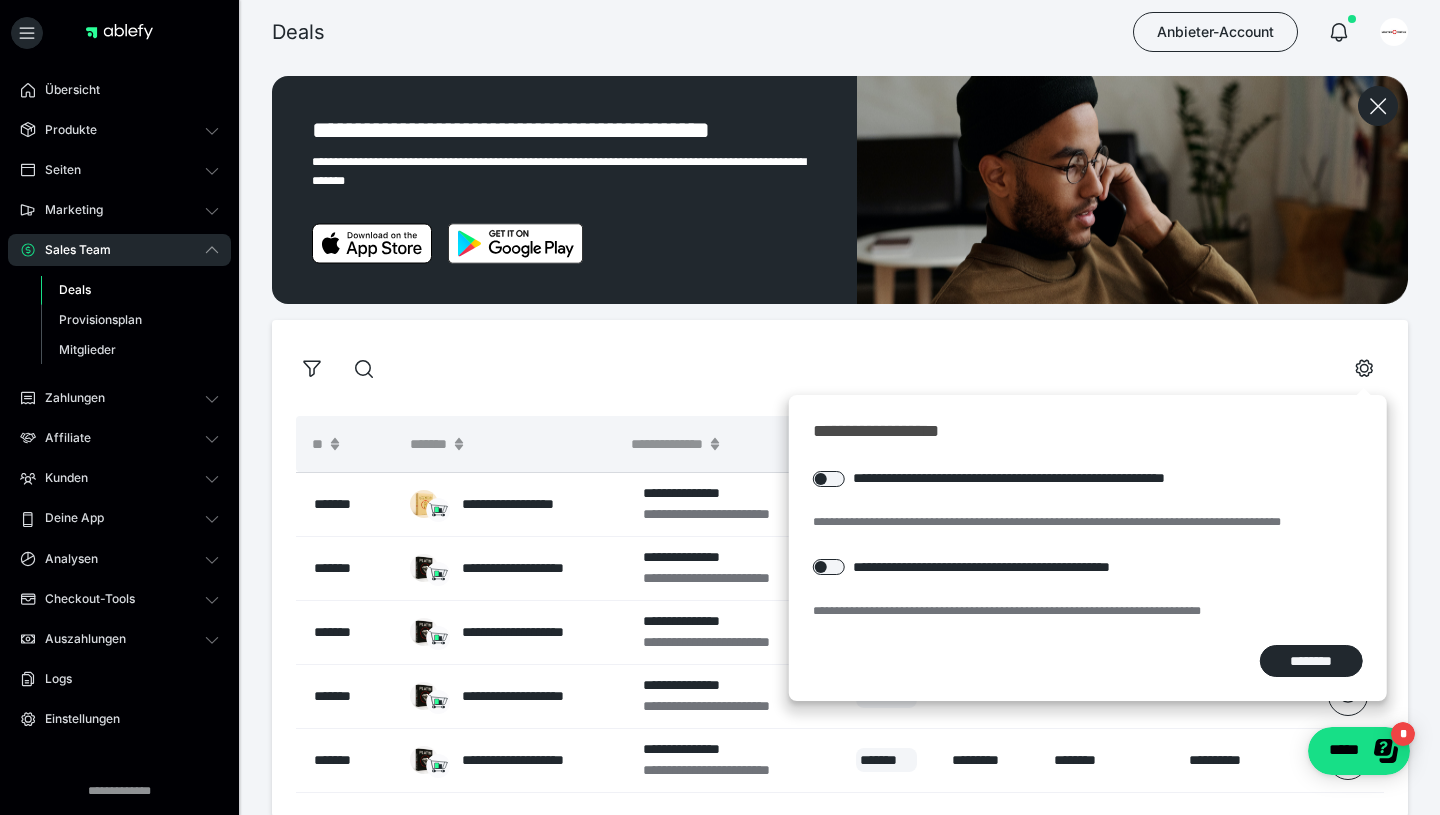 click on "**********" at bounding box center [840, 368] 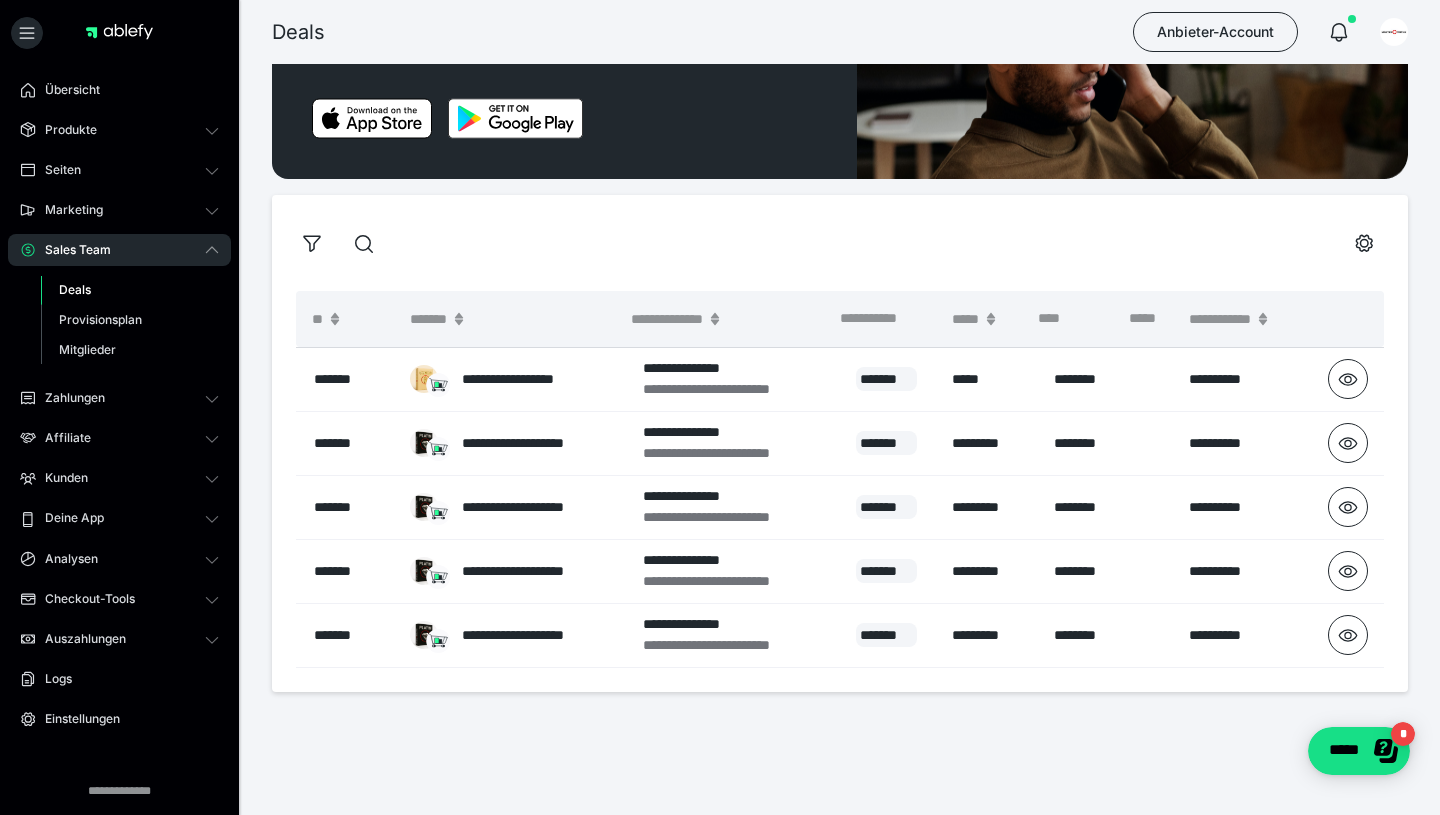 scroll, scrollTop: 0, scrollLeft: 0, axis: both 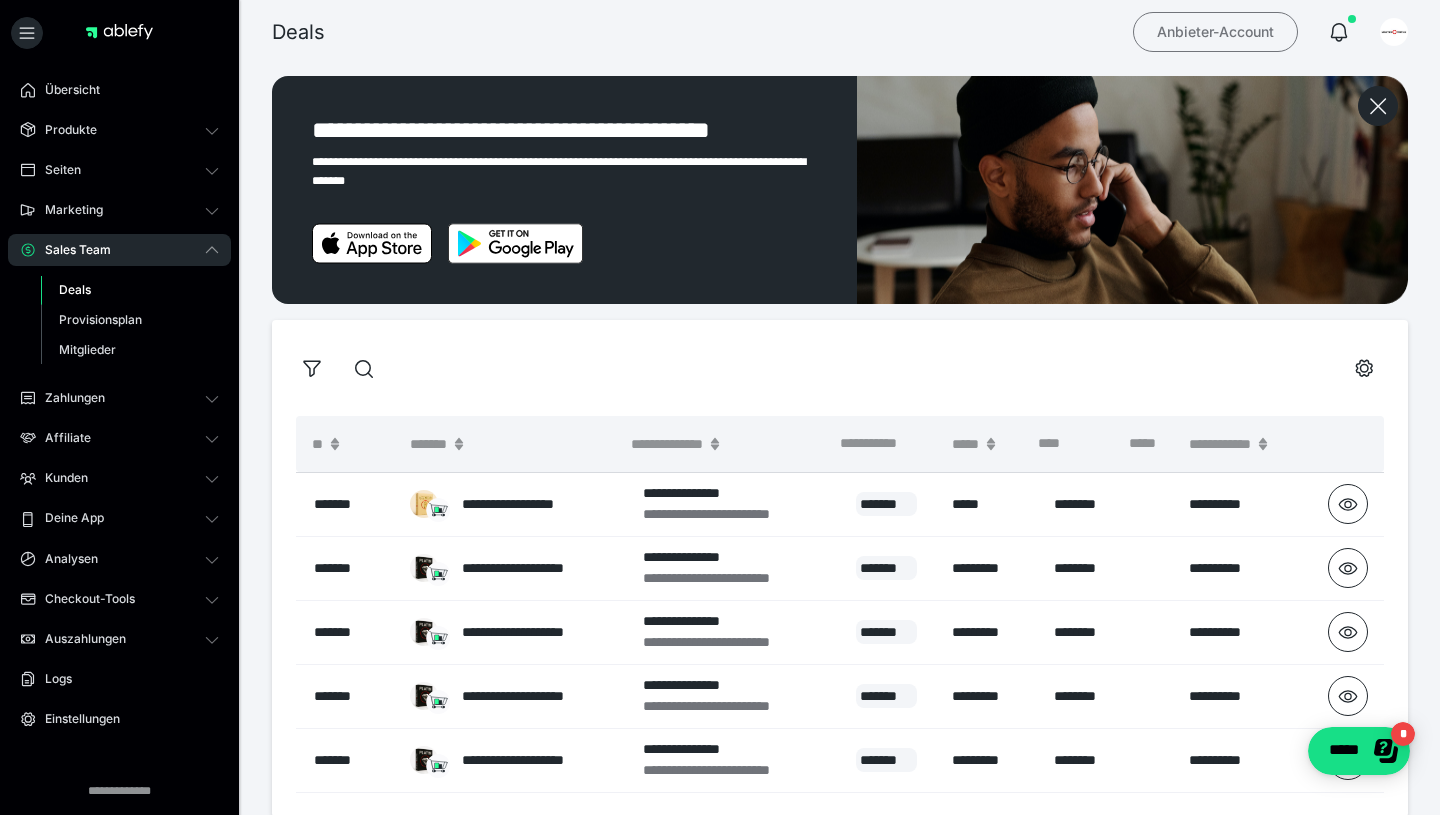 click on "Anbieter-Account" at bounding box center (1215, 32) 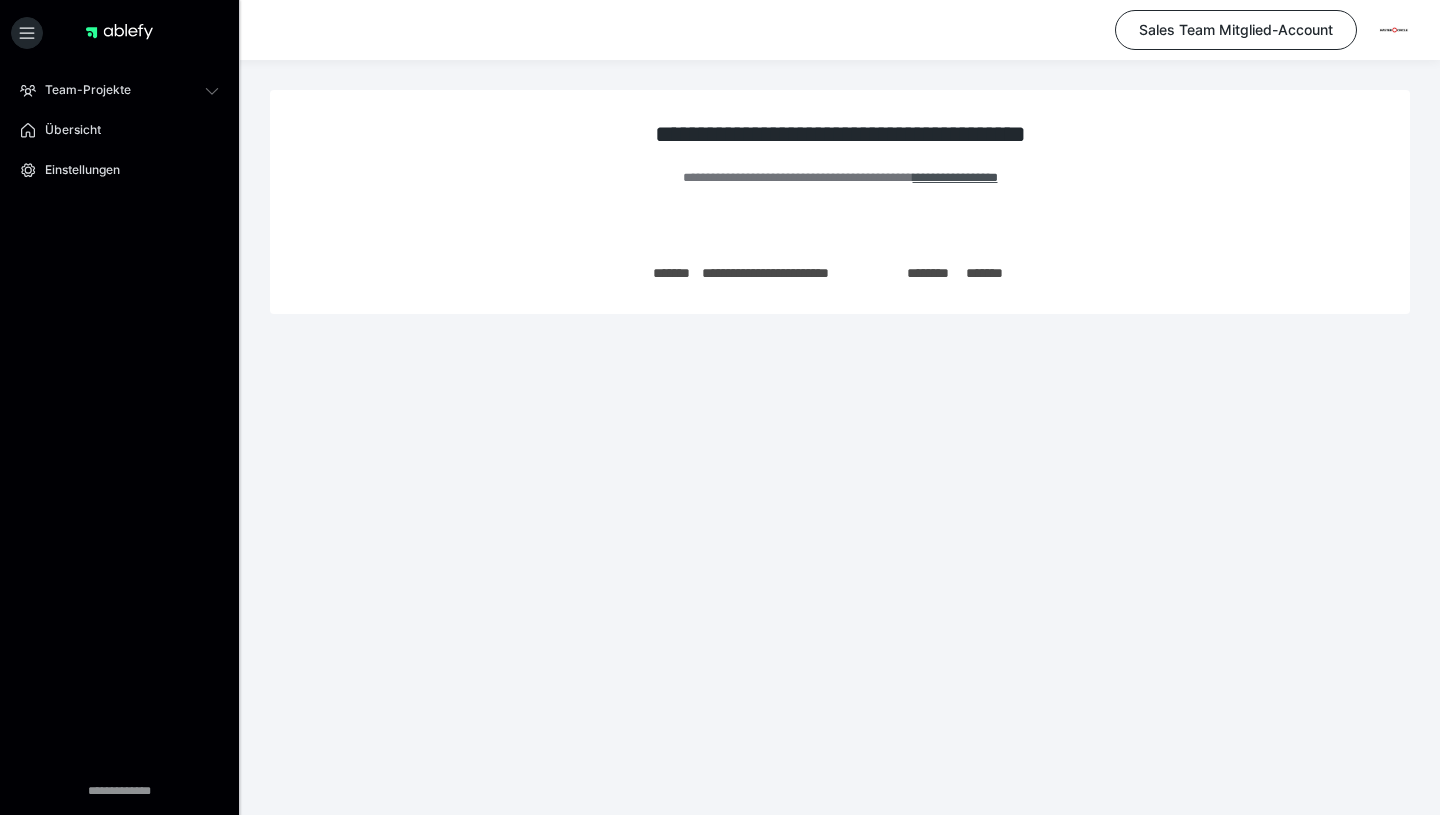 scroll, scrollTop: 0, scrollLeft: 0, axis: both 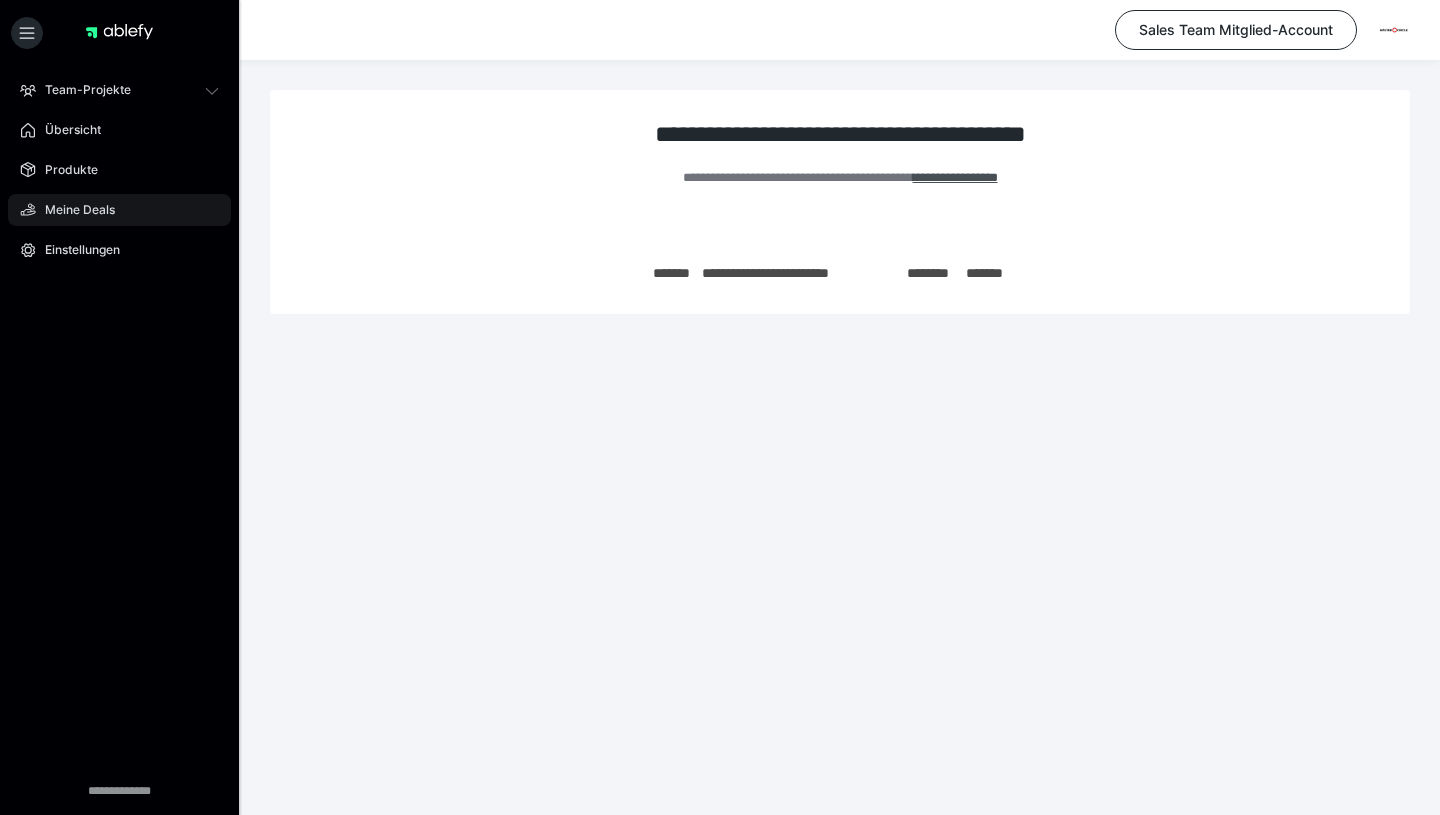click on "Meine Deals" at bounding box center (119, 210) 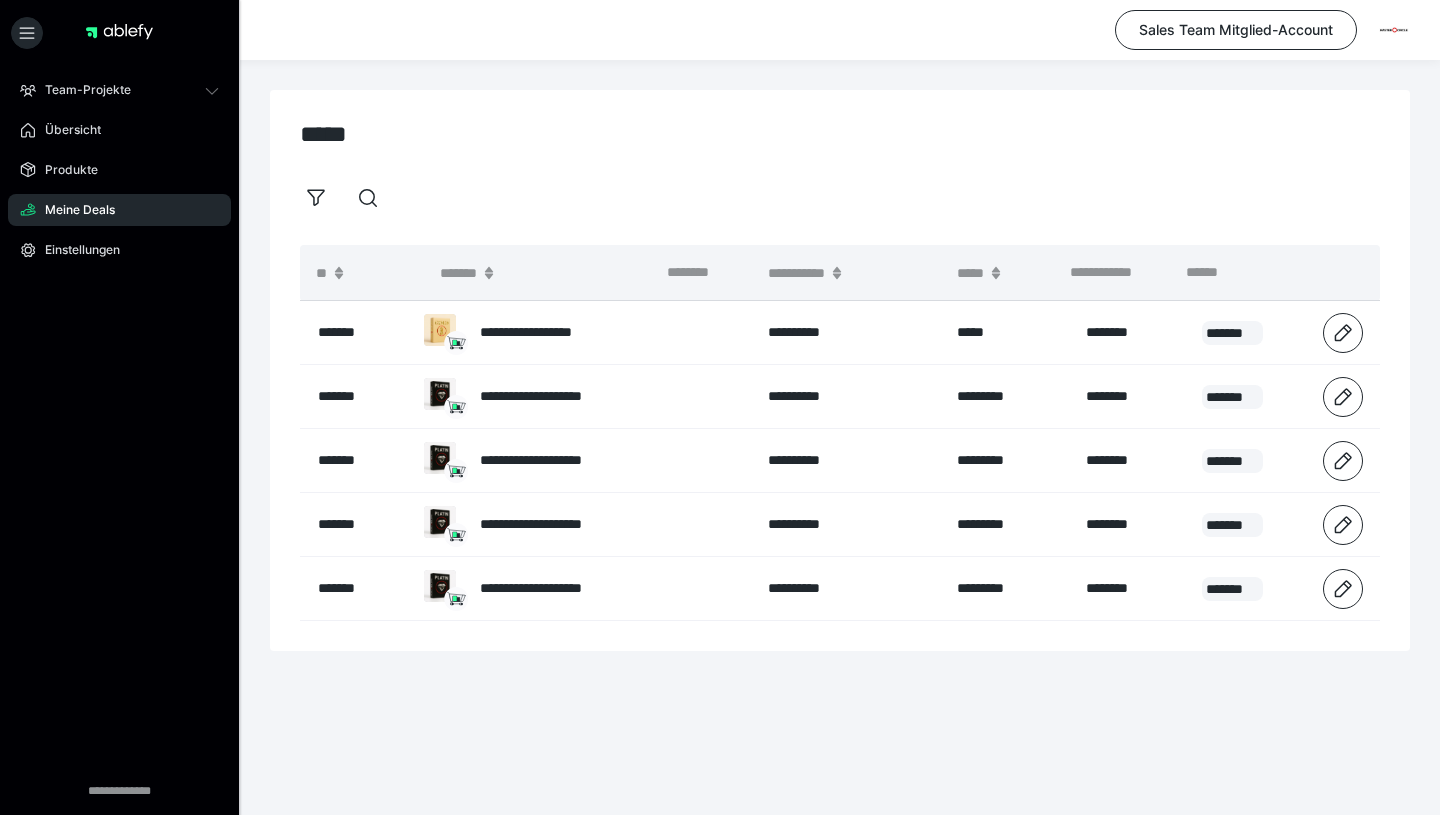 click on "Meine Deals" at bounding box center [73, 210] 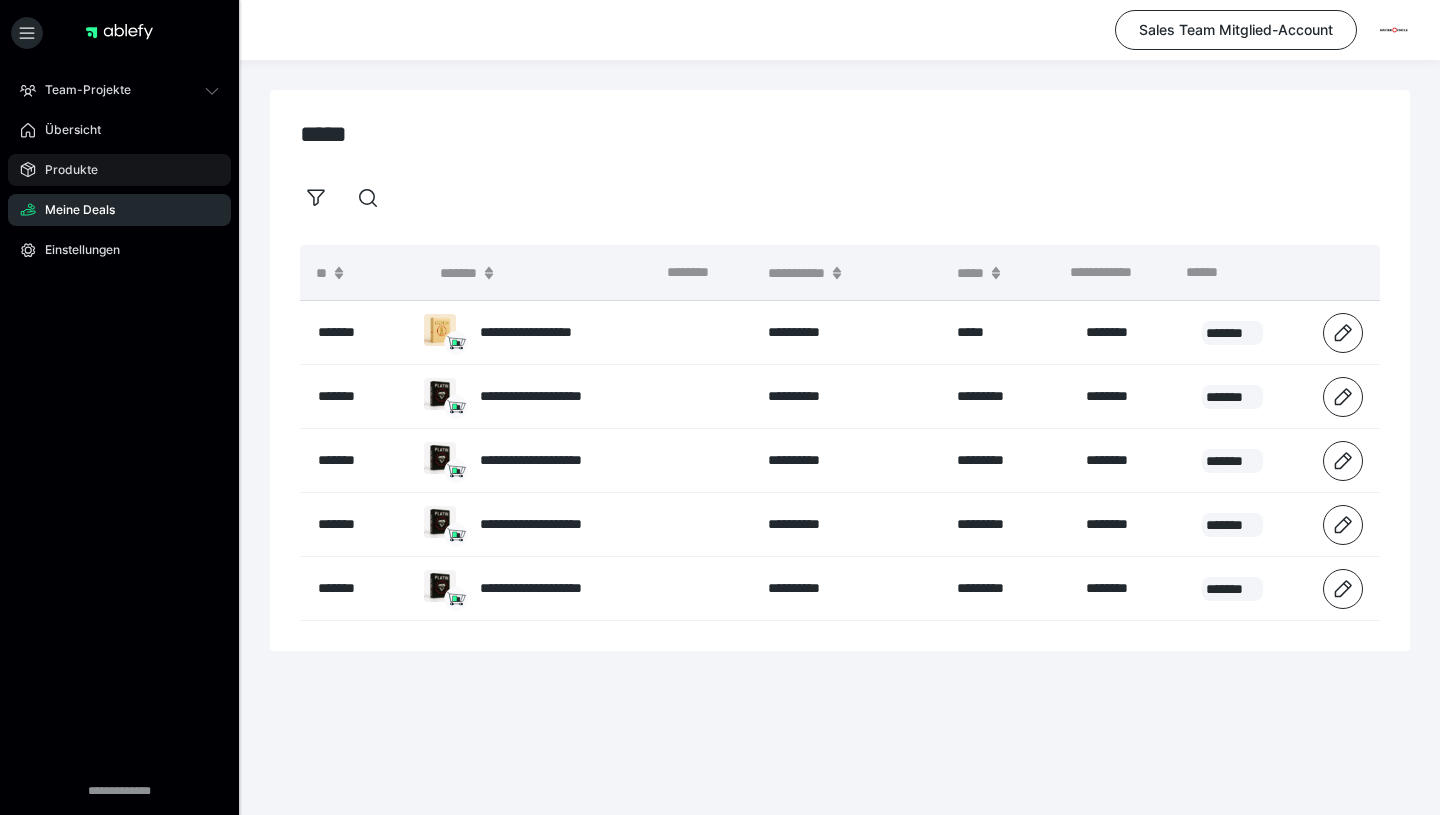 click on "Produkte" at bounding box center (119, 170) 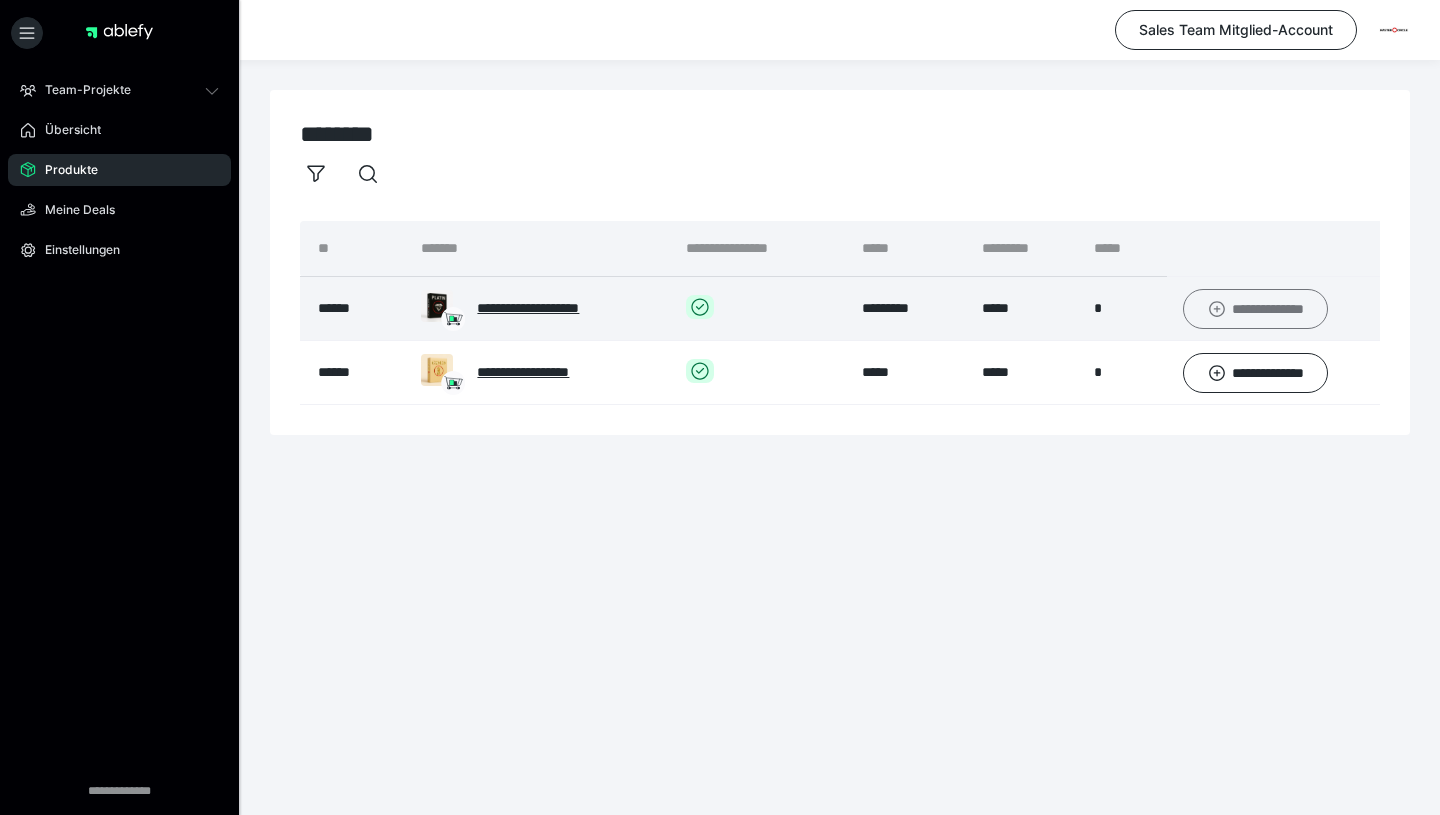 click on "**********" at bounding box center [1256, 309] 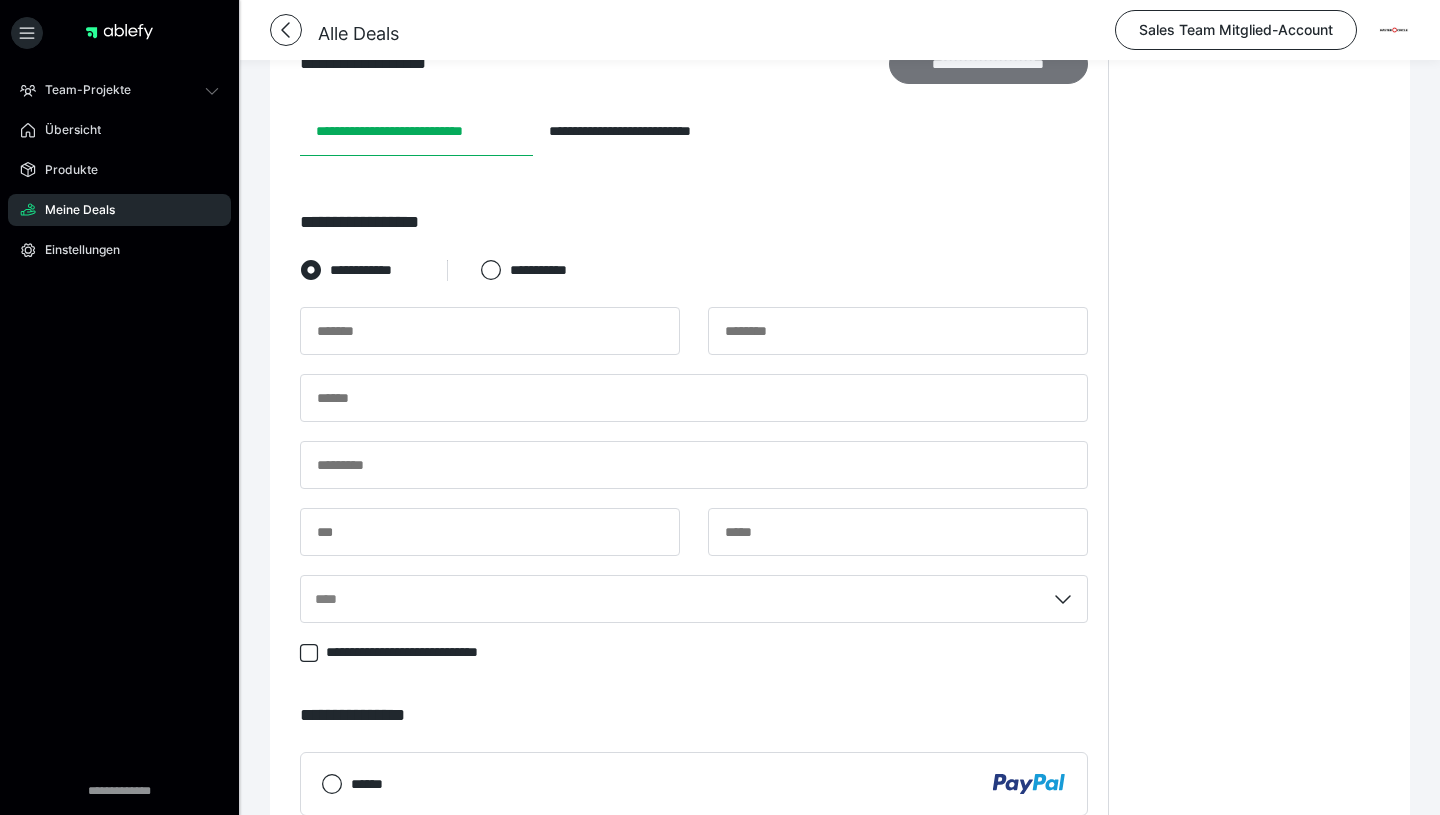 scroll, scrollTop: 352, scrollLeft: 0, axis: vertical 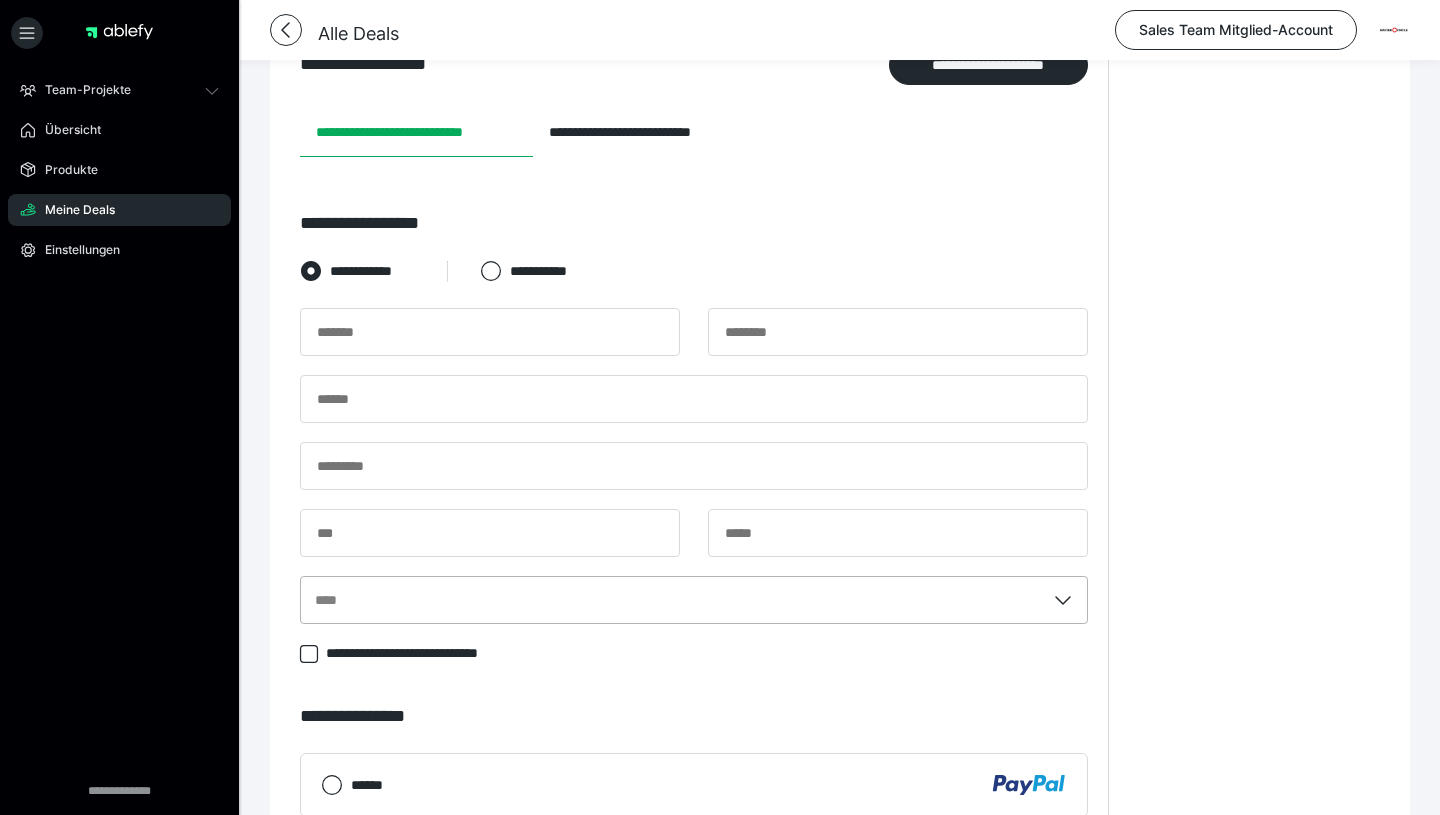 click on "****" at bounding box center (694, 600) 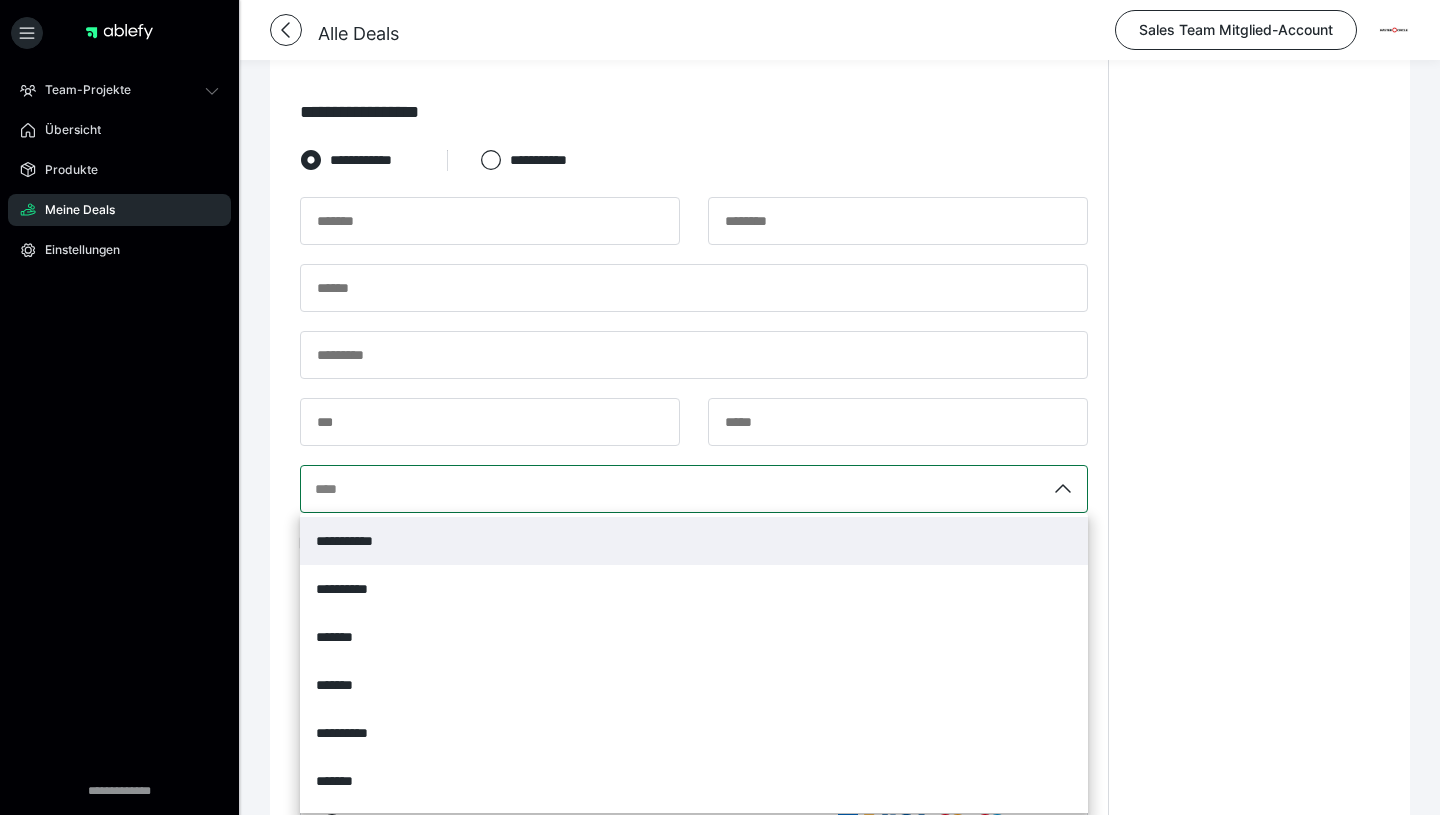 scroll, scrollTop: 469, scrollLeft: 0, axis: vertical 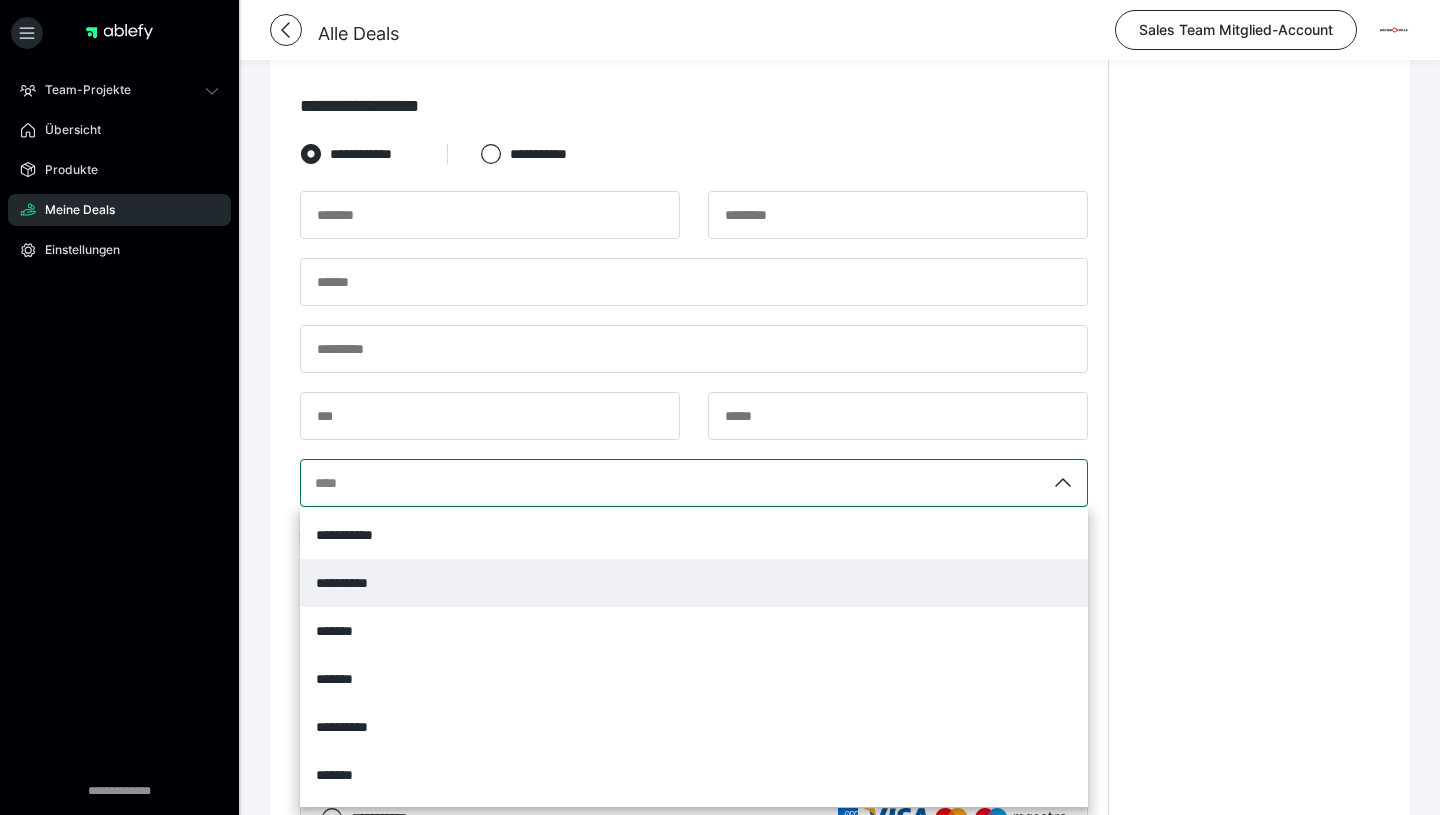 click on "**********" at bounding box center [694, 583] 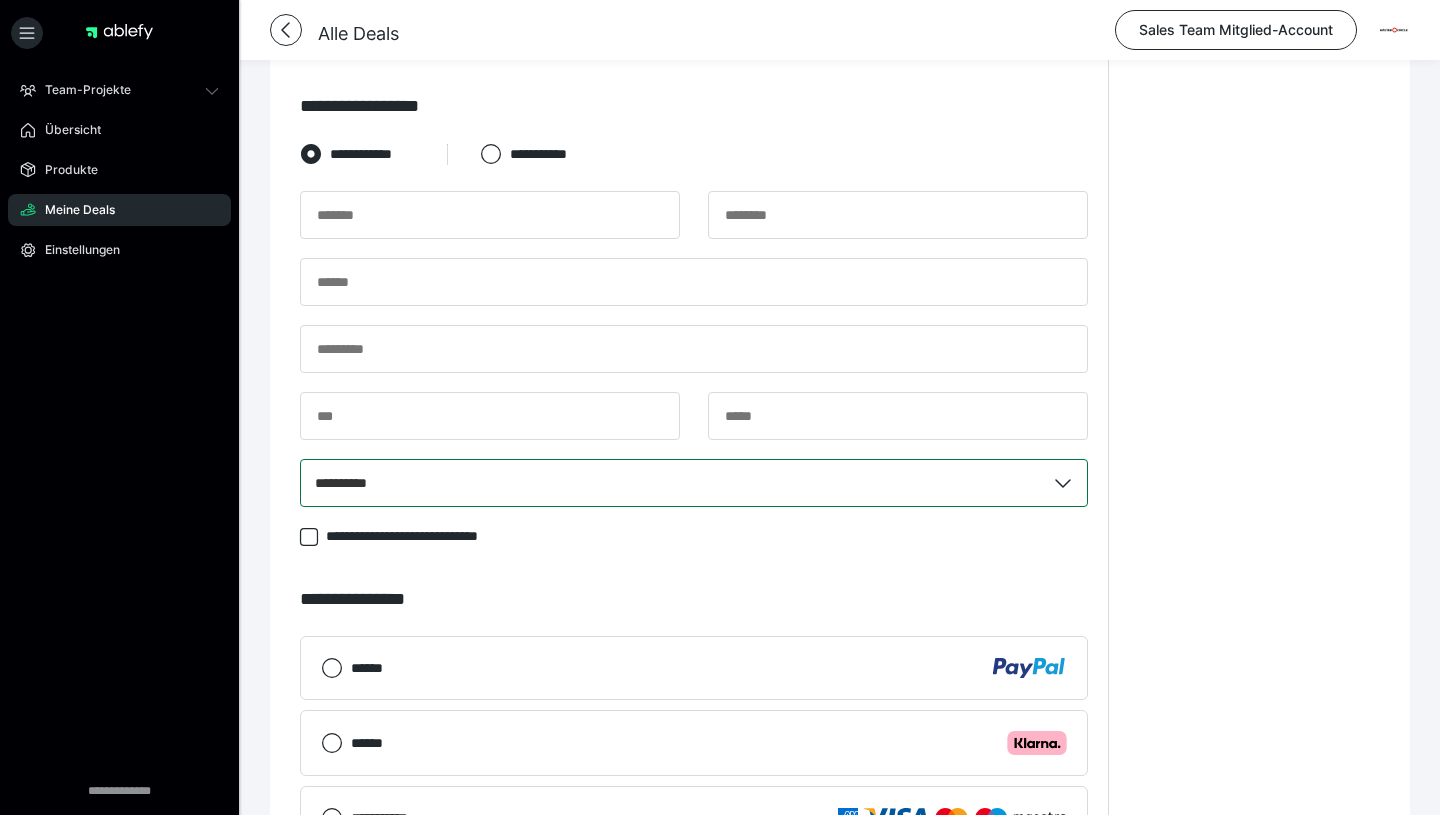 click on "**********" at bounding box center [673, 483] 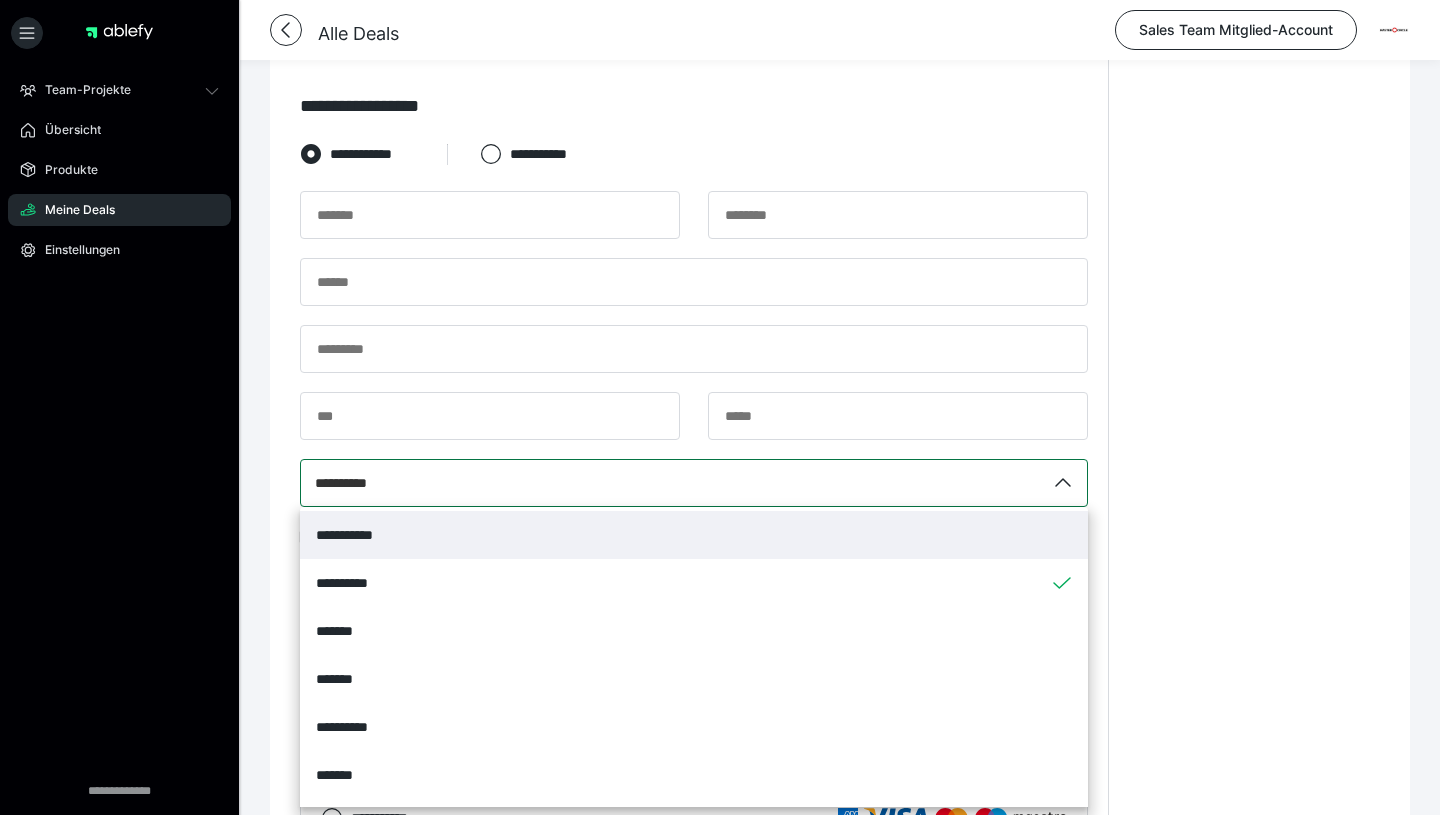 click on "**********" at bounding box center [694, 535] 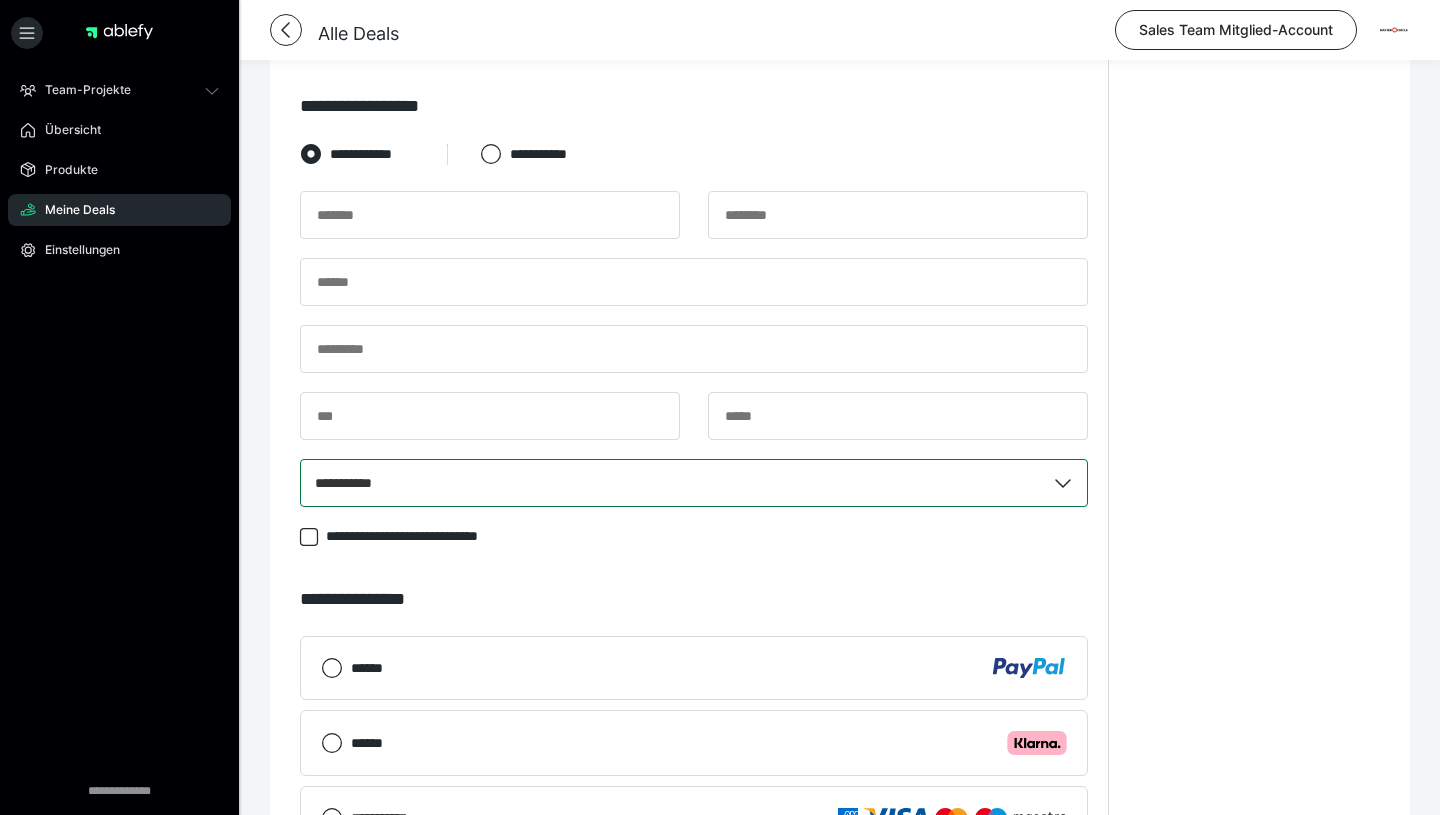 click on "**********" at bounding box center (673, 483) 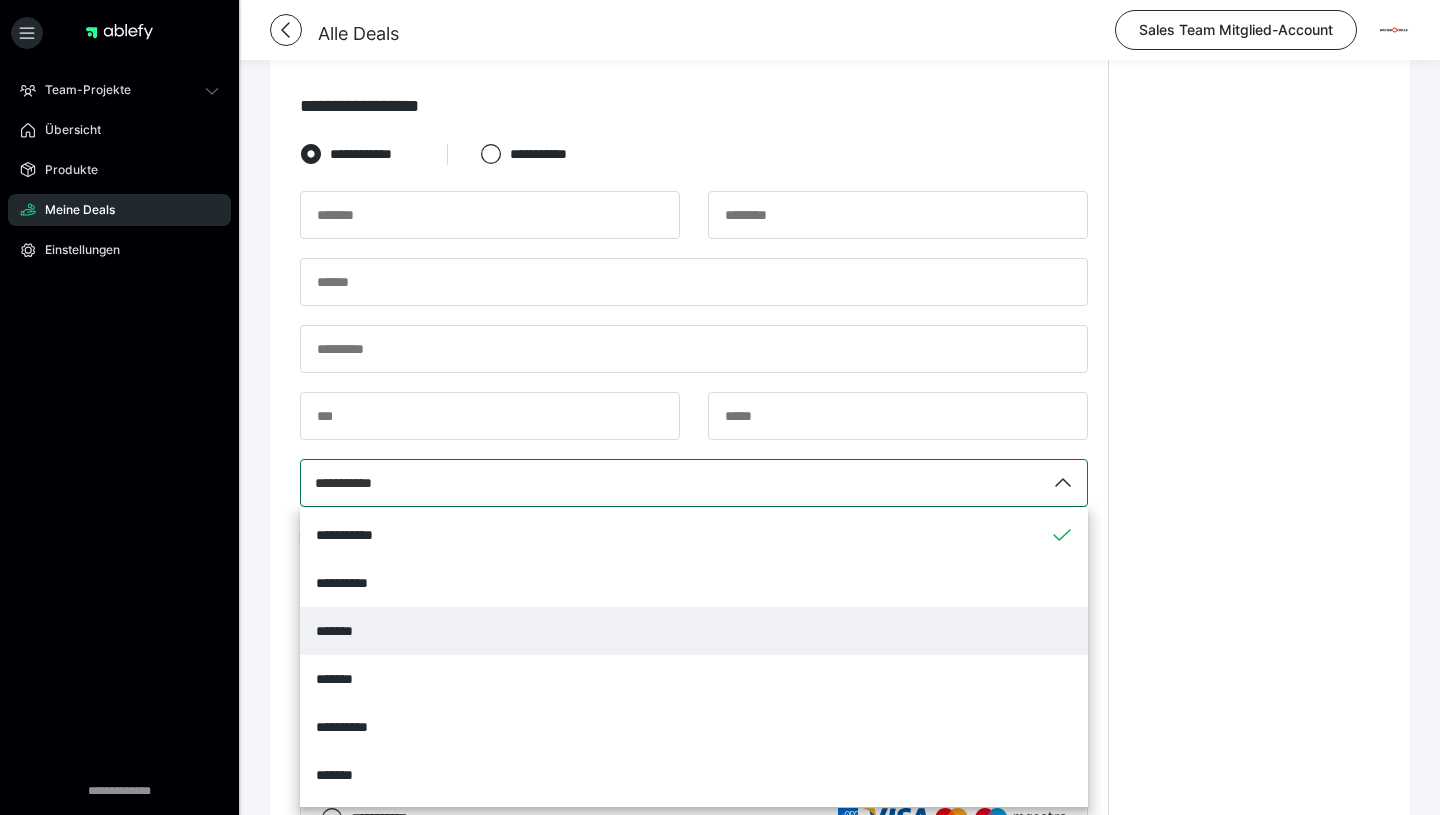 click on "*******" at bounding box center (694, 631) 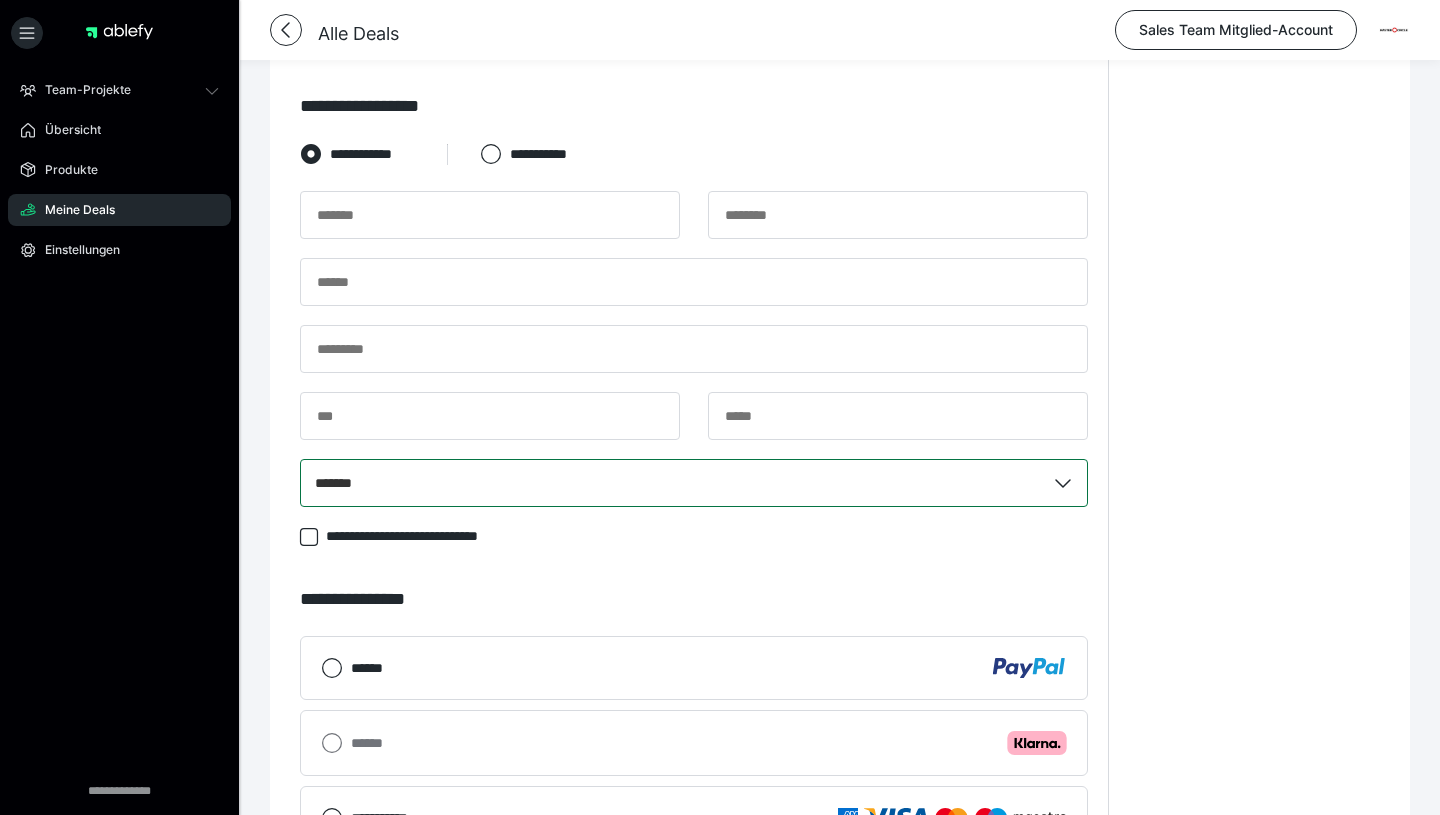 click on "*******" at bounding box center [673, 483] 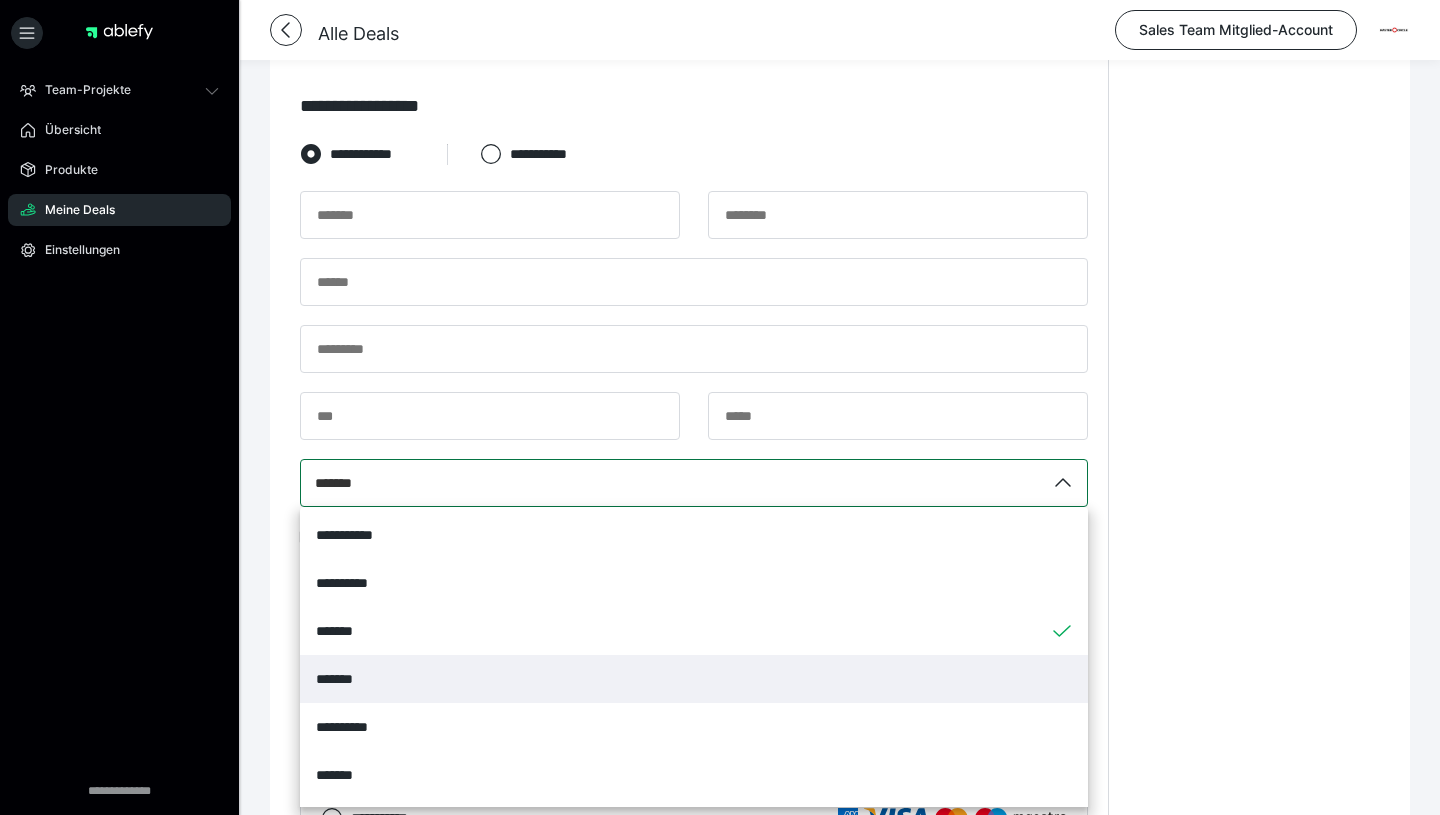 click on "*******" at bounding box center (694, 679) 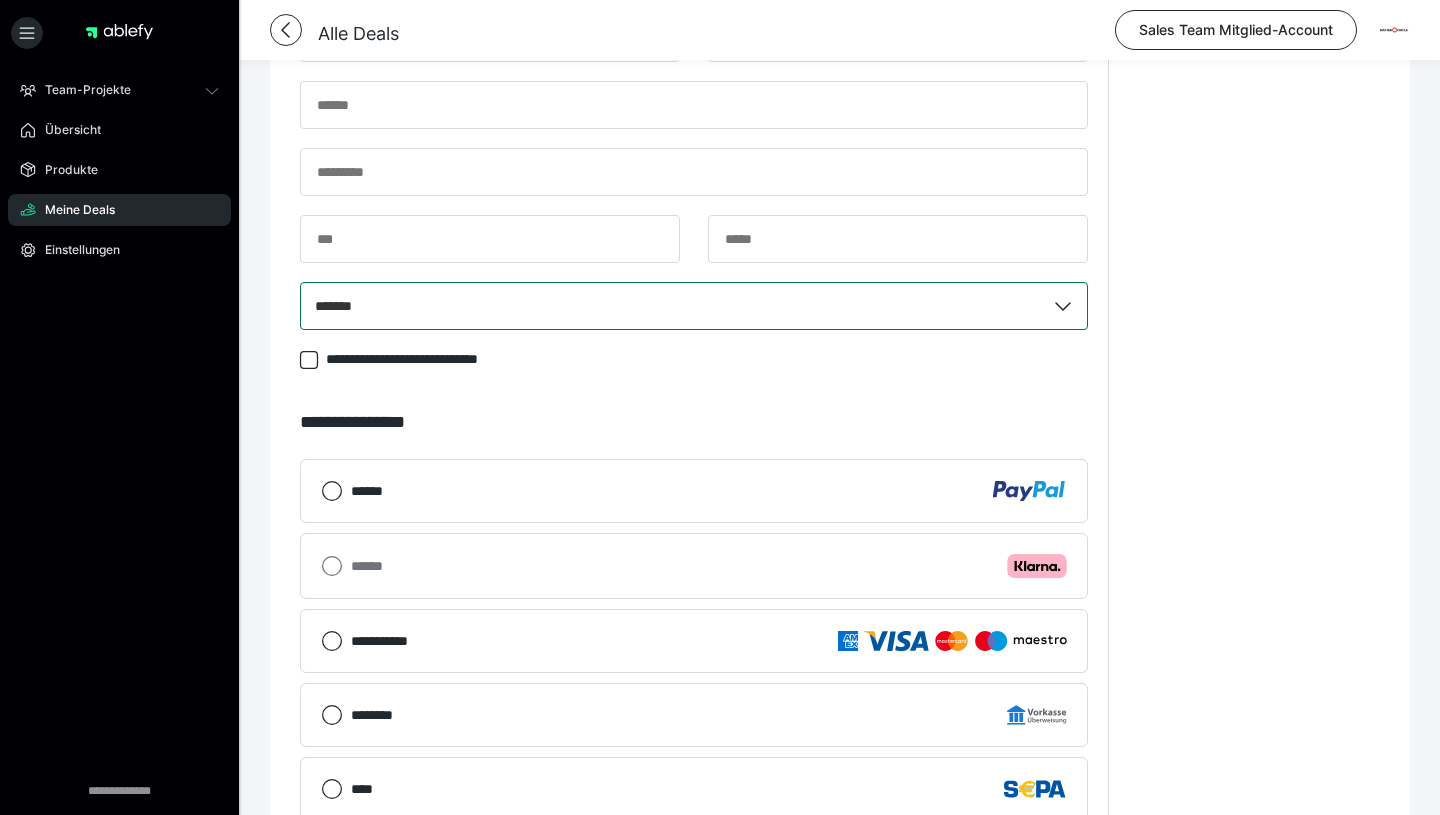 scroll, scrollTop: 729, scrollLeft: 0, axis: vertical 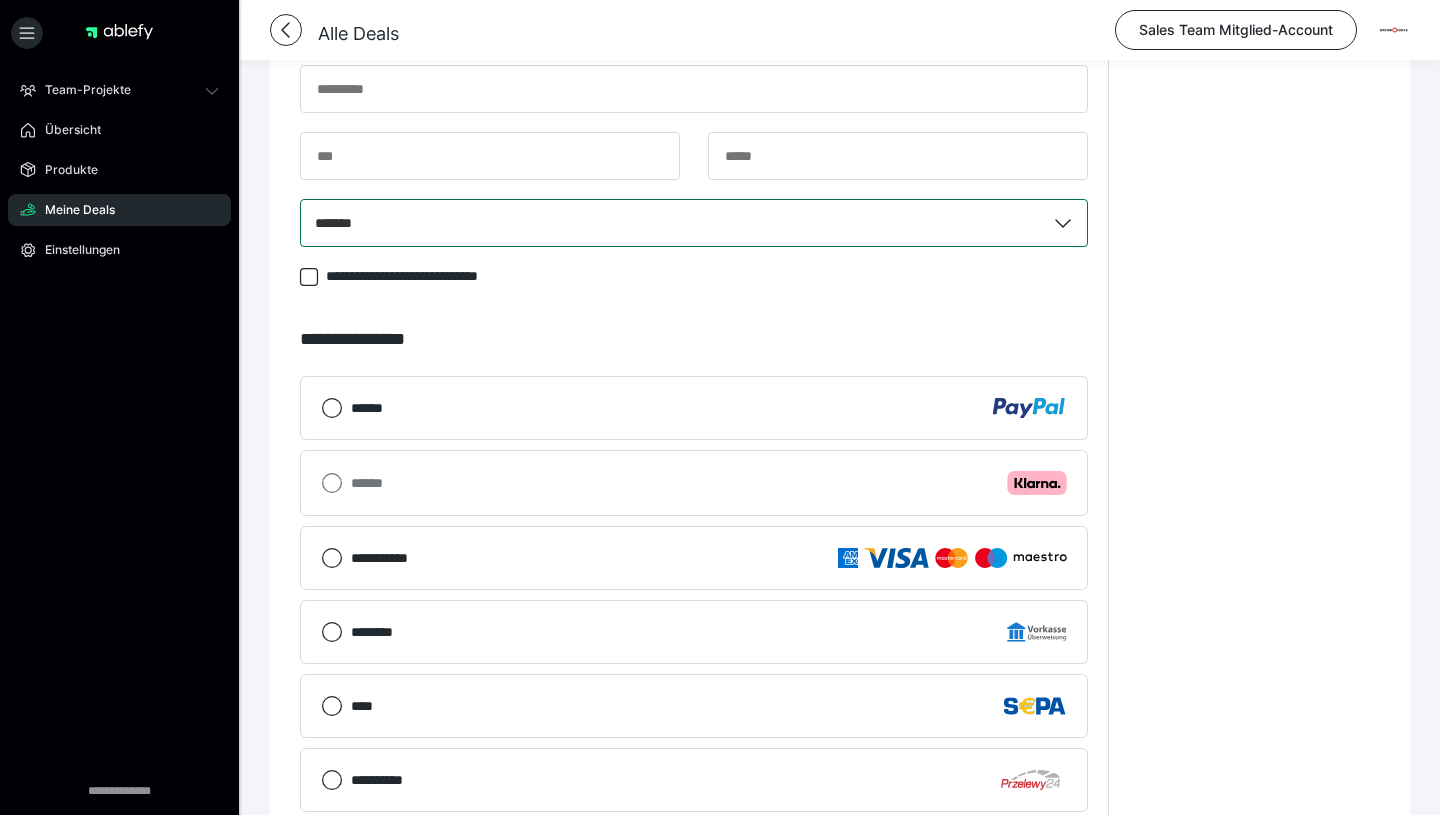 click on "*******" at bounding box center (673, 223) 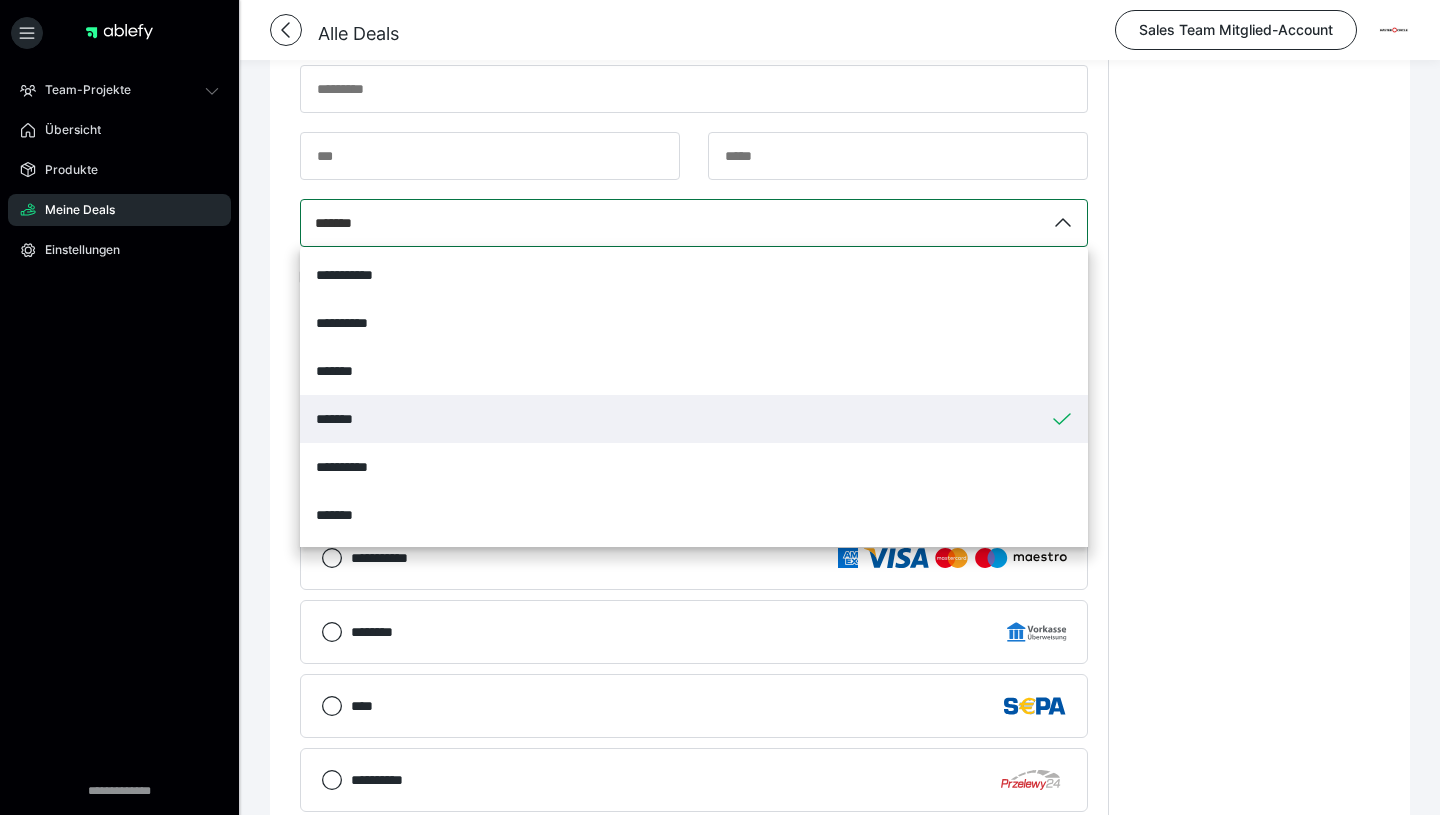 click on "*******" at bounding box center [694, 419] 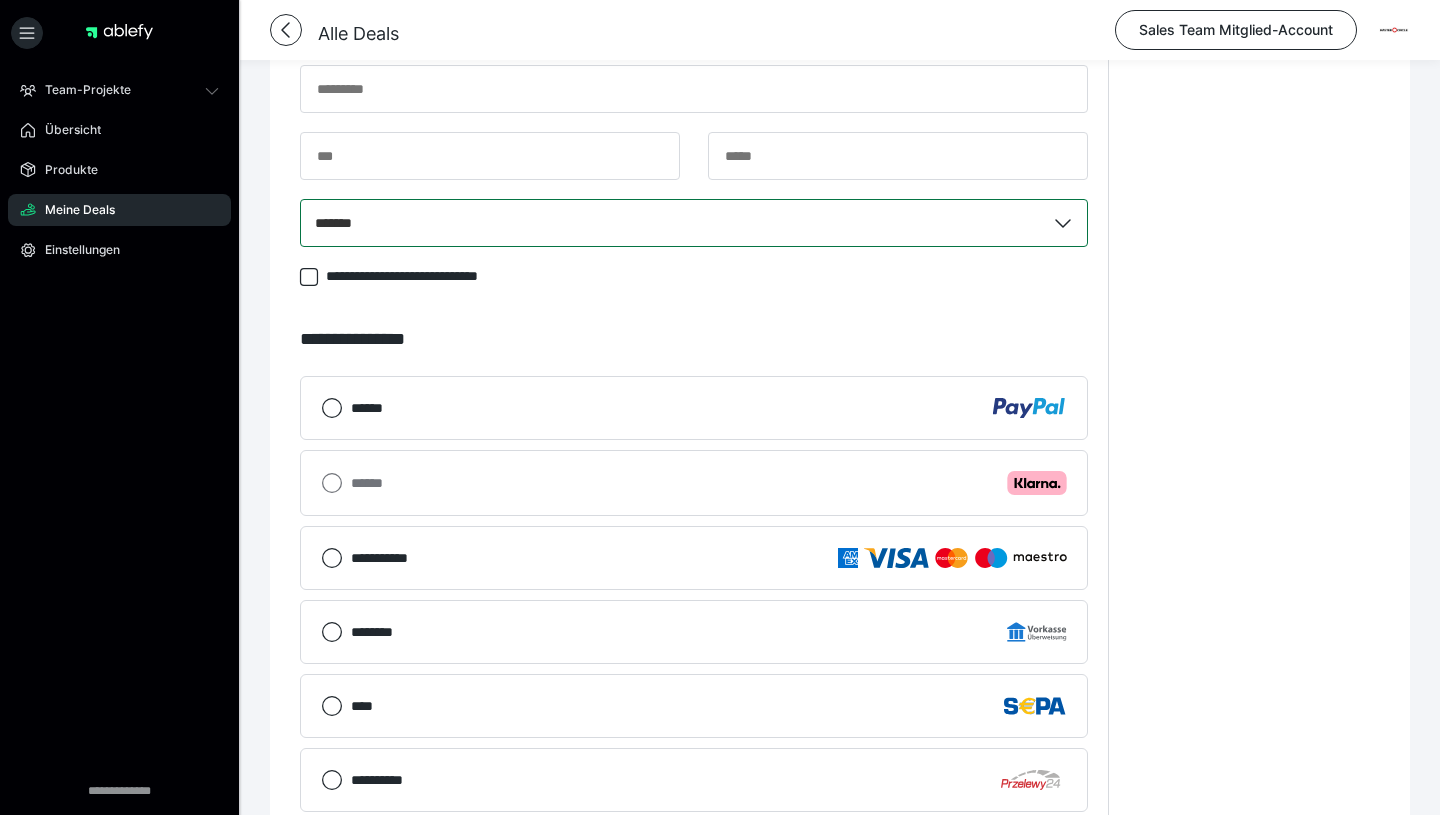 click on "**********" at bounding box center (1254, 269) 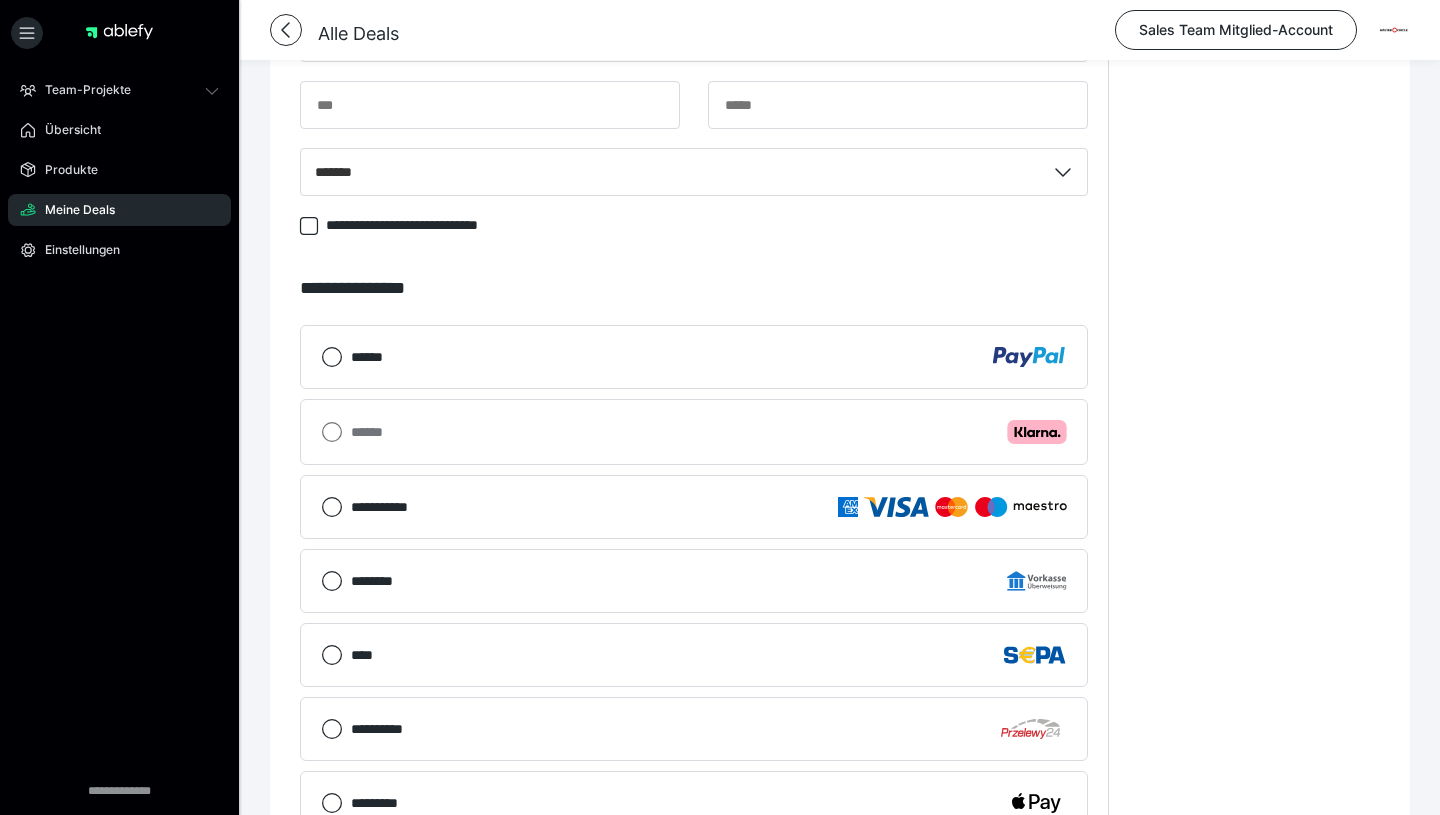 scroll, scrollTop: 803, scrollLeft: 0, axis: vertical 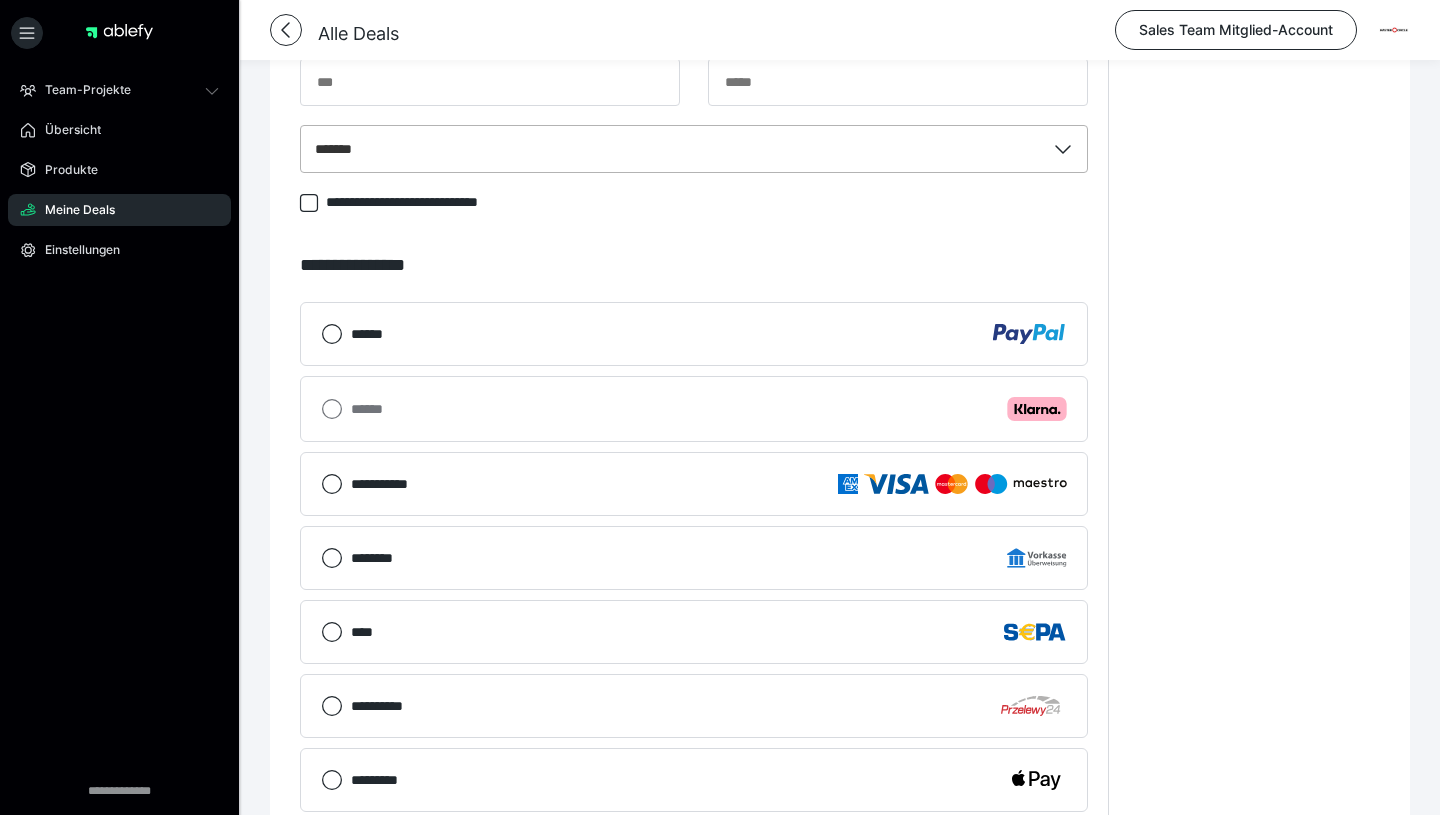 click on "*******" at bounding box center [673, 149] 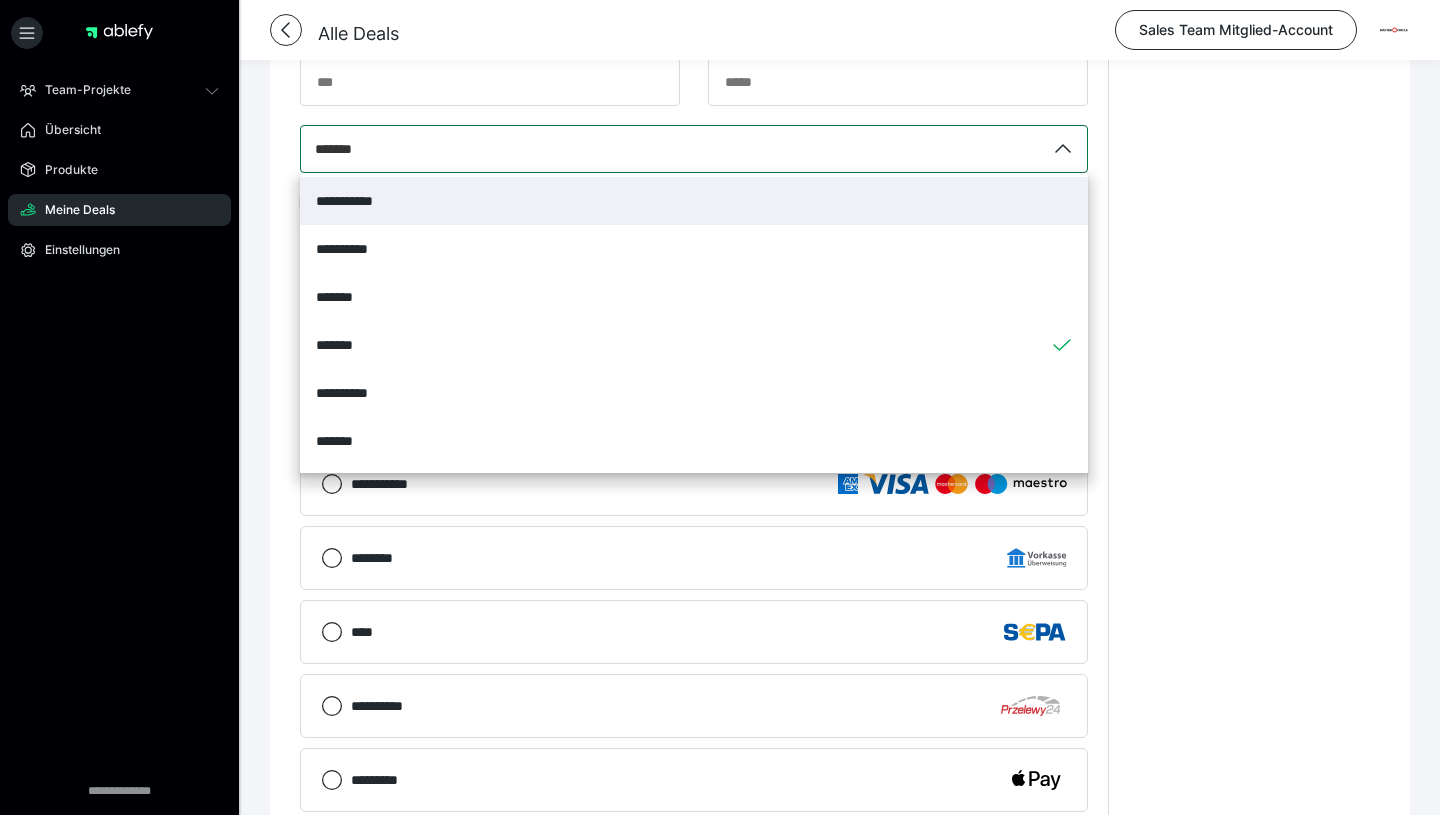 click on "**********" at bounding box center (694, 201) 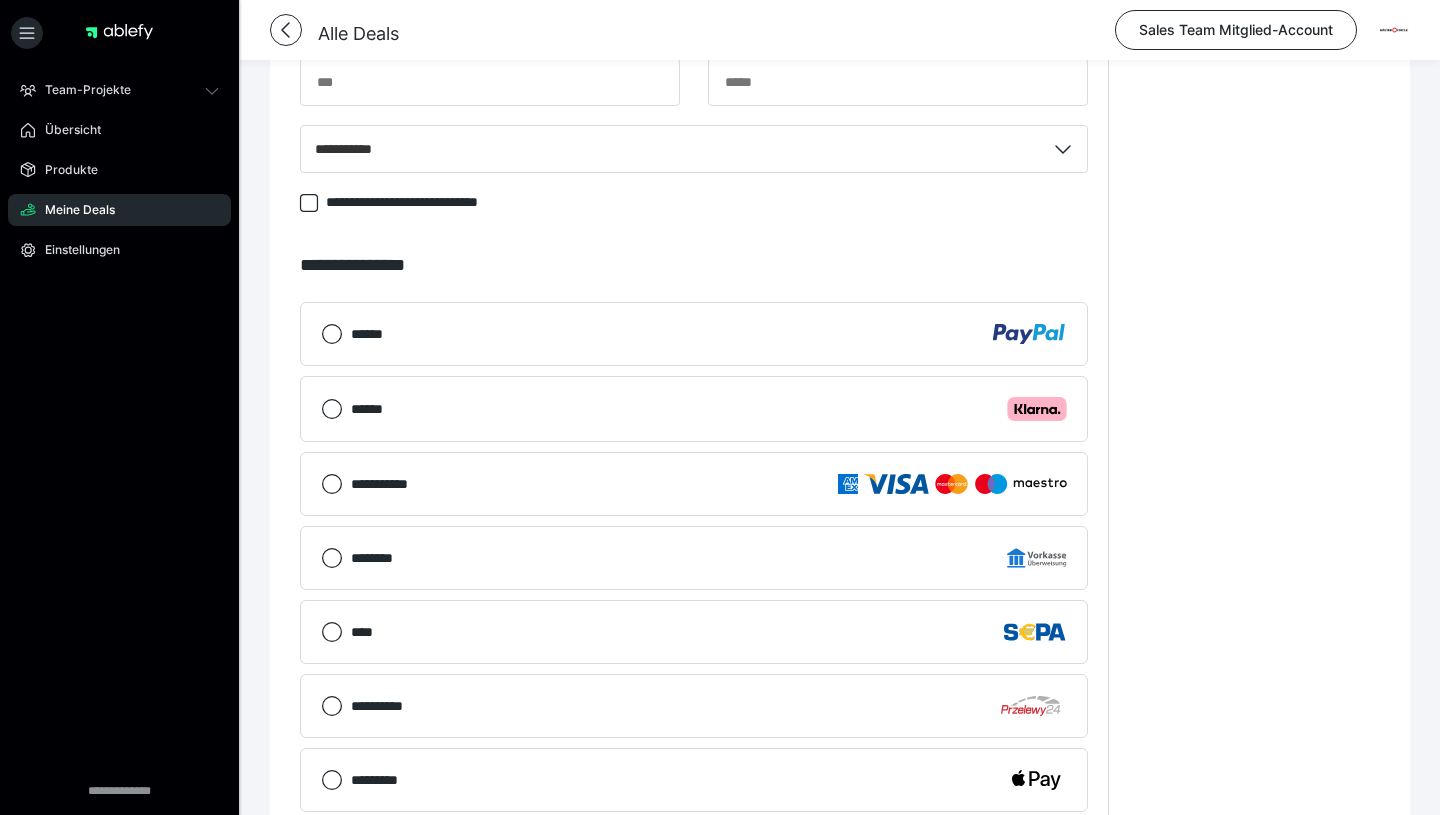 click on "**********" at bounding box center (1254, 195) 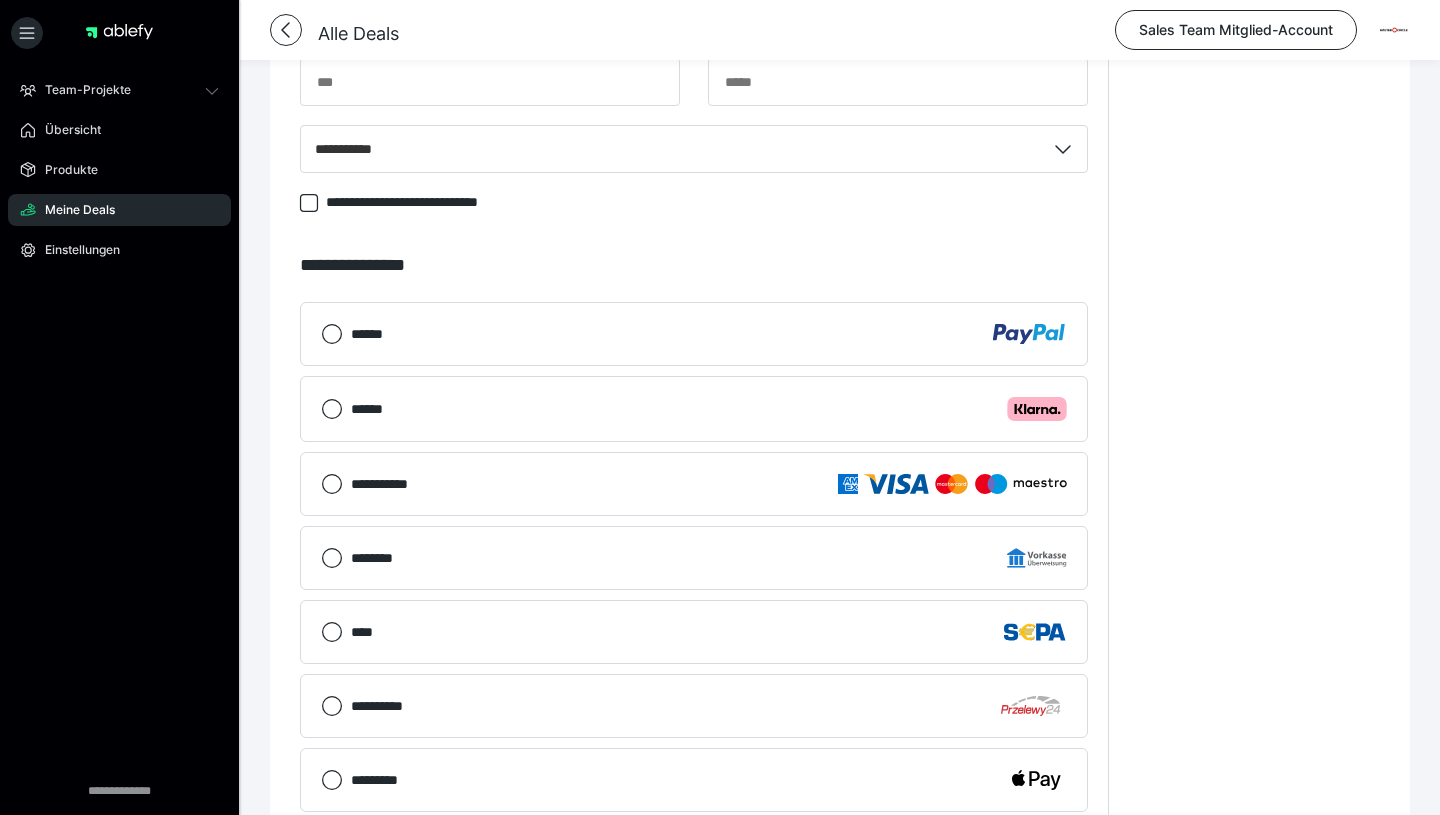 click on "Meine Deals" at bounding box center [119, 210] 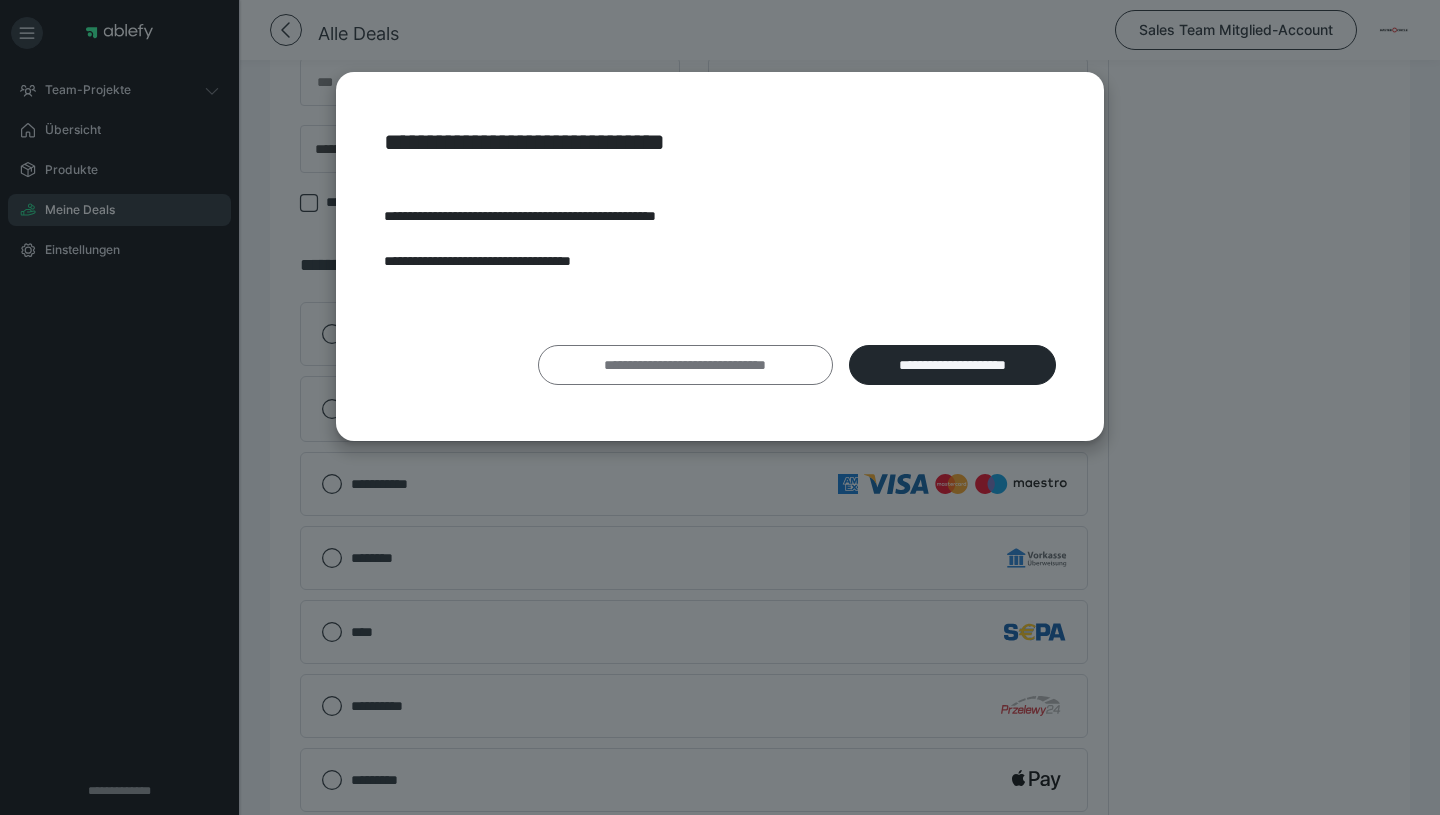 click on "**********" at bounding box center (685, 365) 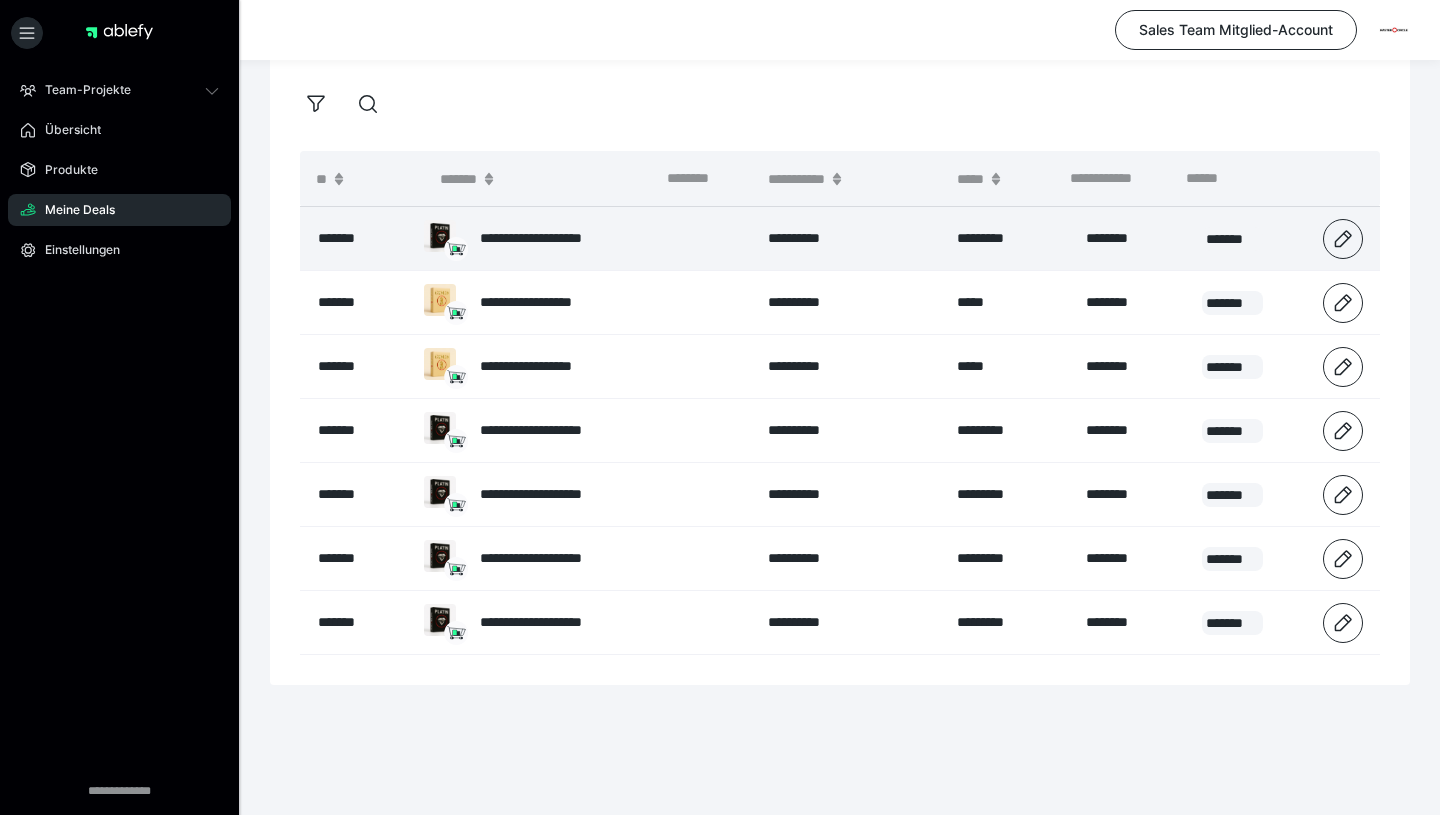 scroll, scrollTop: 0, scrollLeft: 0, axis: both 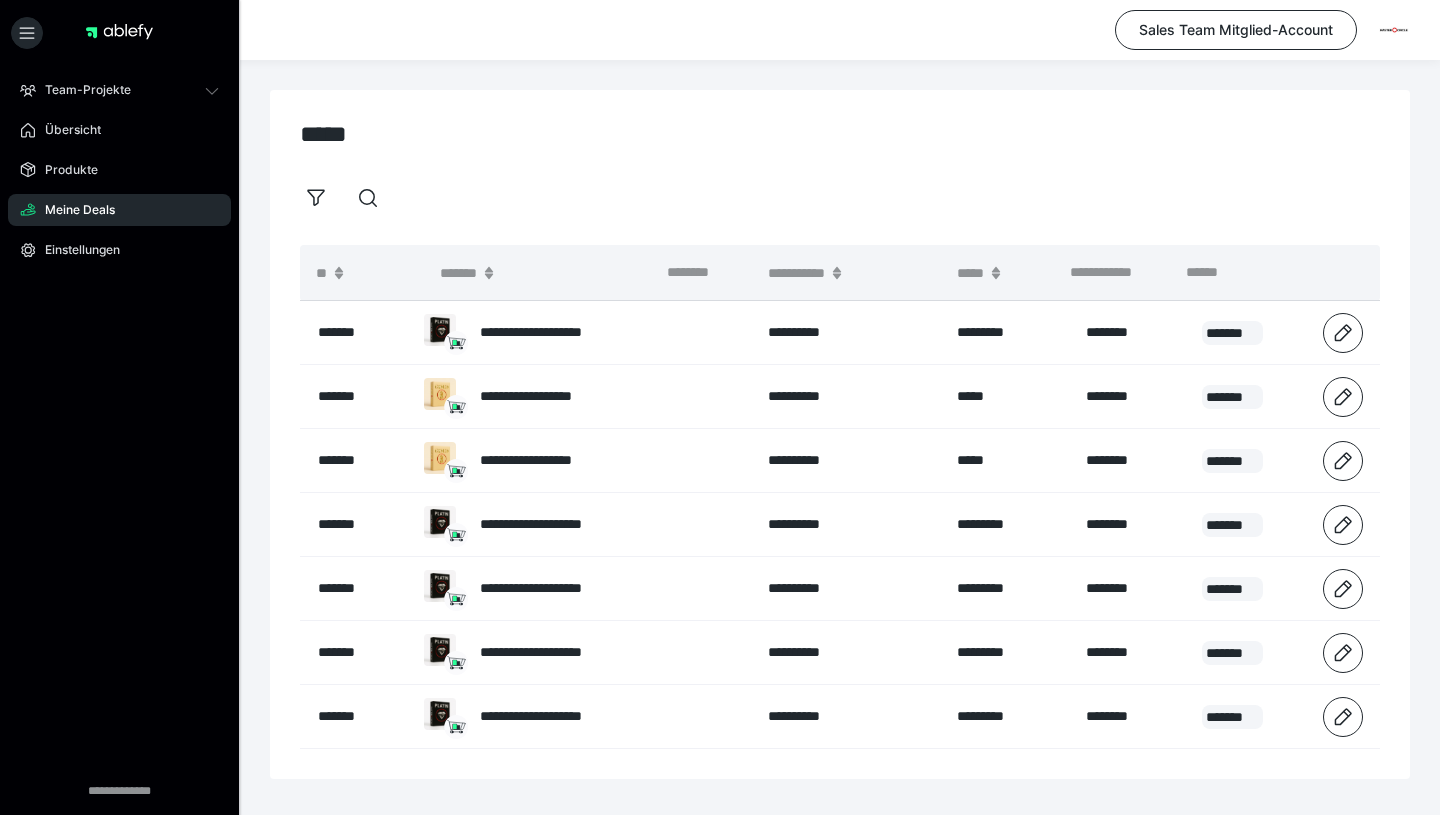 click on "Meine Deals" at bounding box center (119, 210) 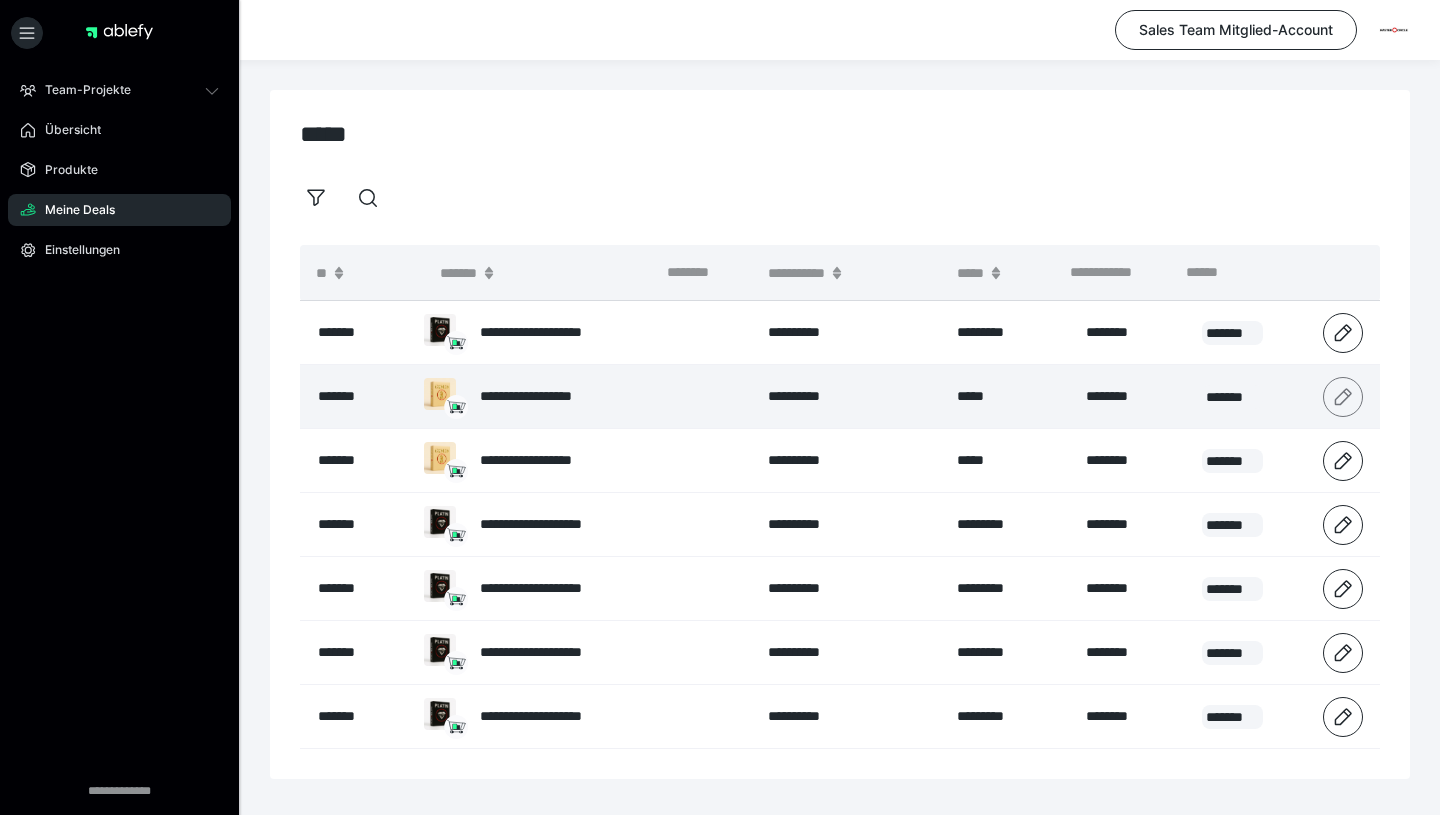 click 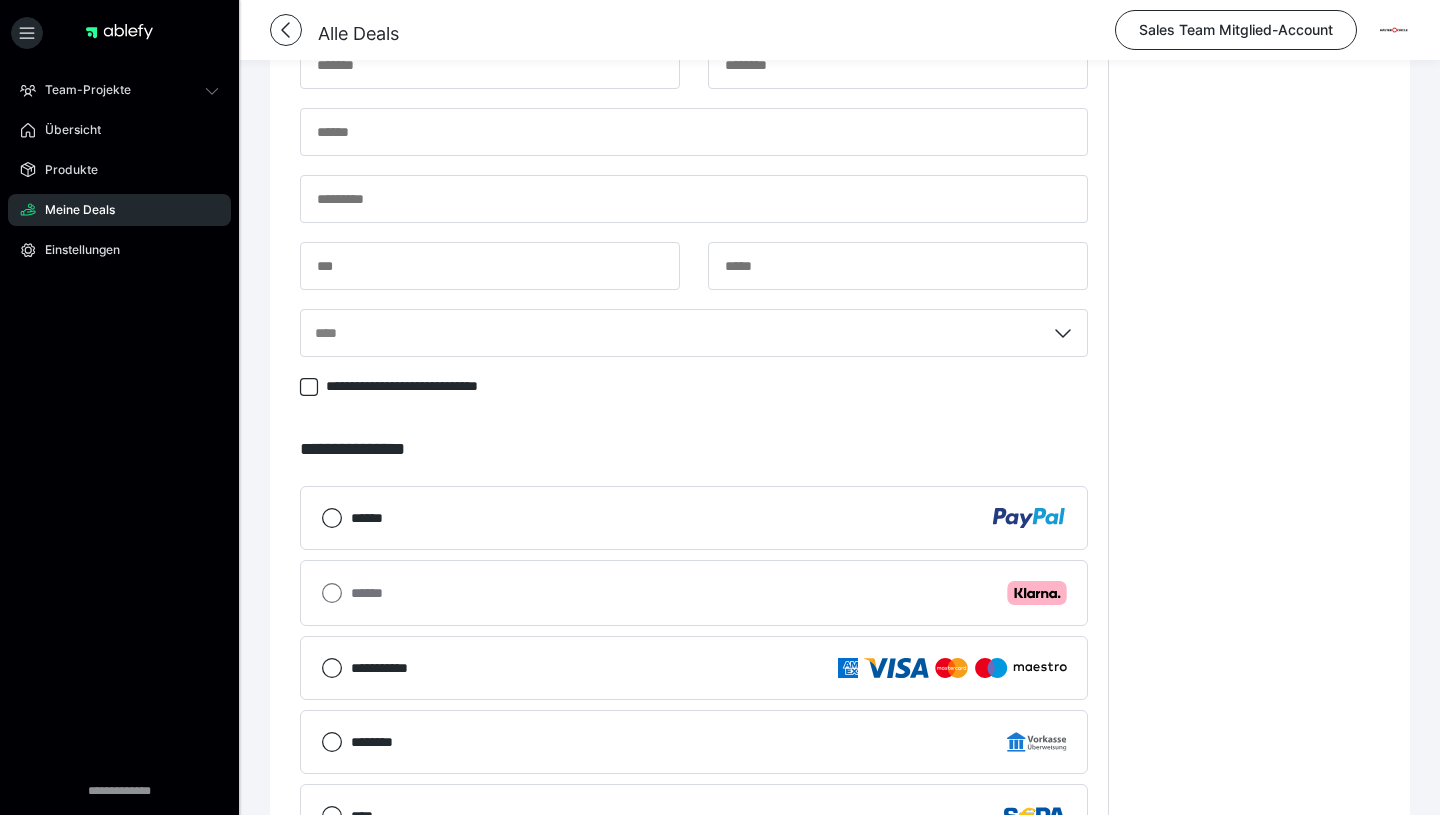 scroll, scrollTop: 618, scrollLeft: 0, axis: vertical 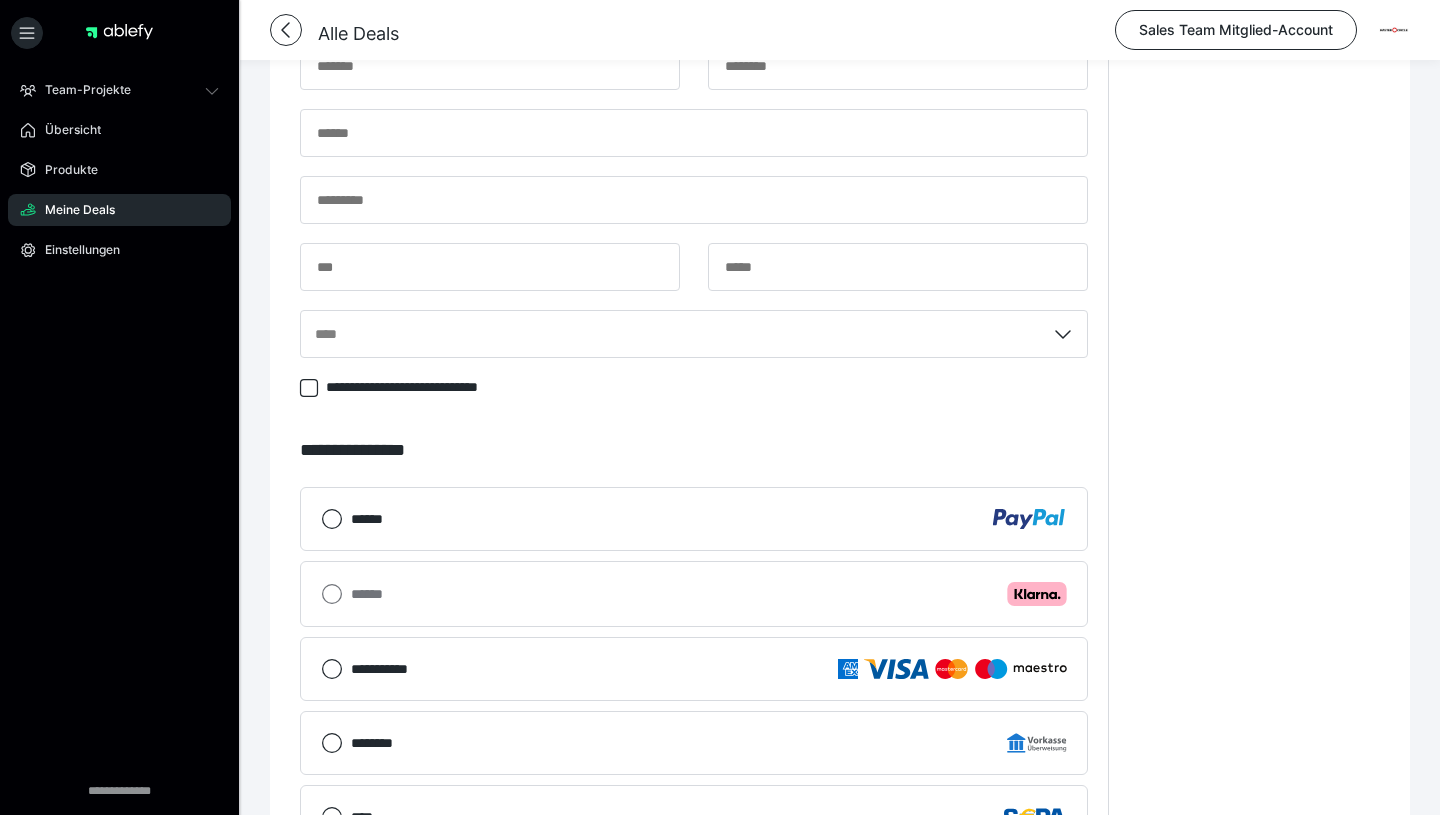 click on "Meine Deals" at bounding box center [73, 210] 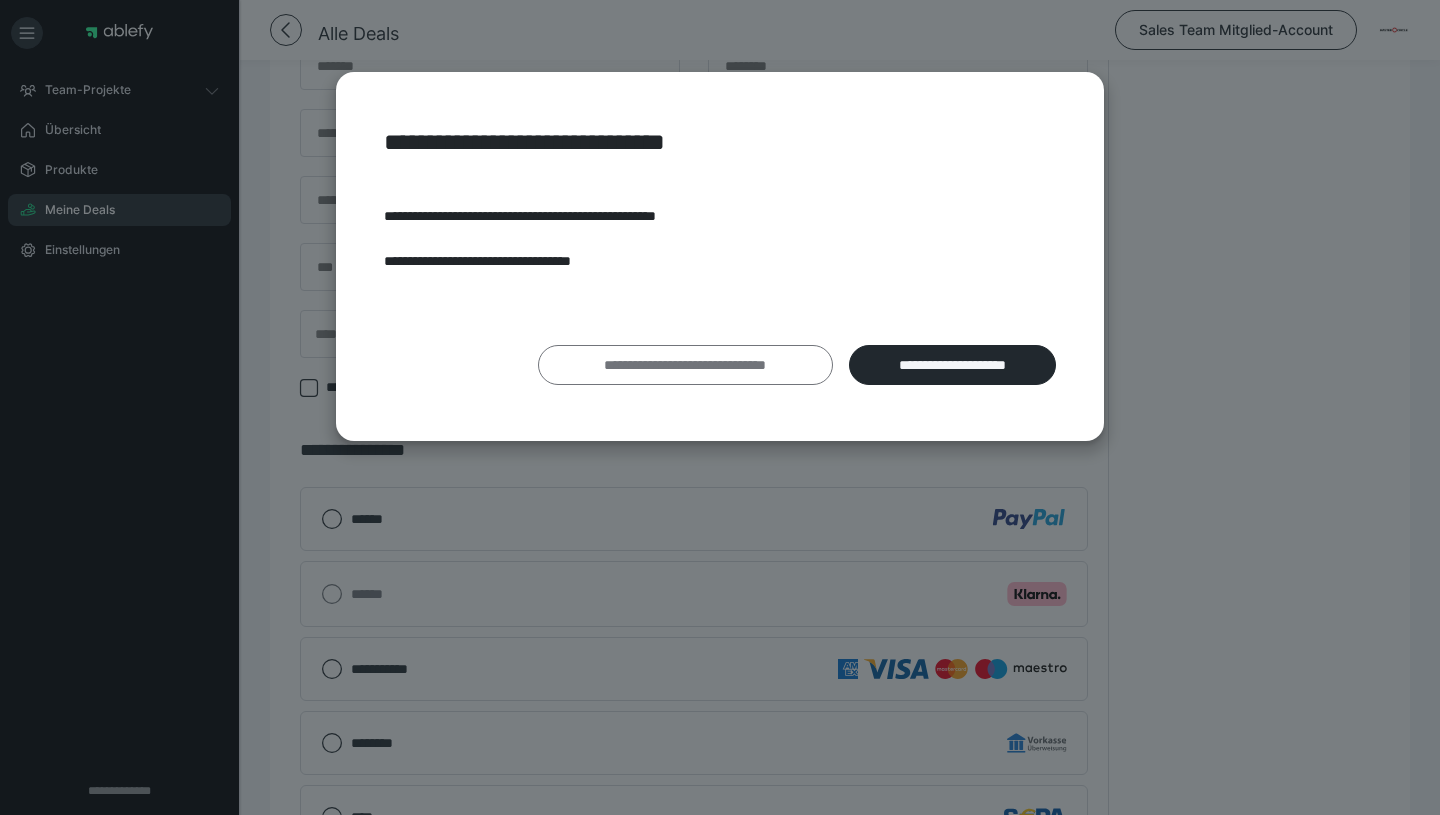 click on "**********" at bounding box center (685, 365) 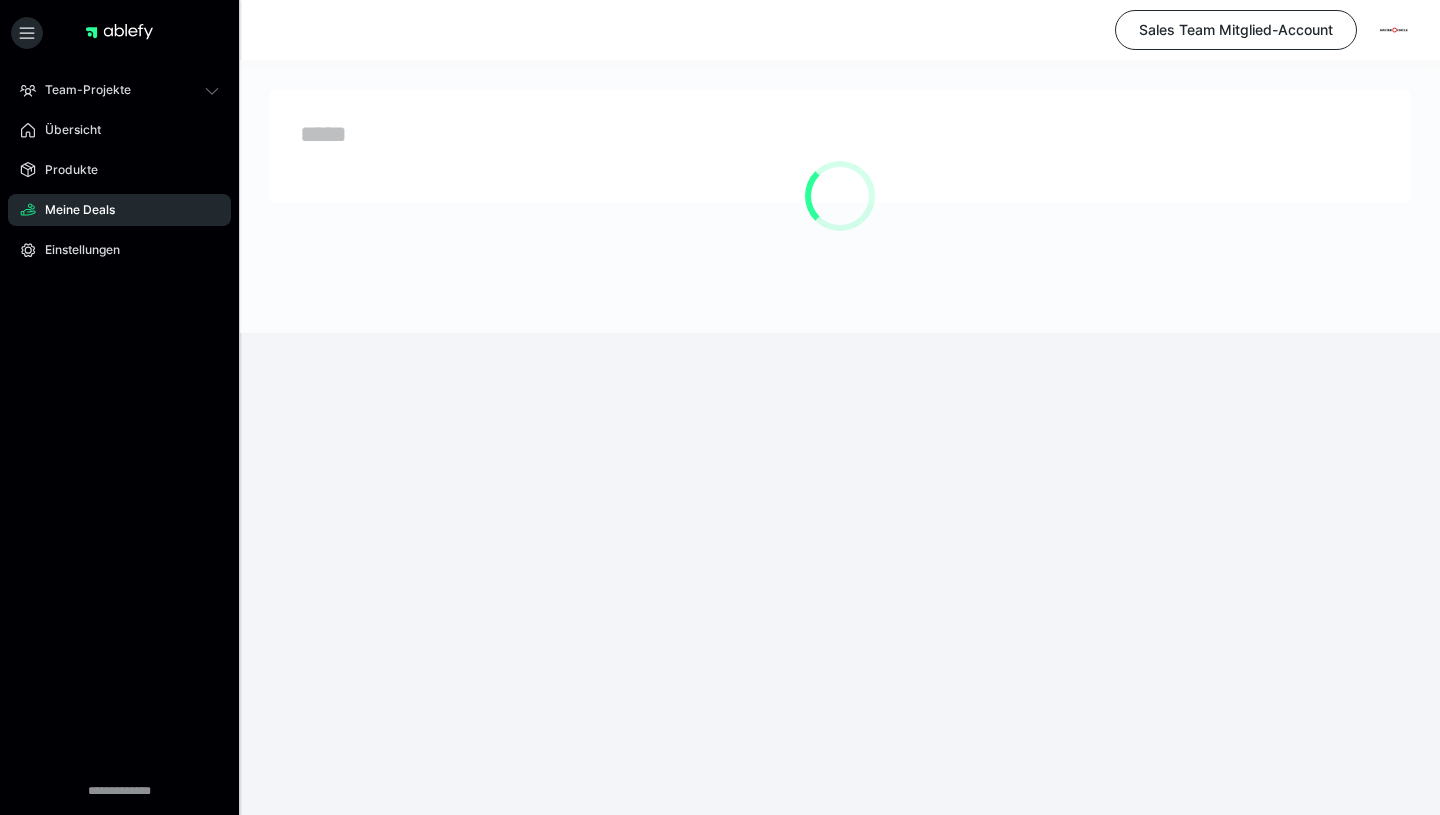 scroll, scrollTop: 0, scrollLeft: 0, axis: both 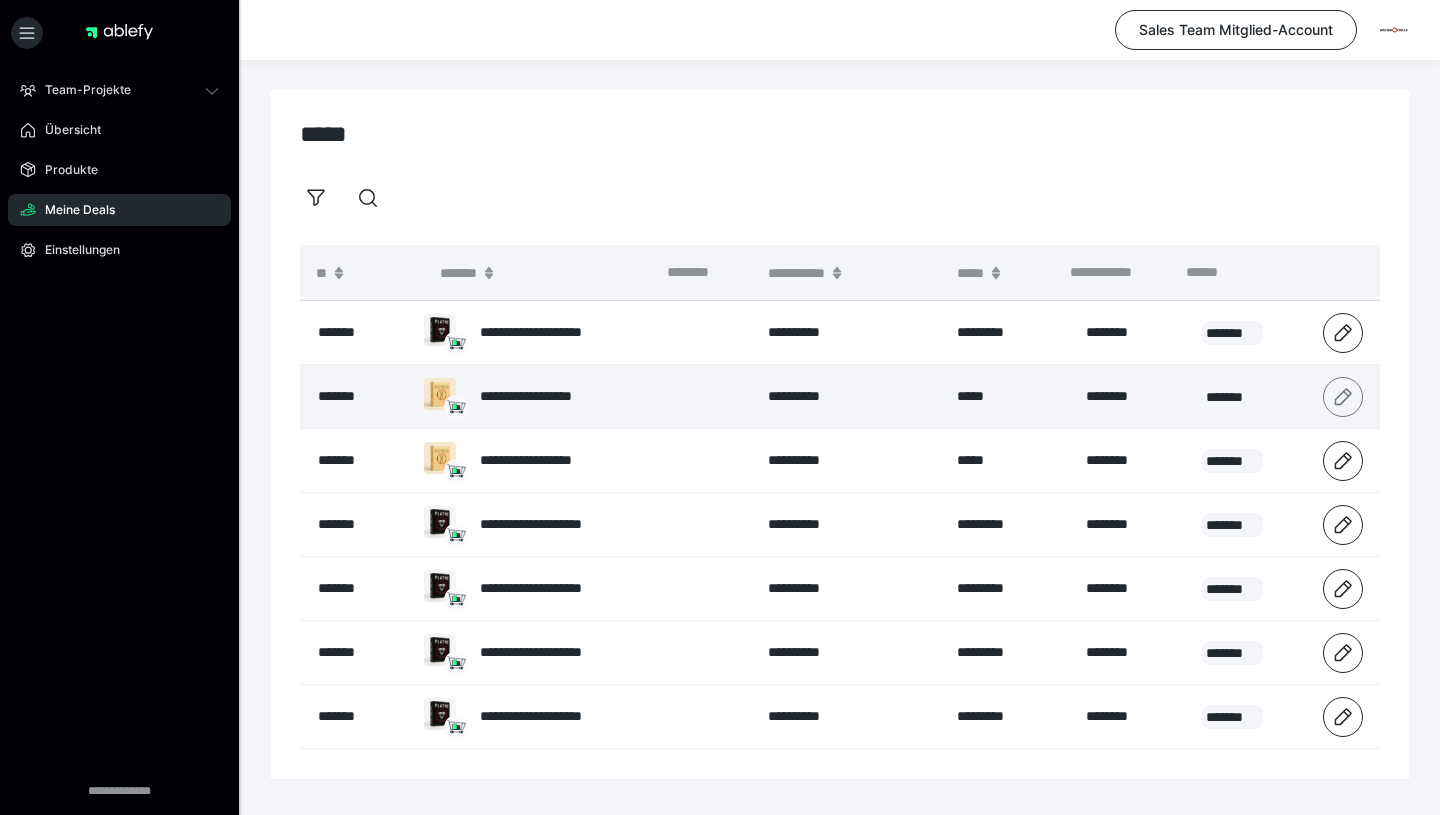 click 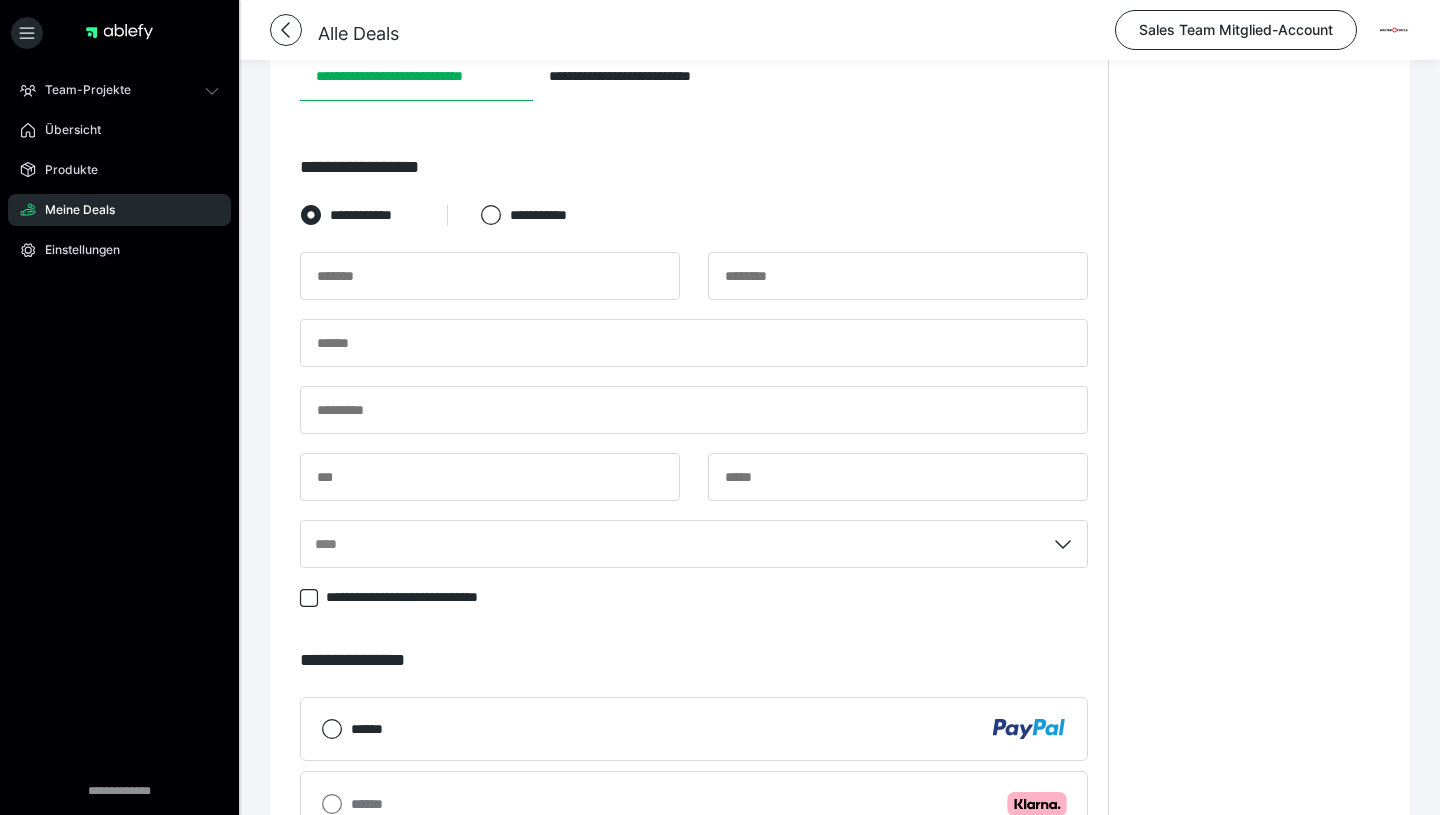 scroll, scrollTop: 416, scrollLeft: 0, axis: vertical 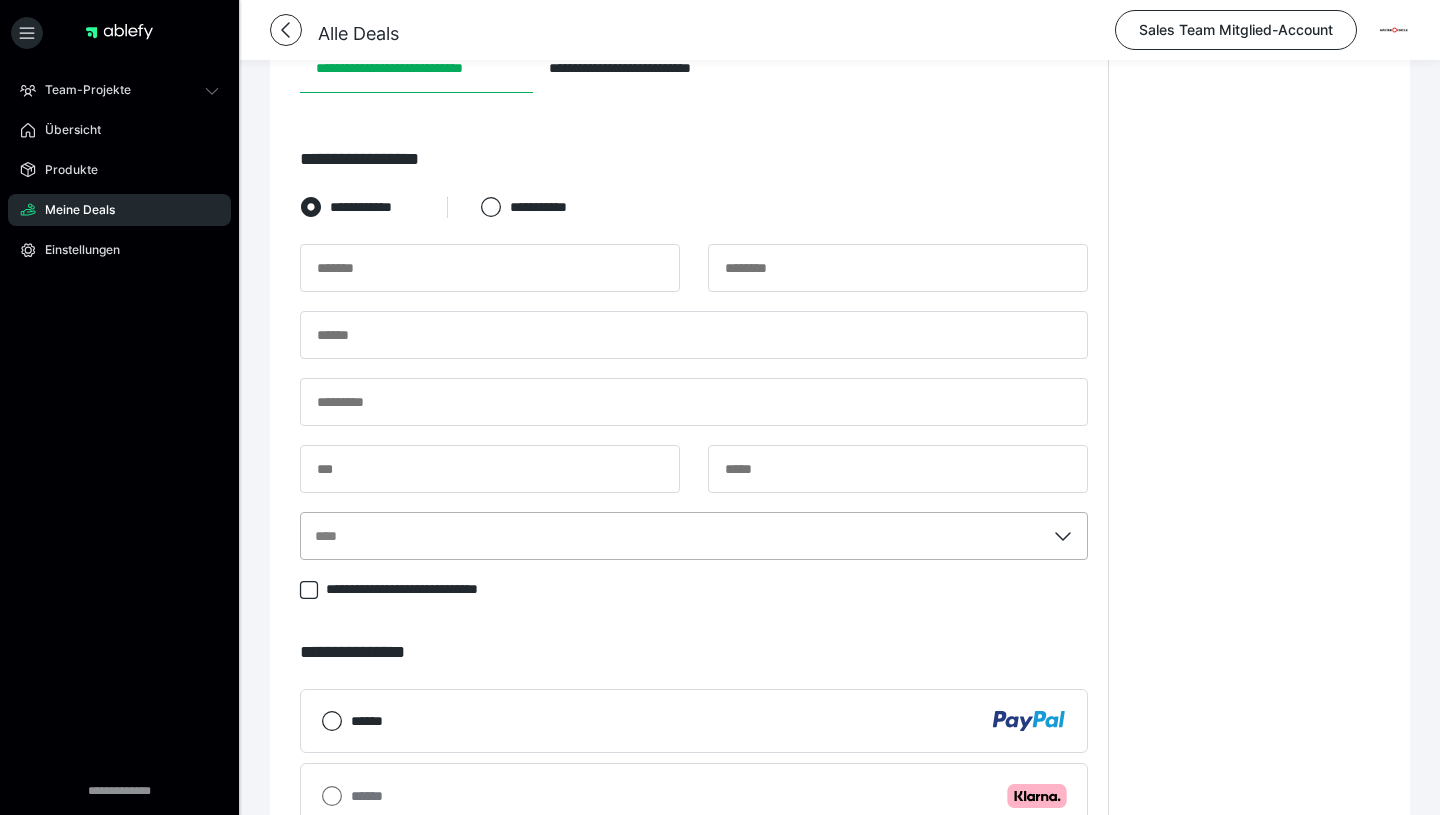 click on "****" at bounding box center [694, 536] 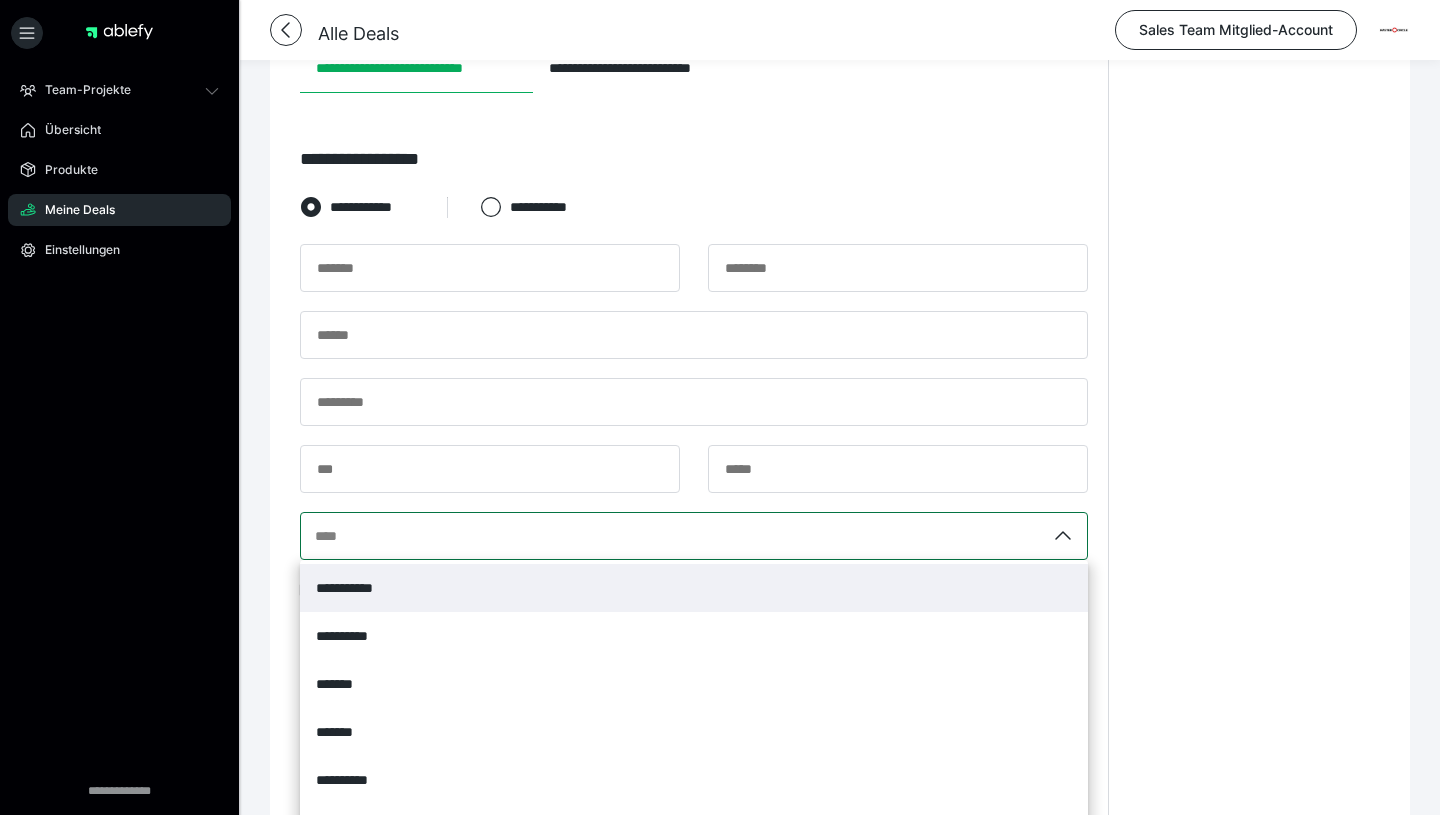 scroll, scrollTop: 469, scrollLeft: 0, axis: vertical 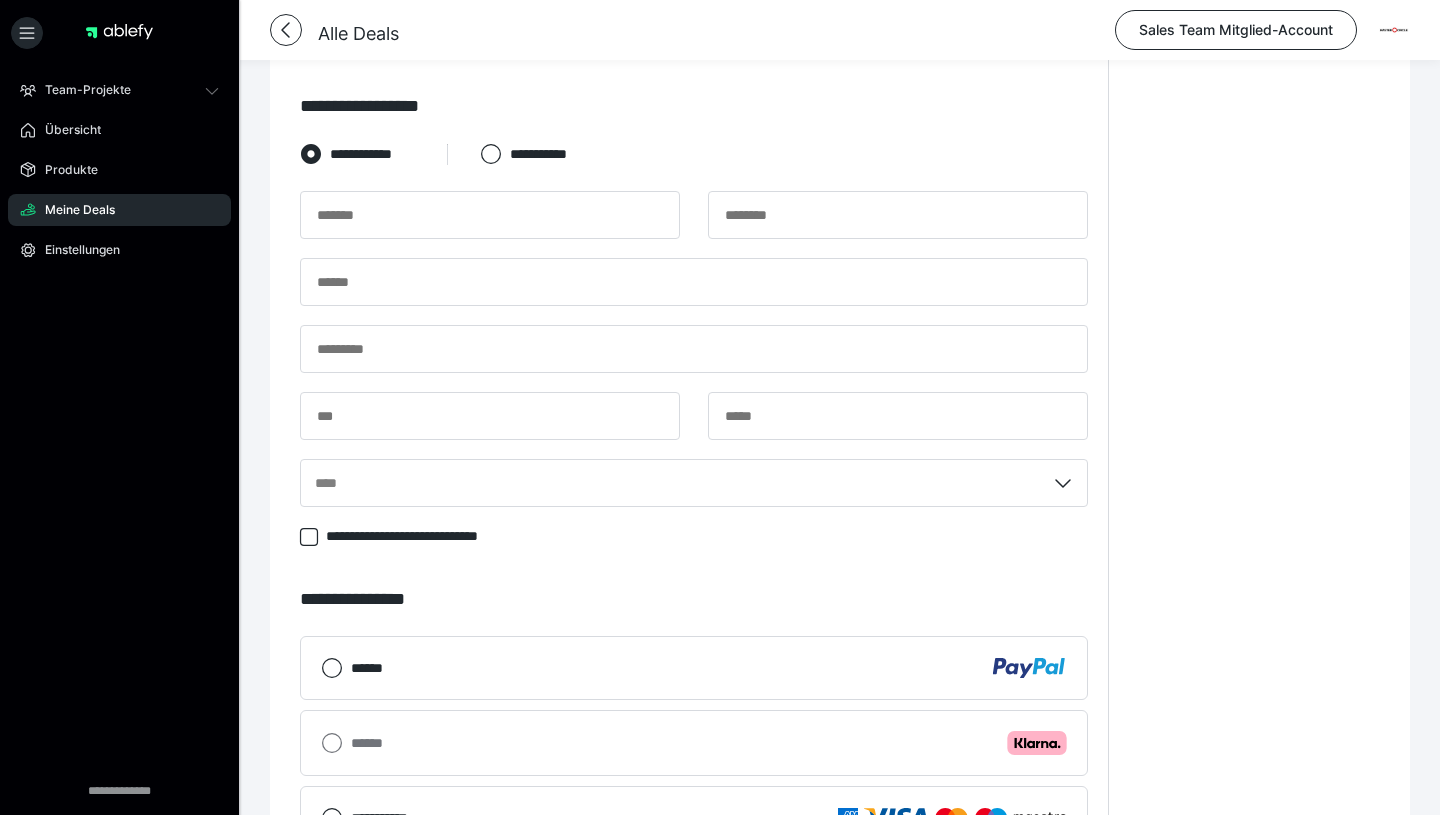 click on "**********" at bounding box center (840, 488) 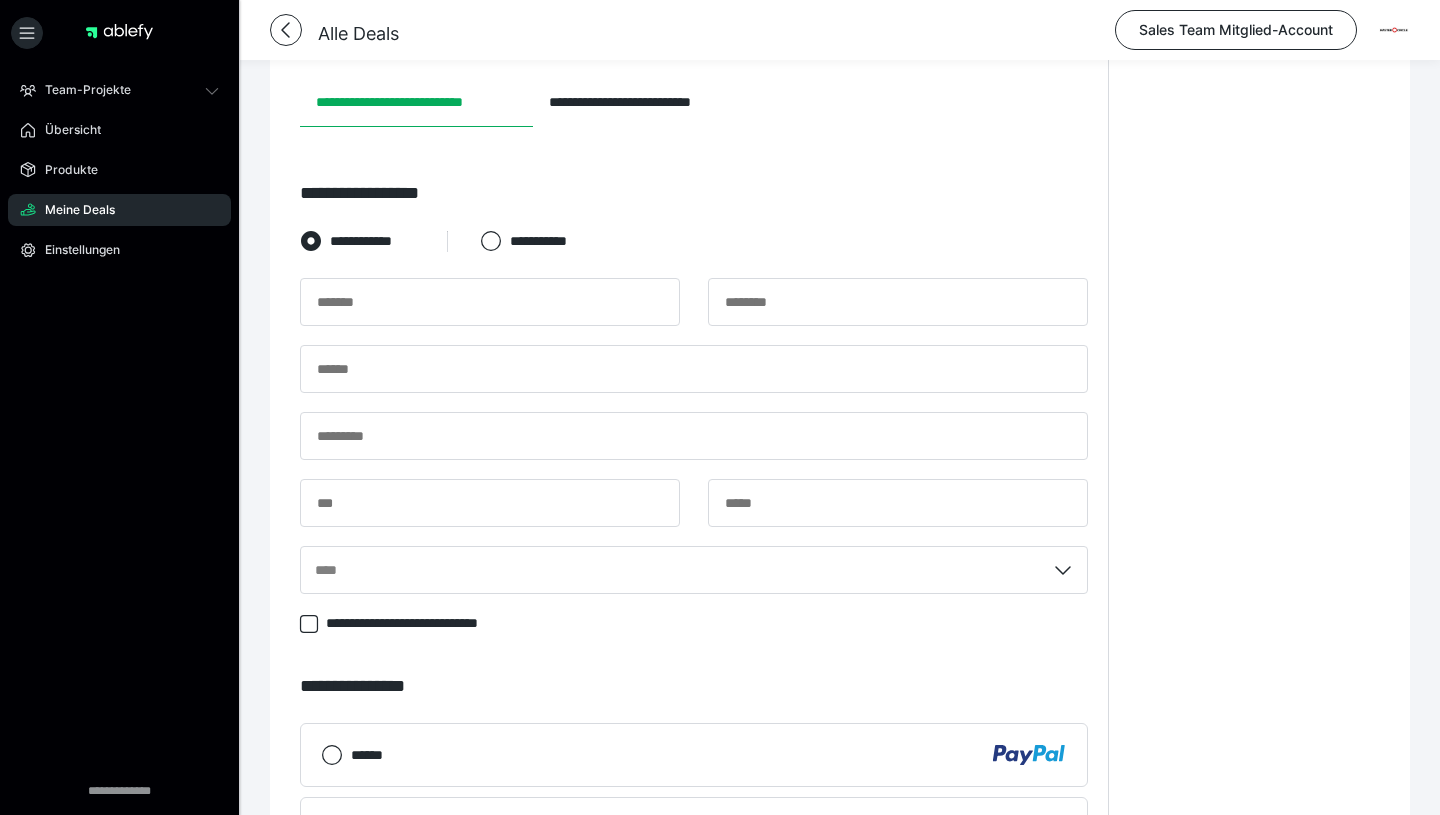 scroll, scrollTop: 389, scrollLeft: 0, axis: vertical 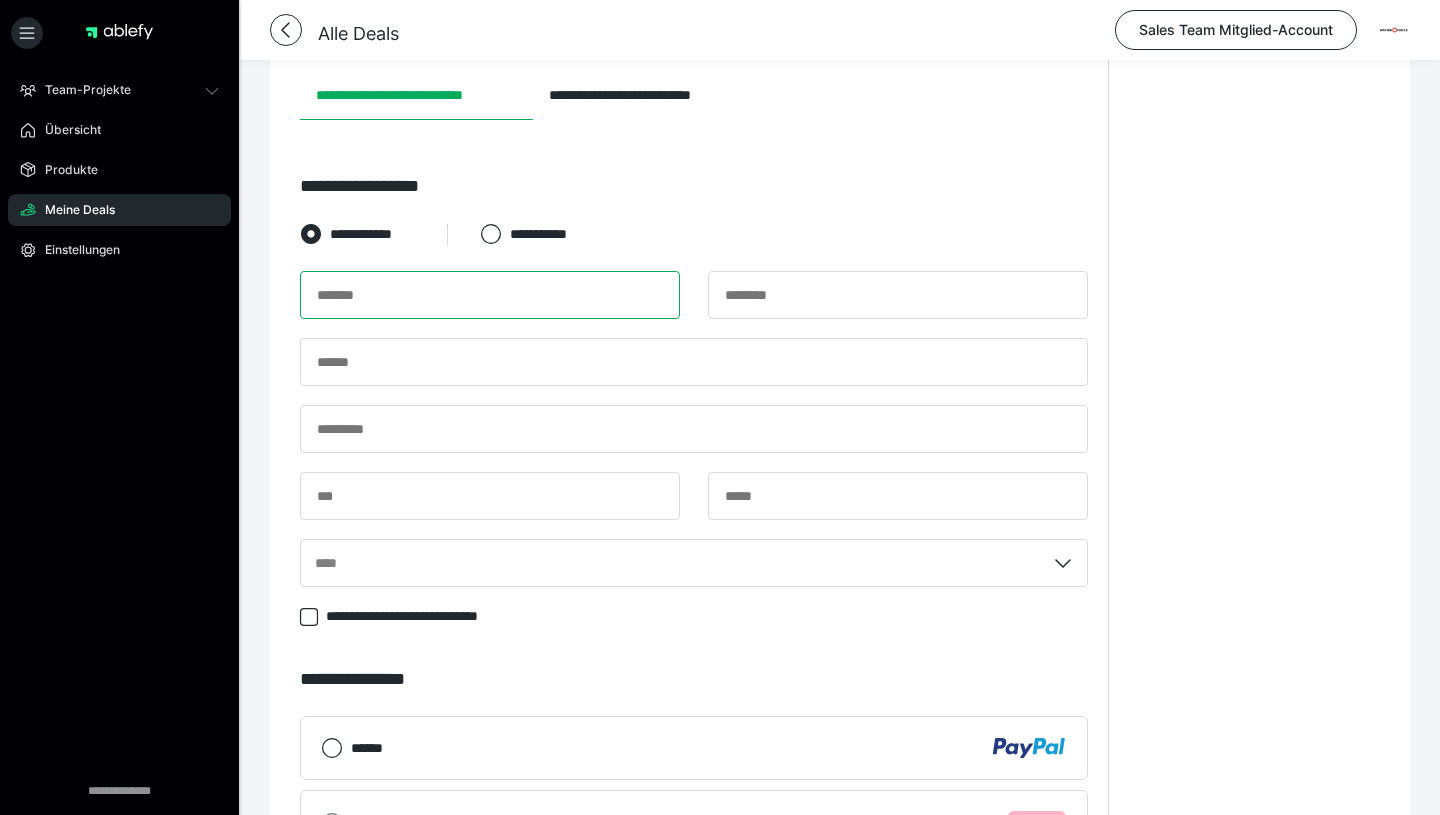 click at bounding box center [490, 295] 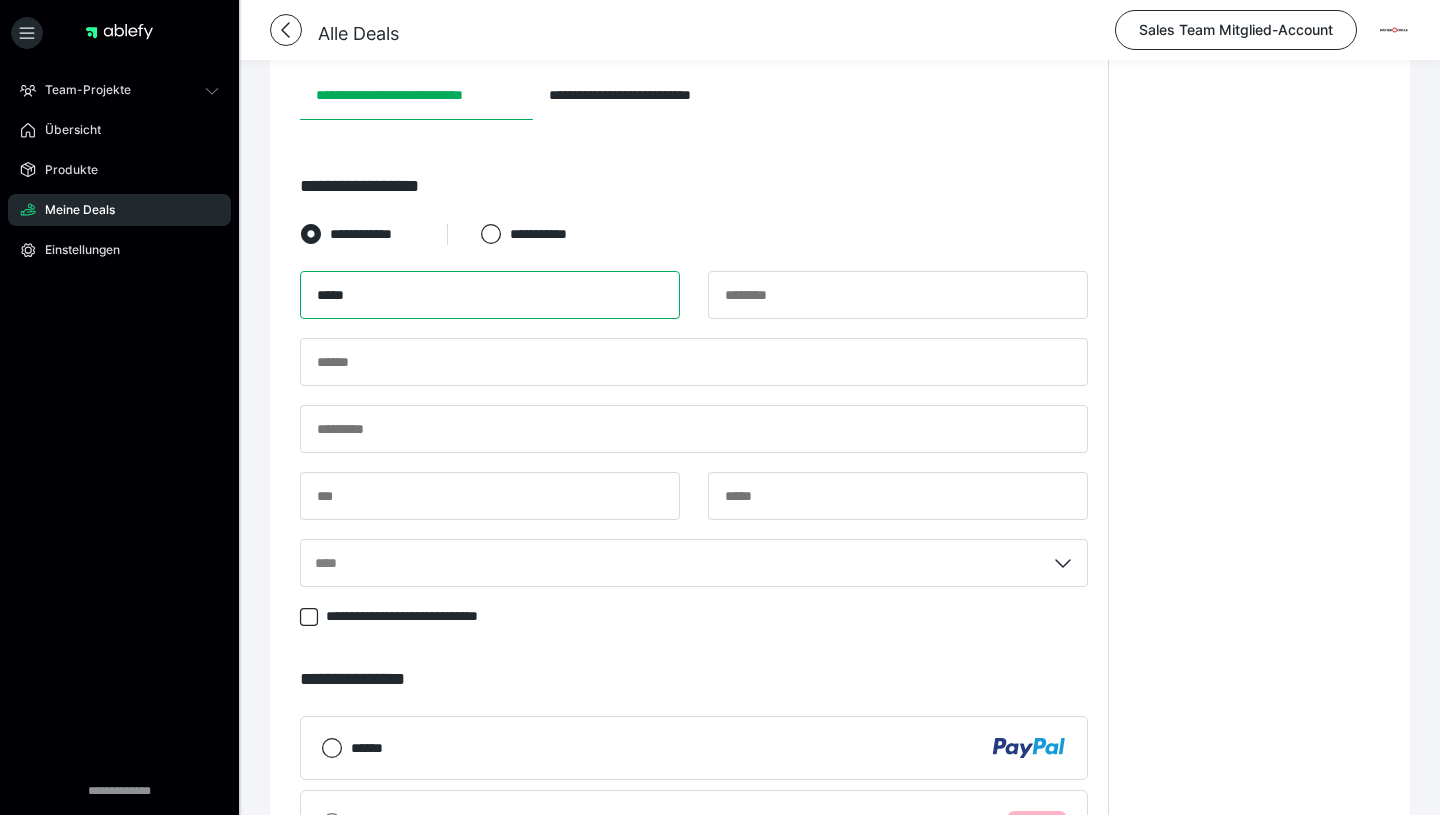 type on "*****" 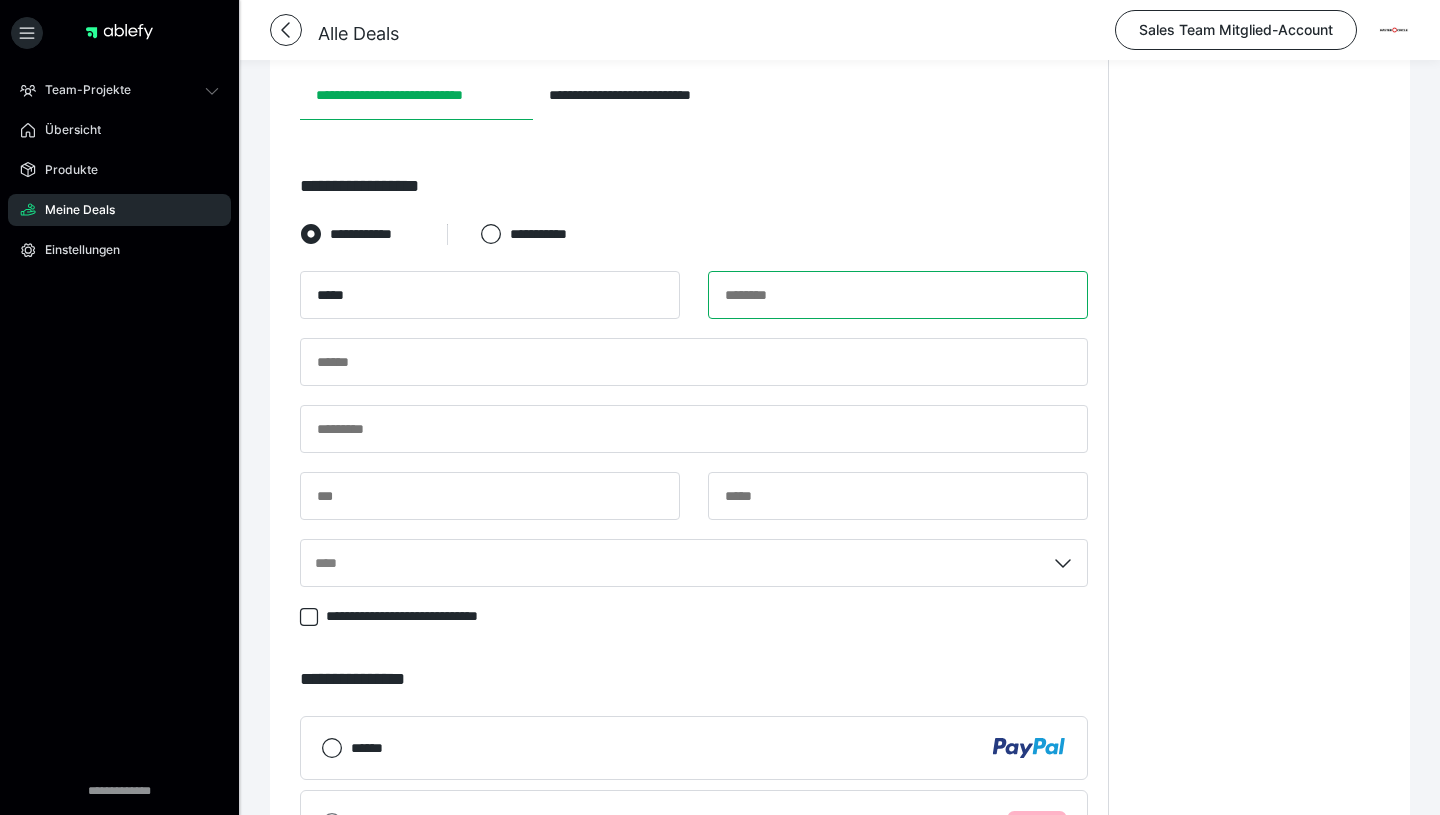 click at bounding box center [898, 295] 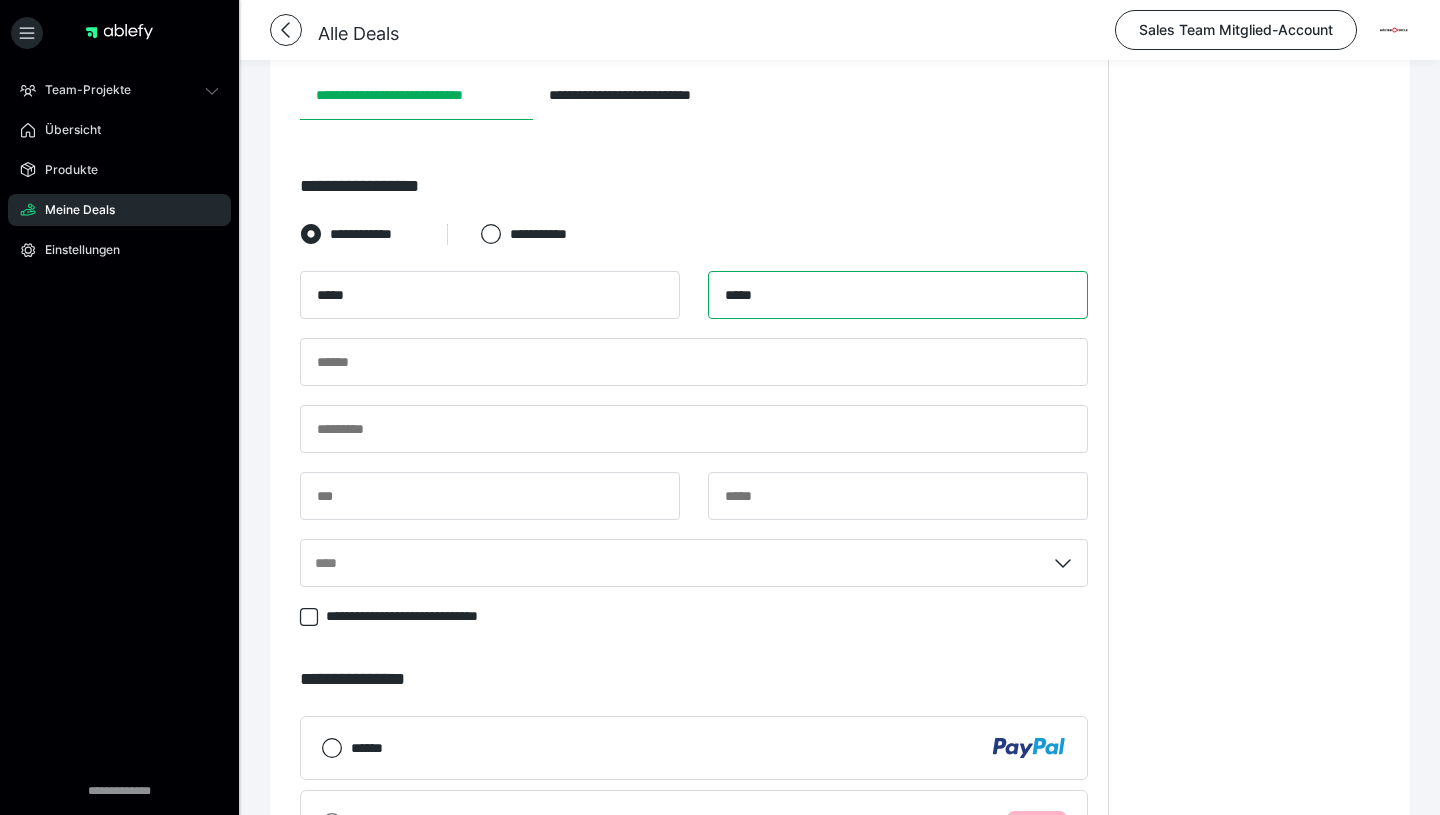type on "*****" 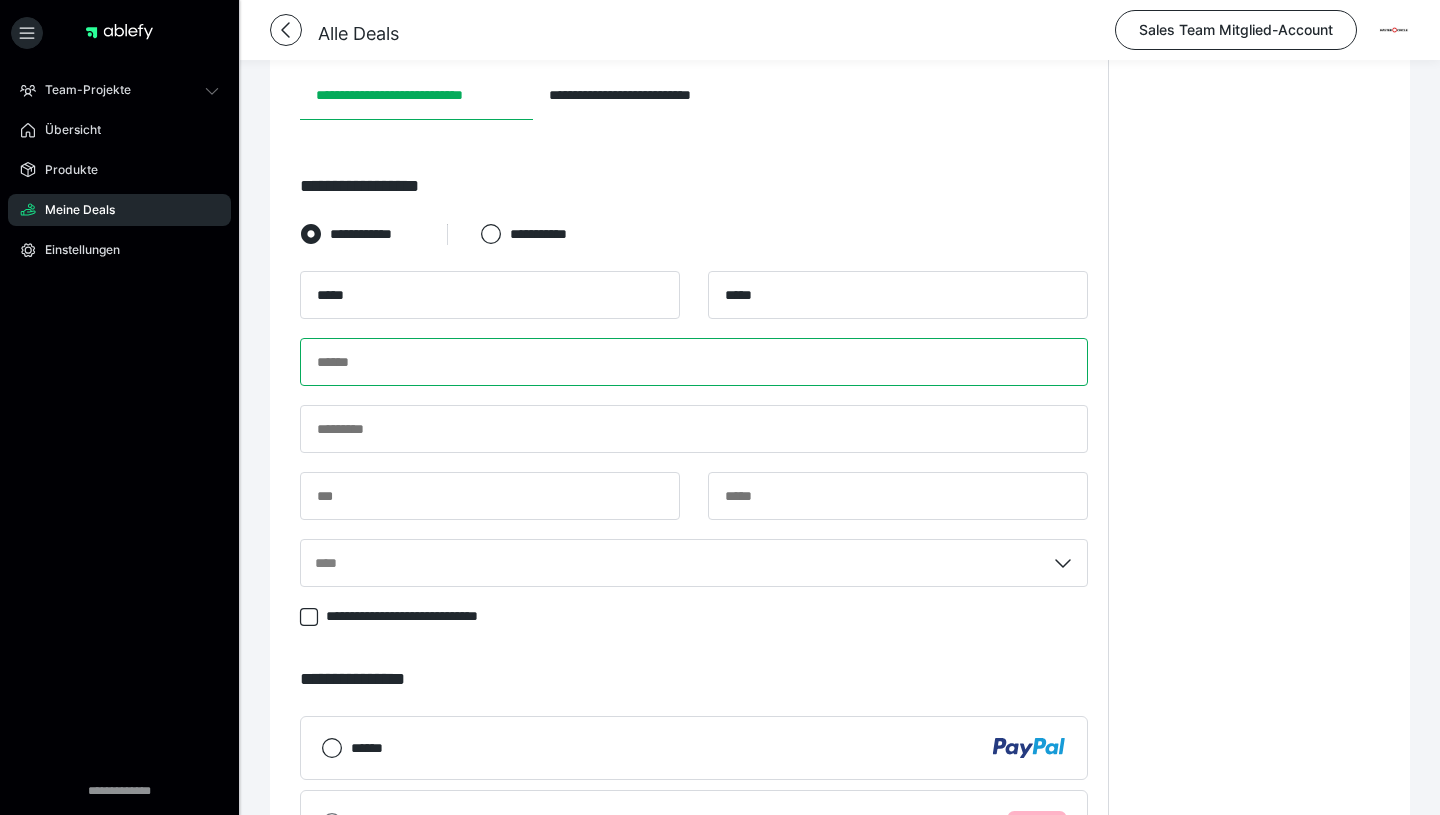 click at bounding box center [694, 362] 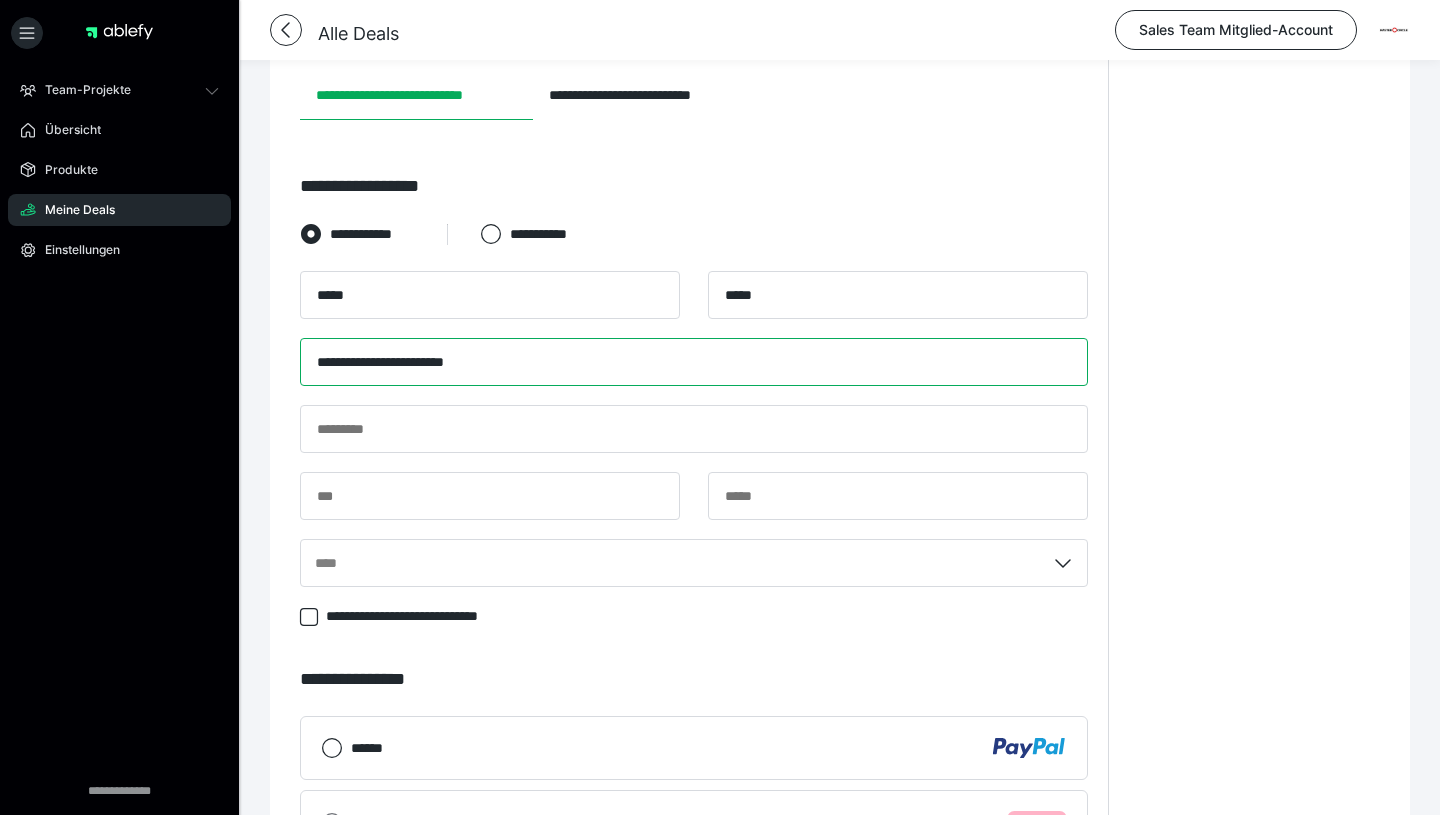type on "**********" 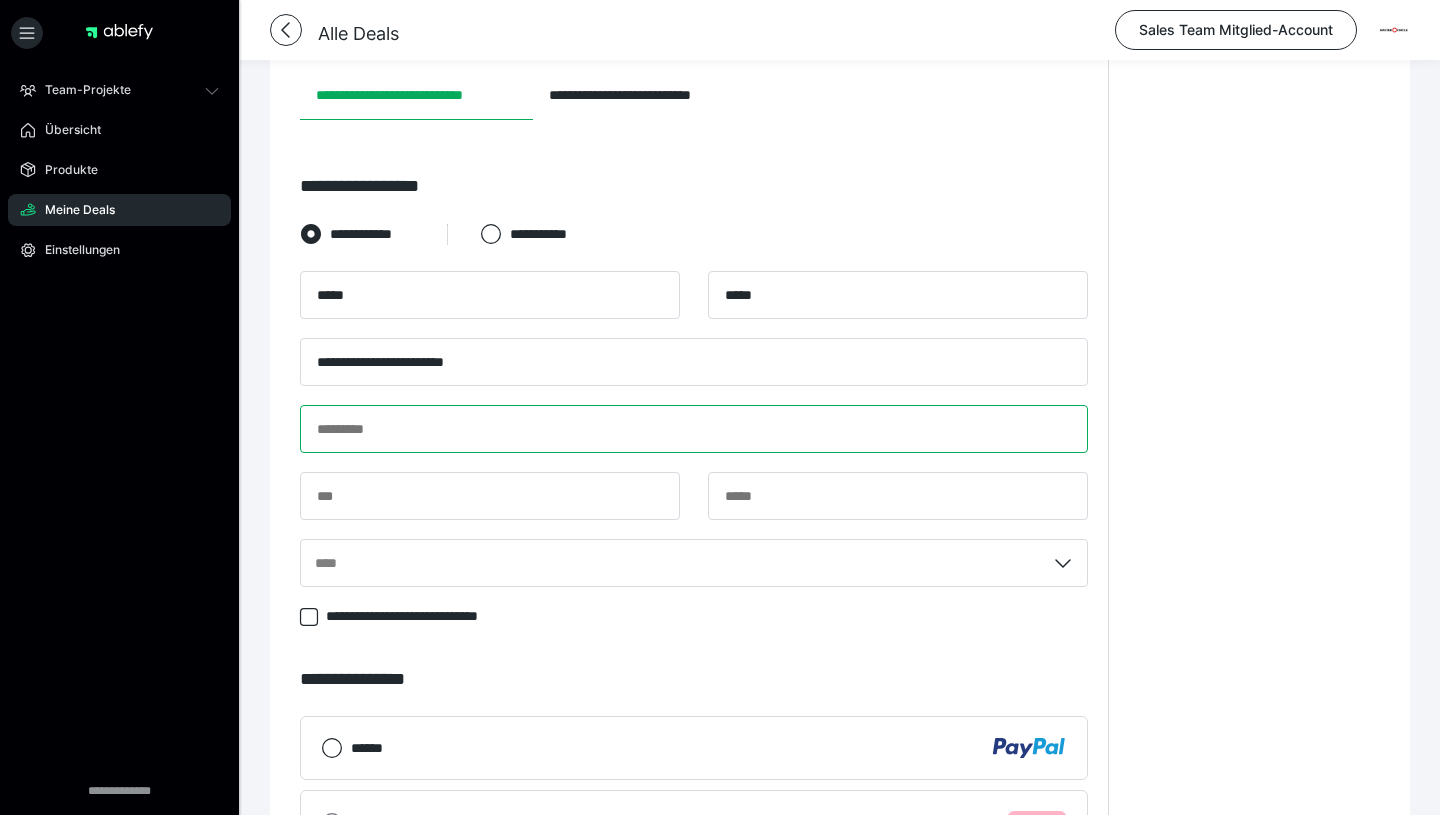 click at bounding box center (694, 429) 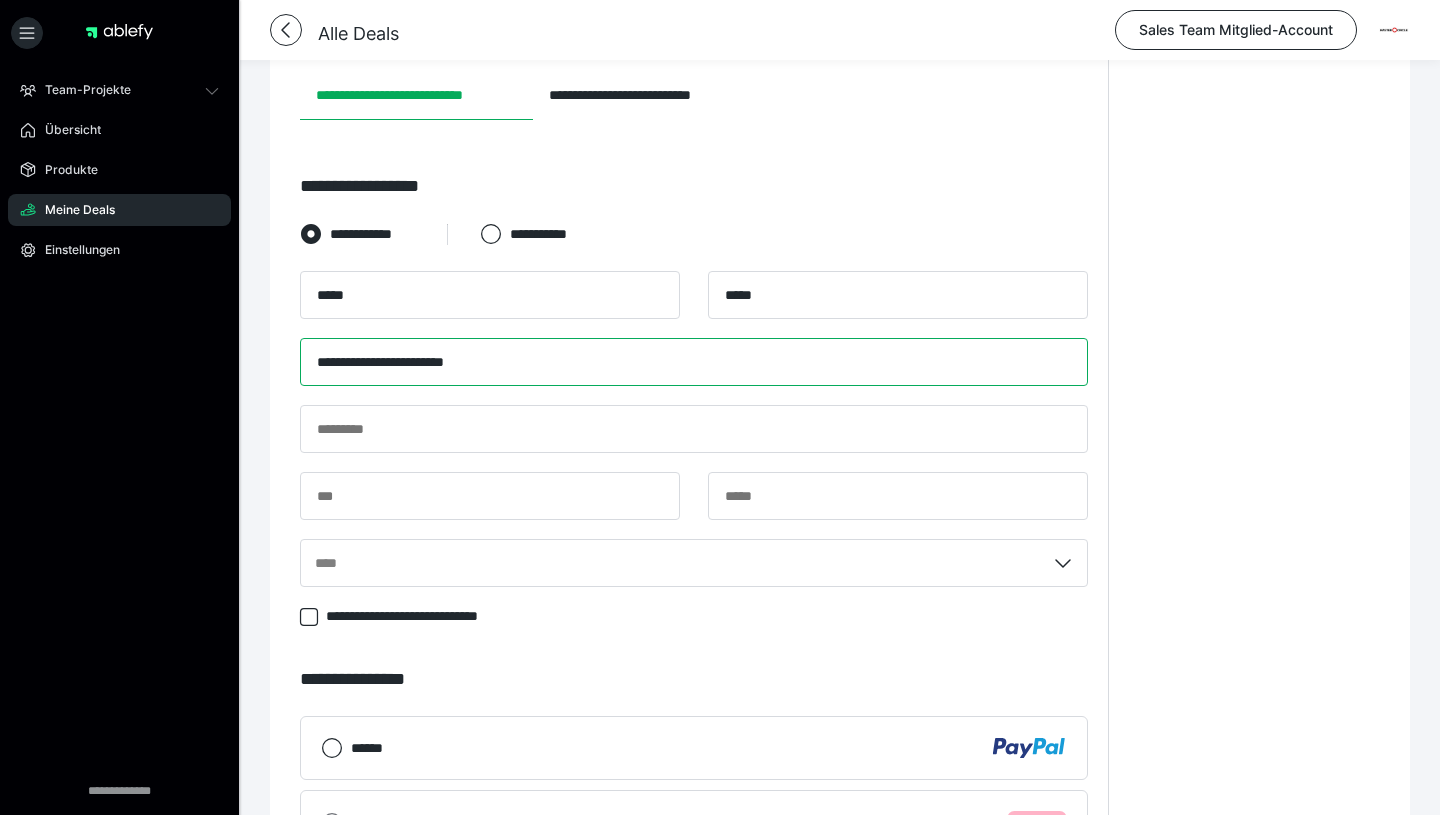 drag, startPoint x: 517, startPoint y: 359, endPoint x: 0, endPoint y: 359, distance: 517 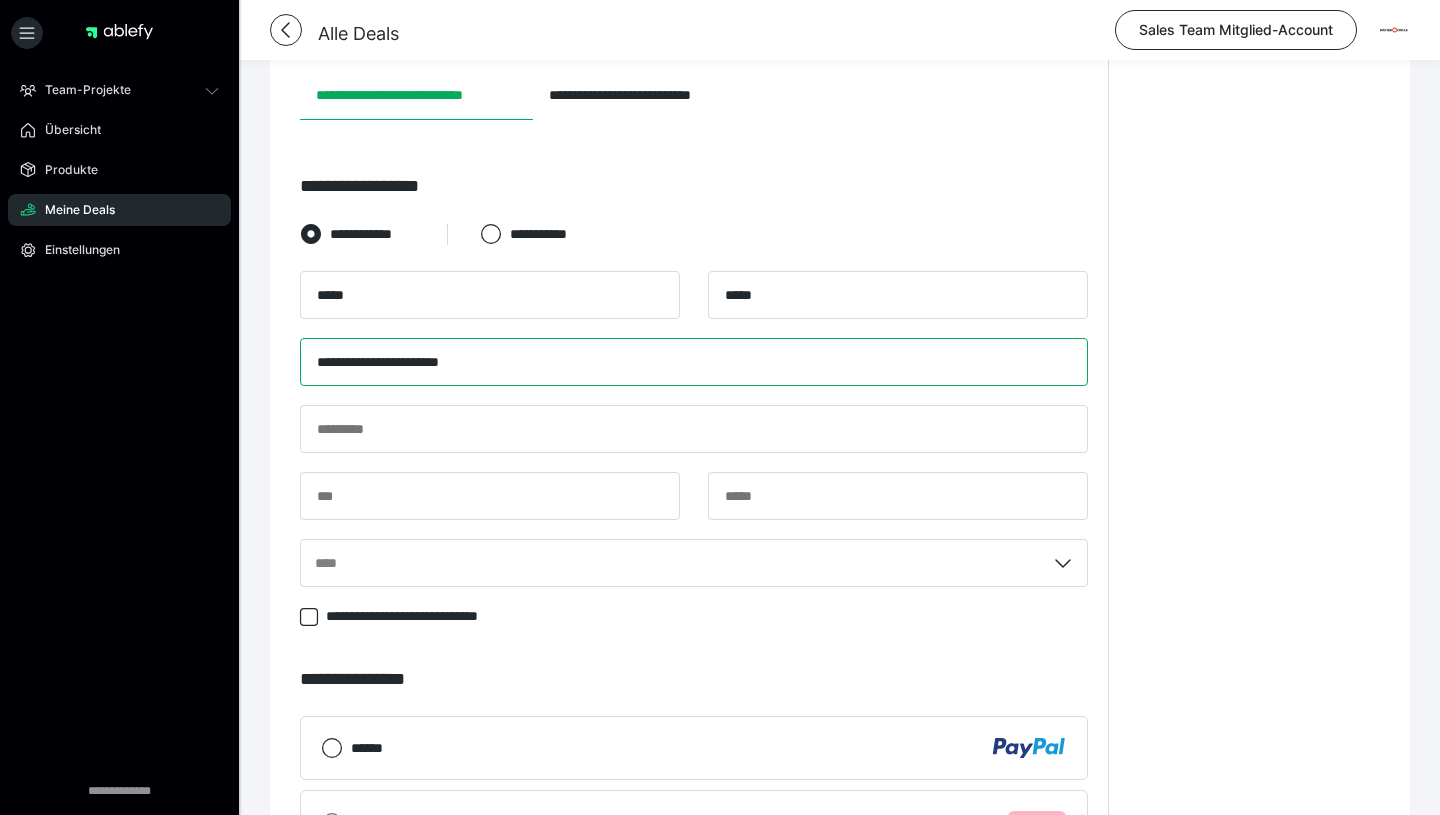 type on "**********" 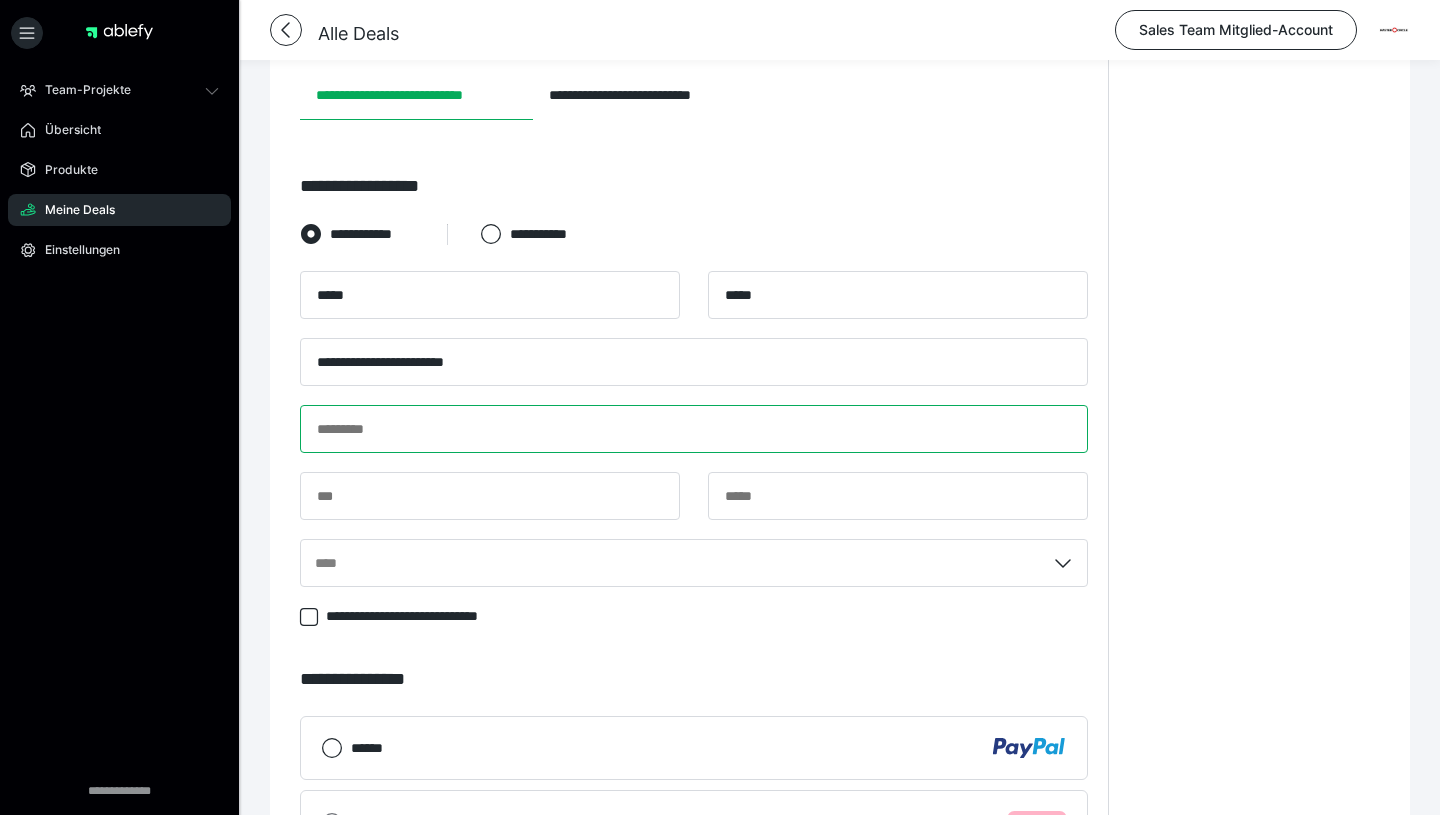 click at bounding box center (694, 429) 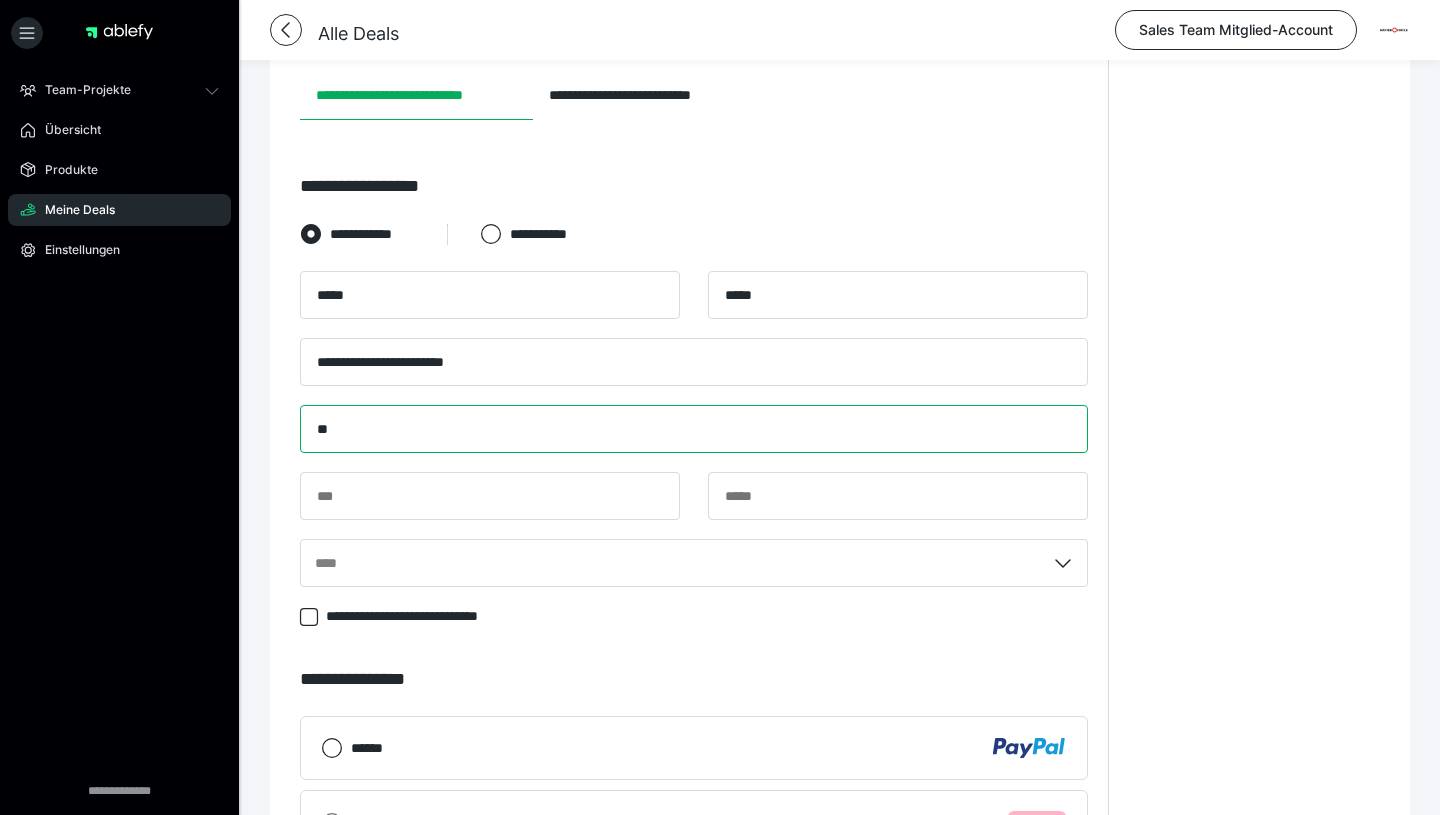 type on "*" 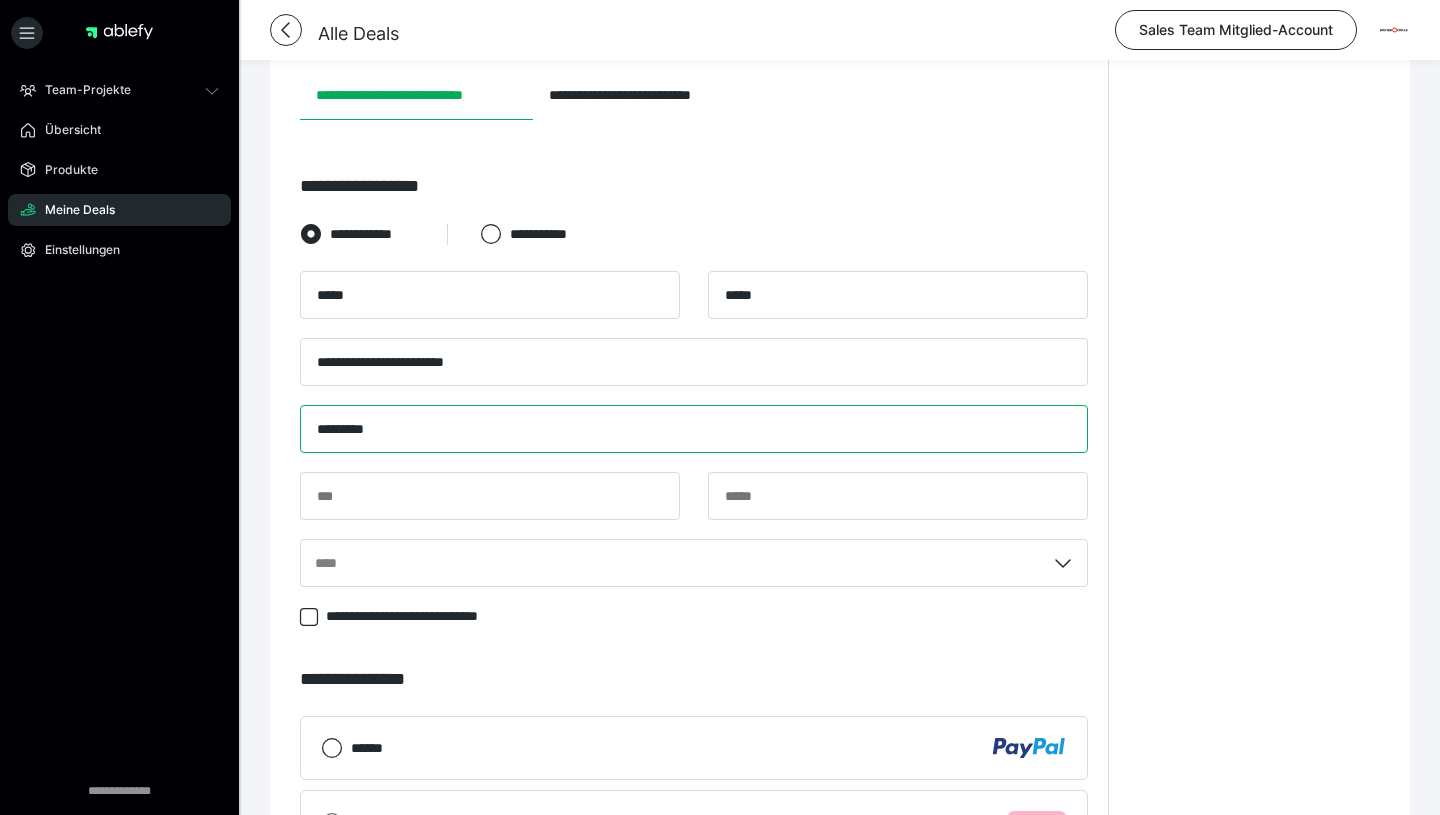 type on "*********" 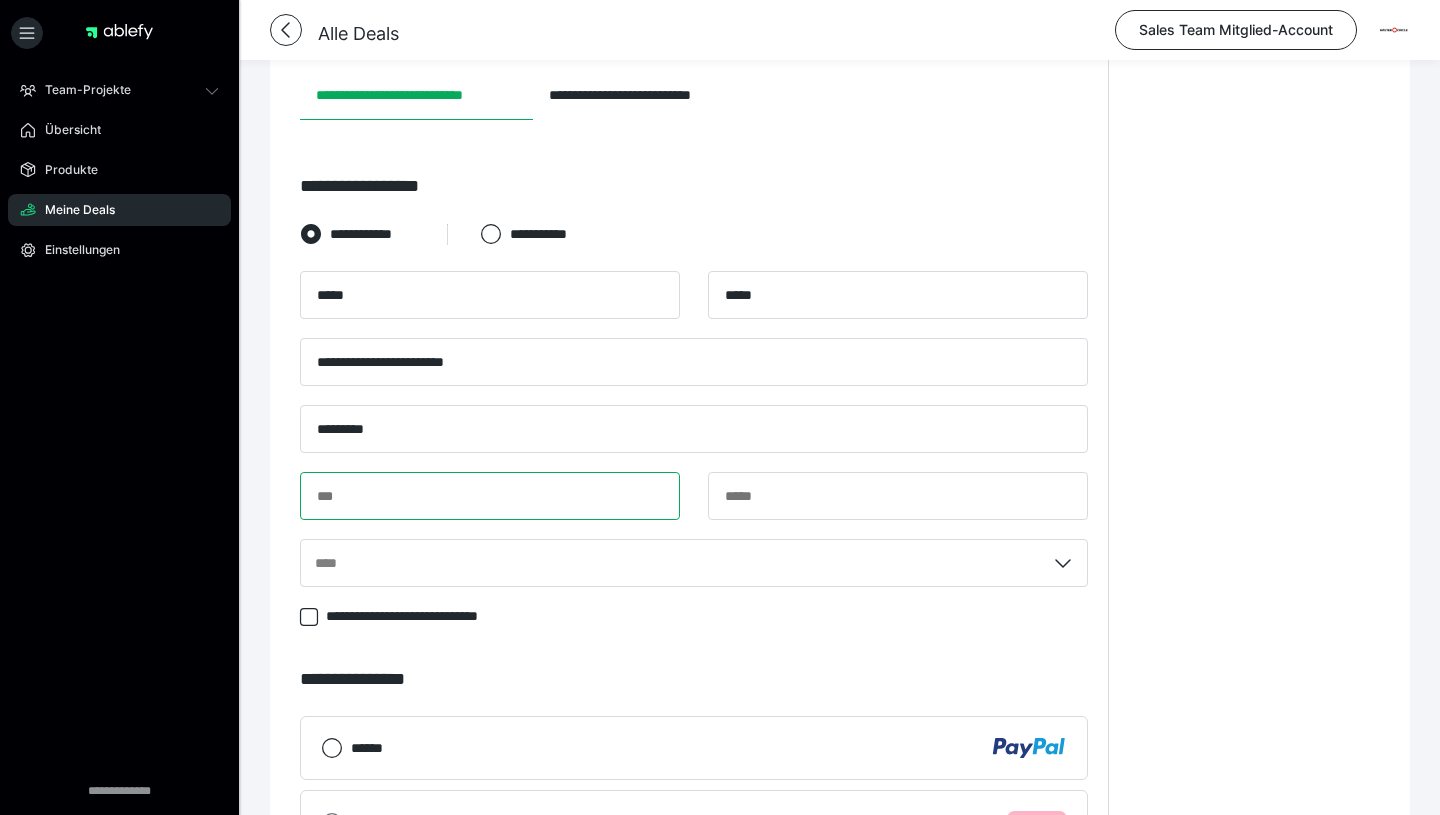 click at bounding box center (490, 496) 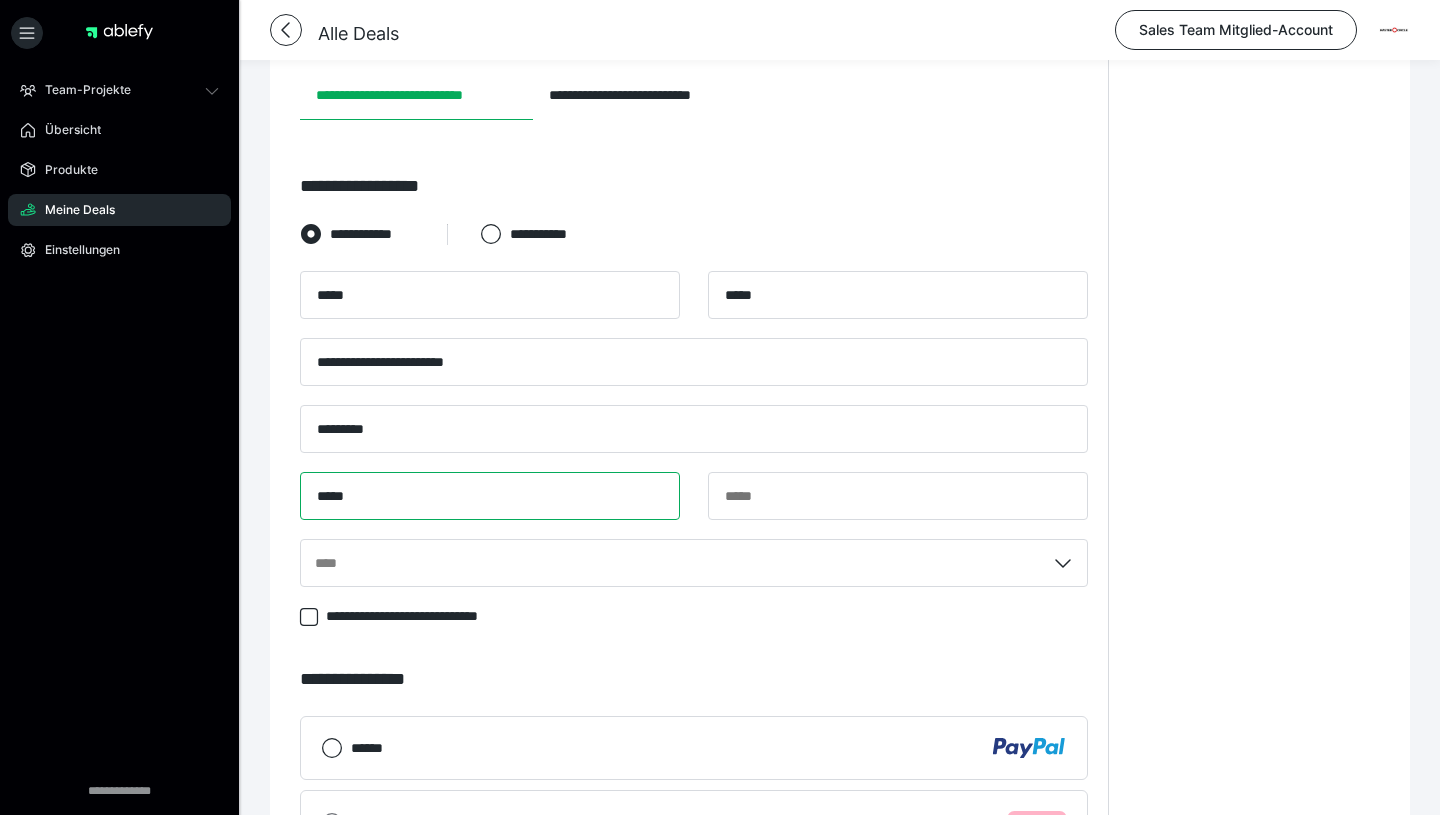 type on "*****" 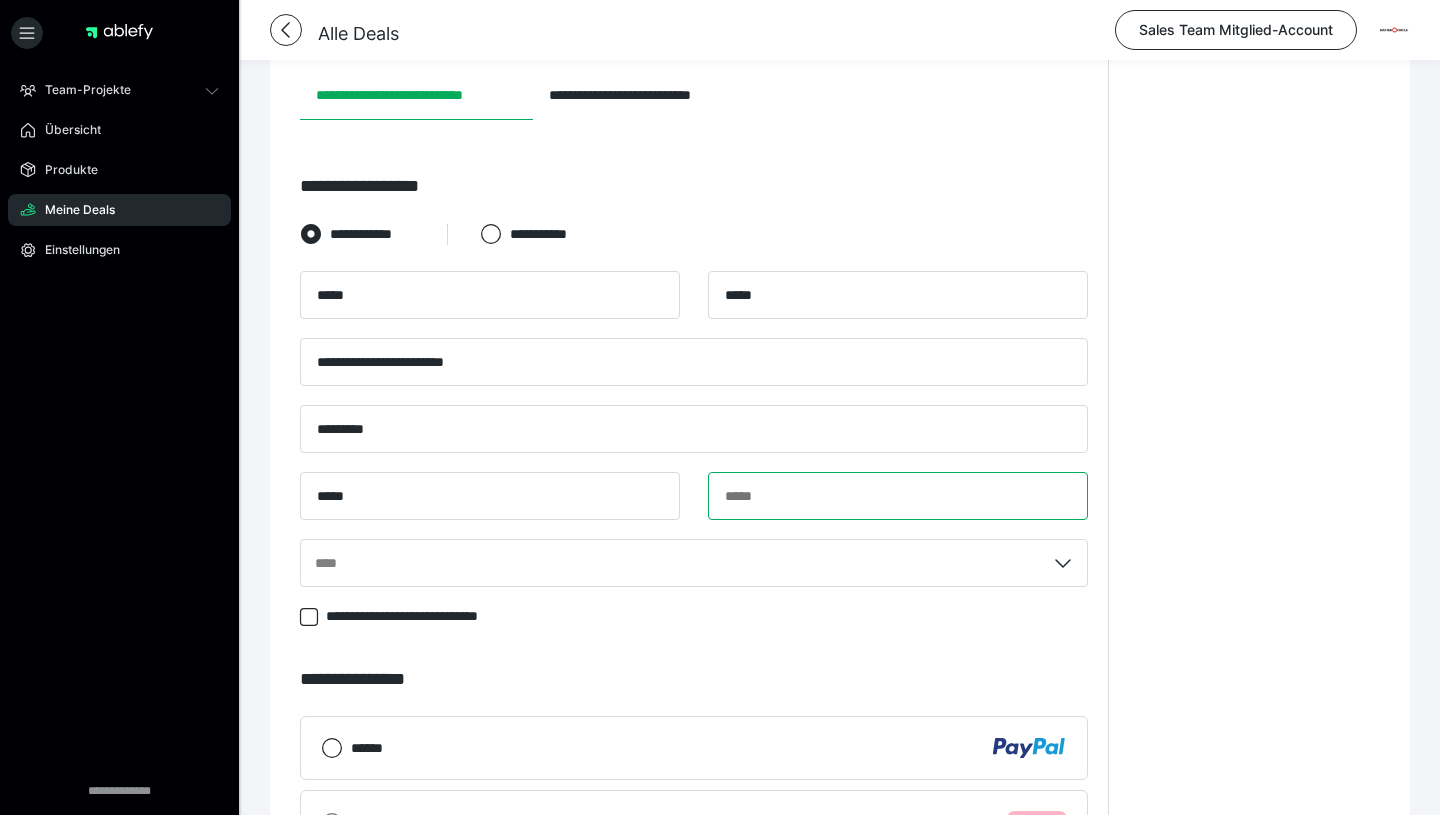 click at bounding box center (898, 496) 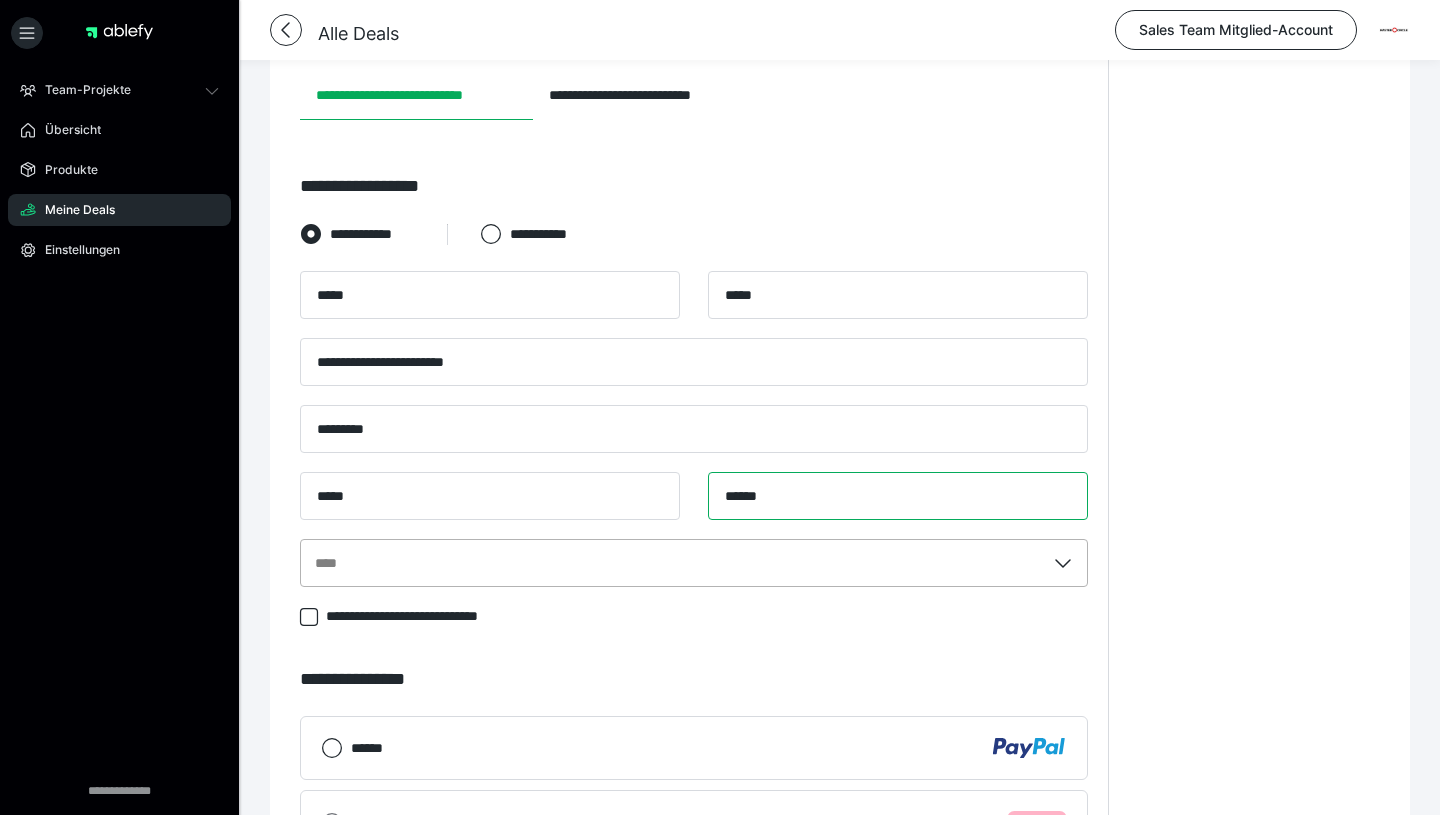type on "******" 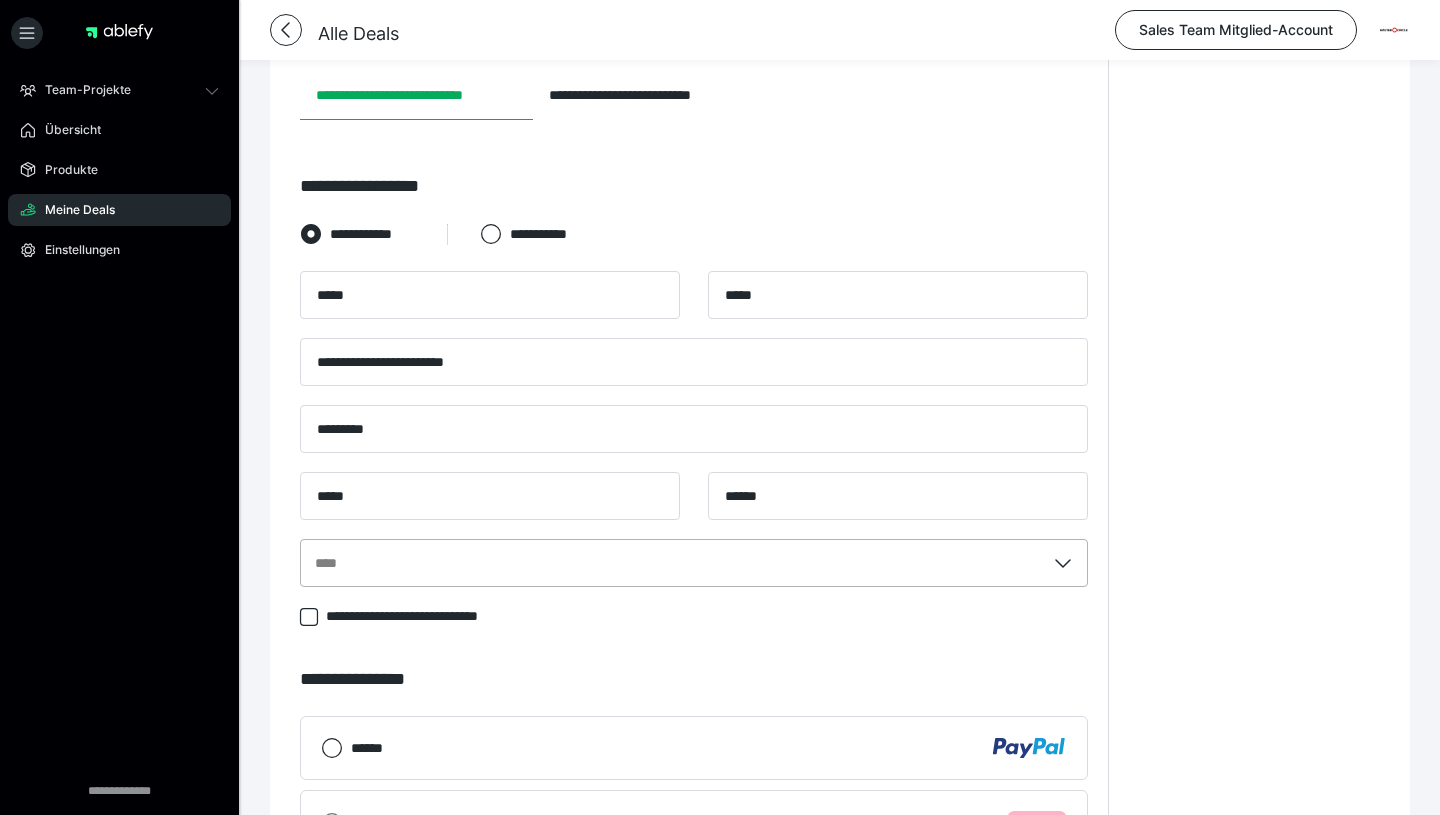 click on "****" at bounding box center [694, 563] 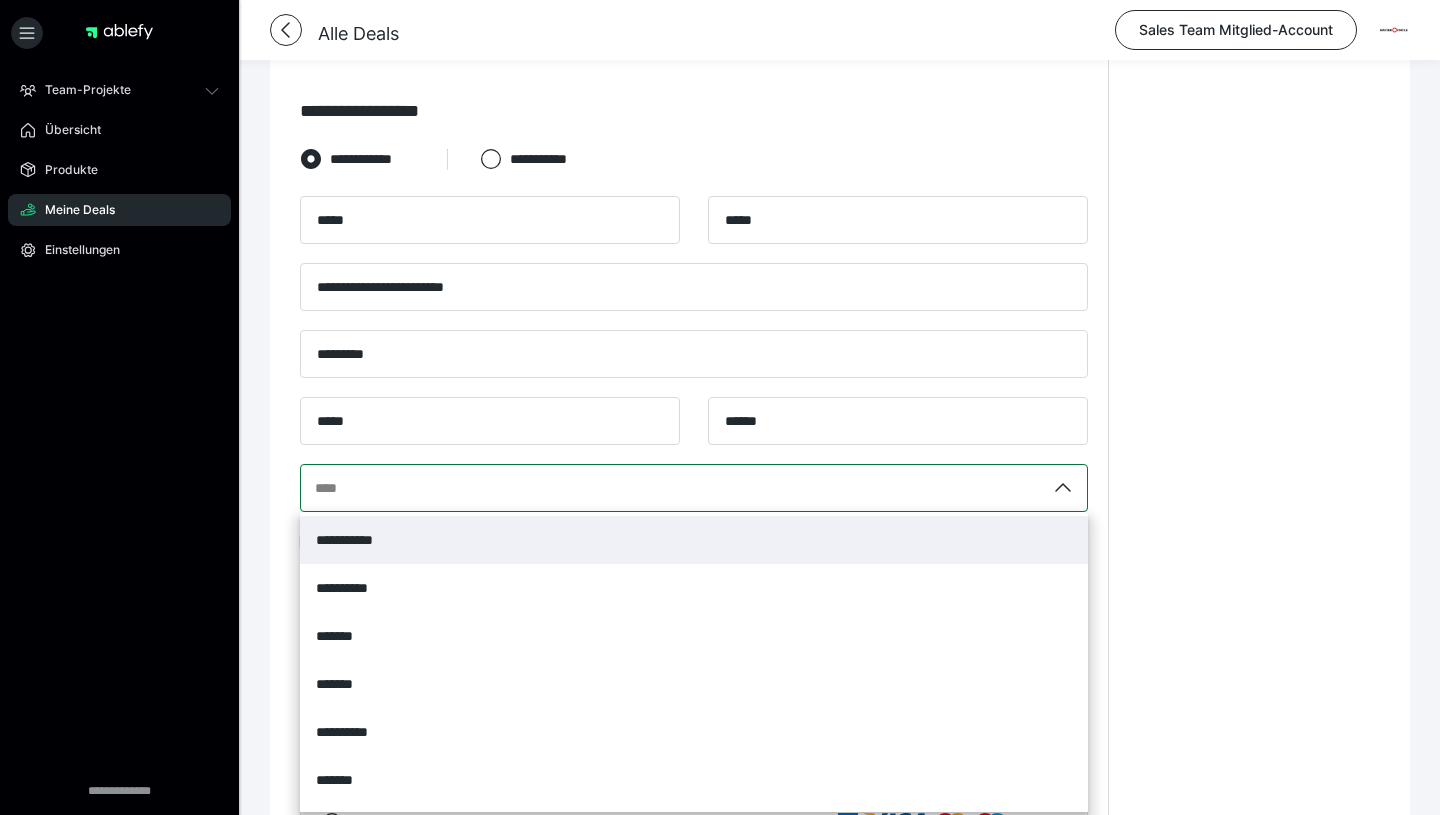 scroll, scrollTop: 469, scrollLeft: 0, axis: vertical 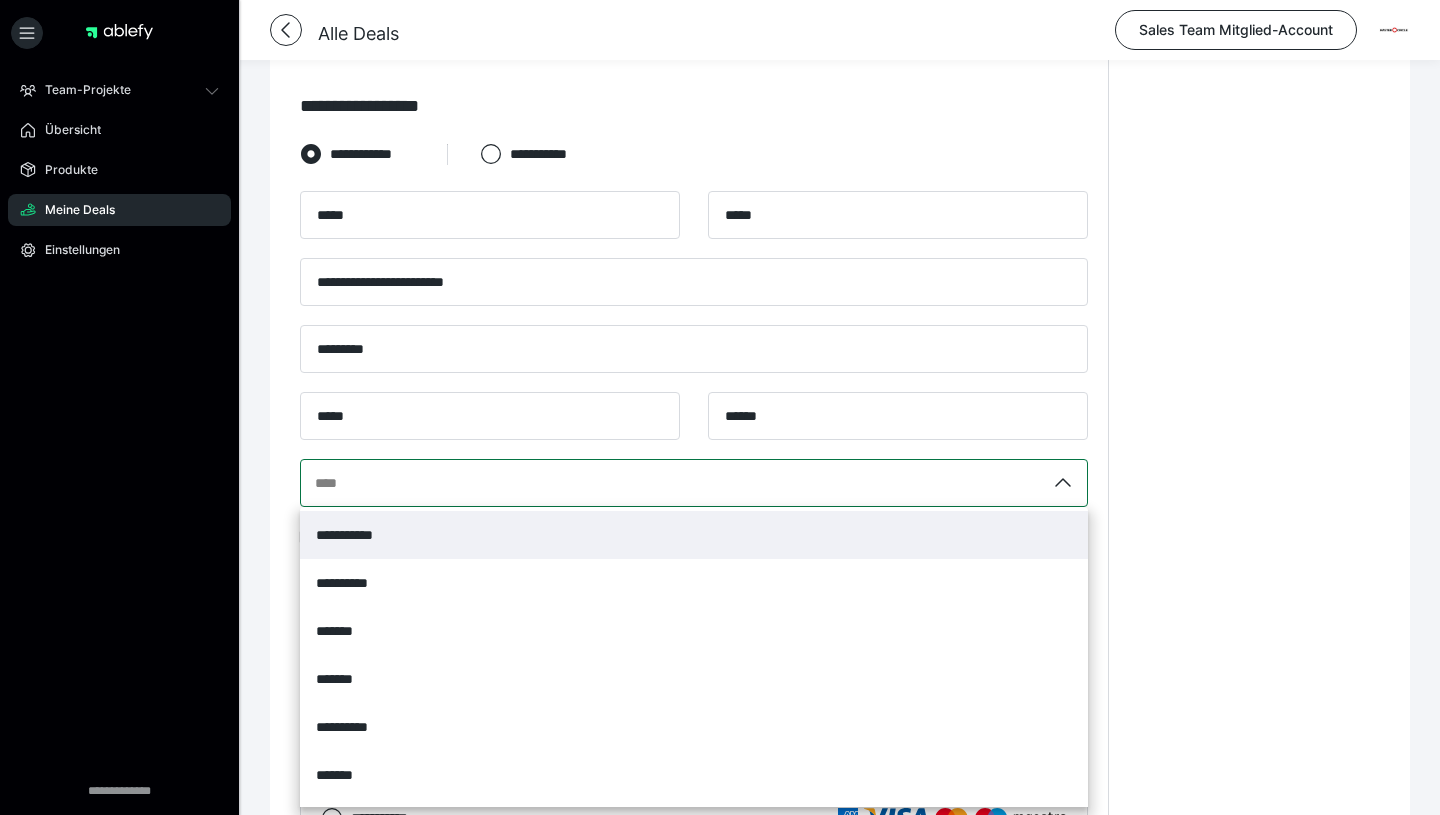 click on "**********" at bounding box center (694, 535) 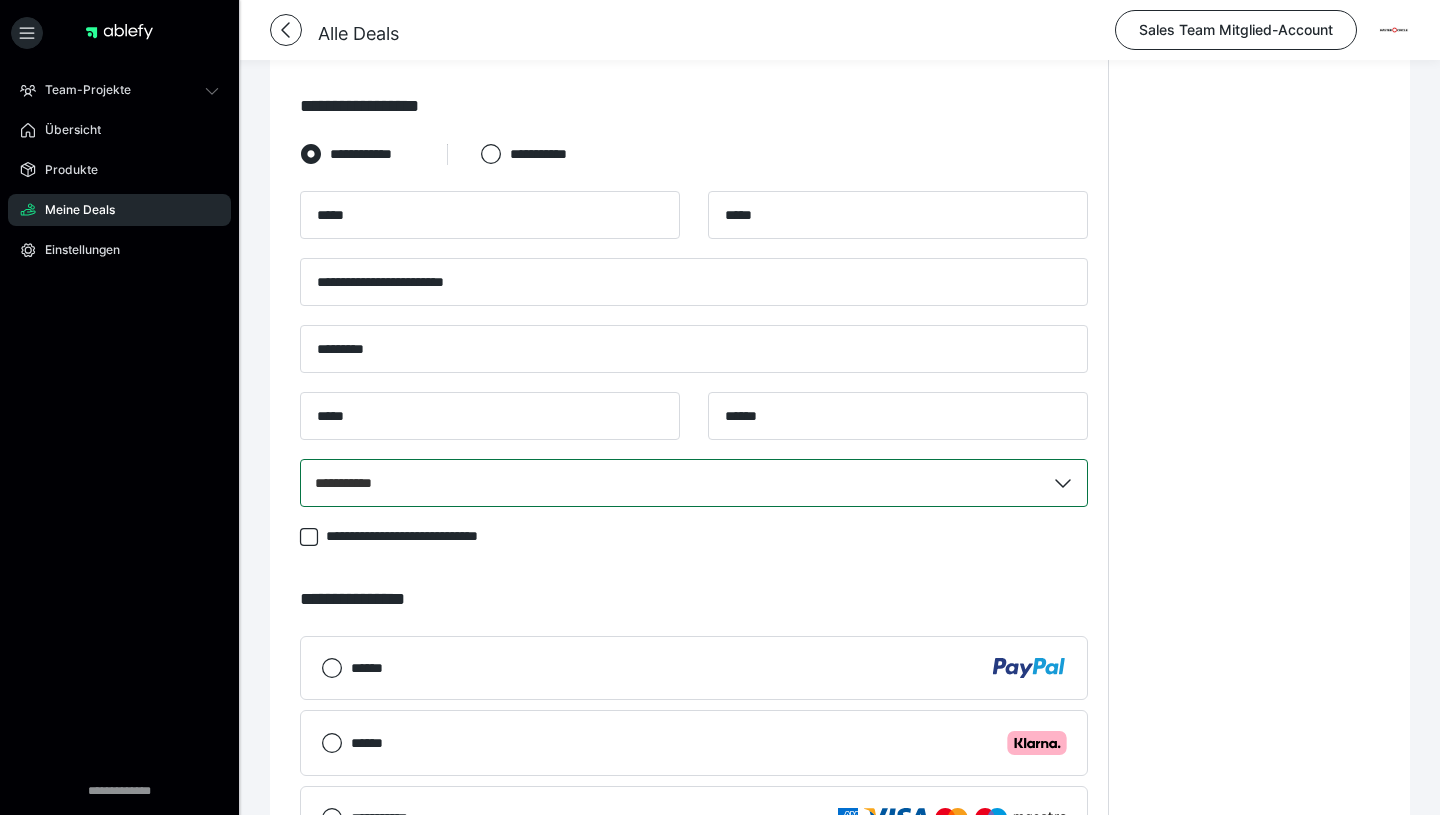 click on "**********" at bounding box center (1254, 455) 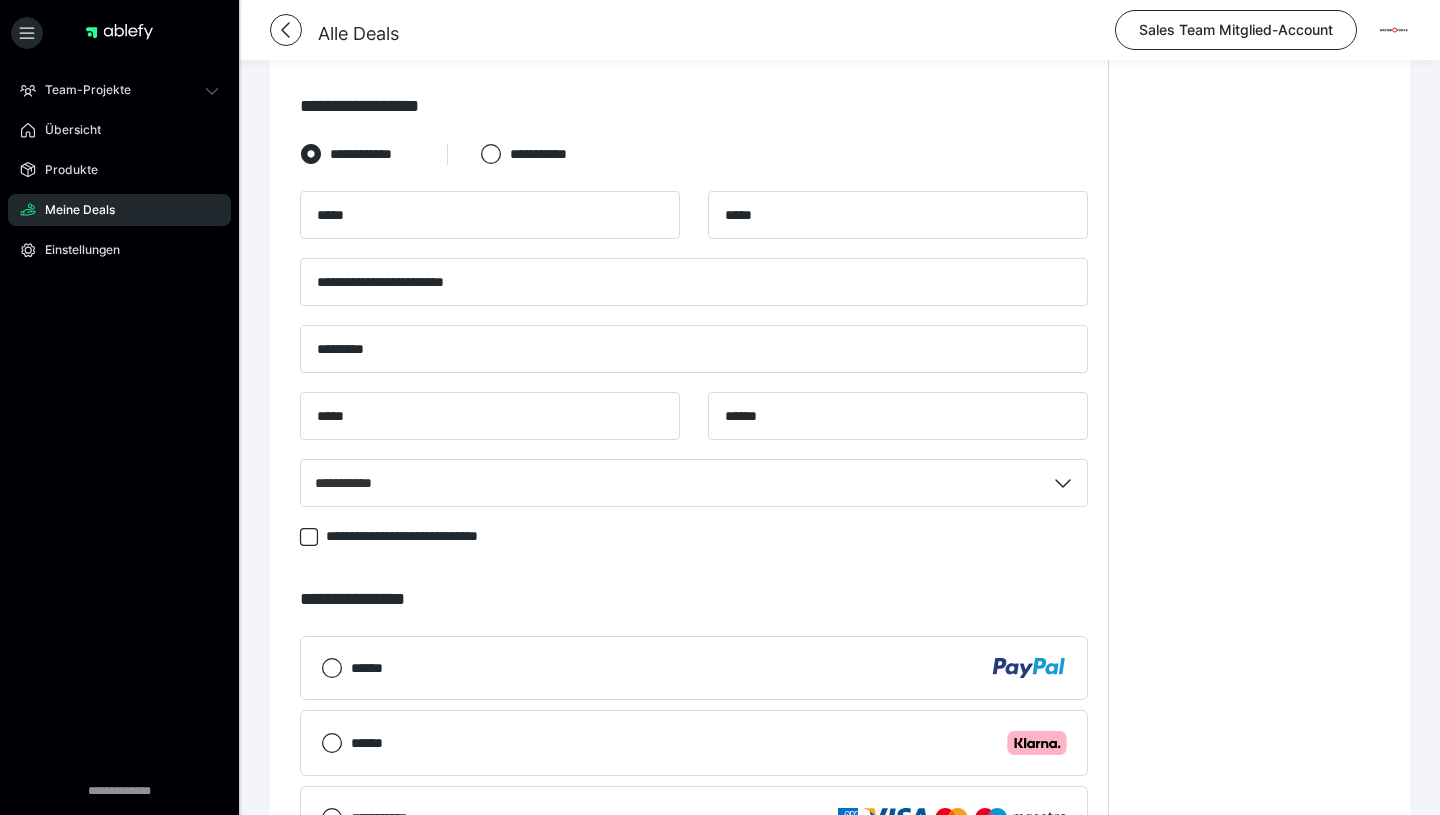 scroll, scrollTop: 714, scrollLeft: 0, axis: vertical 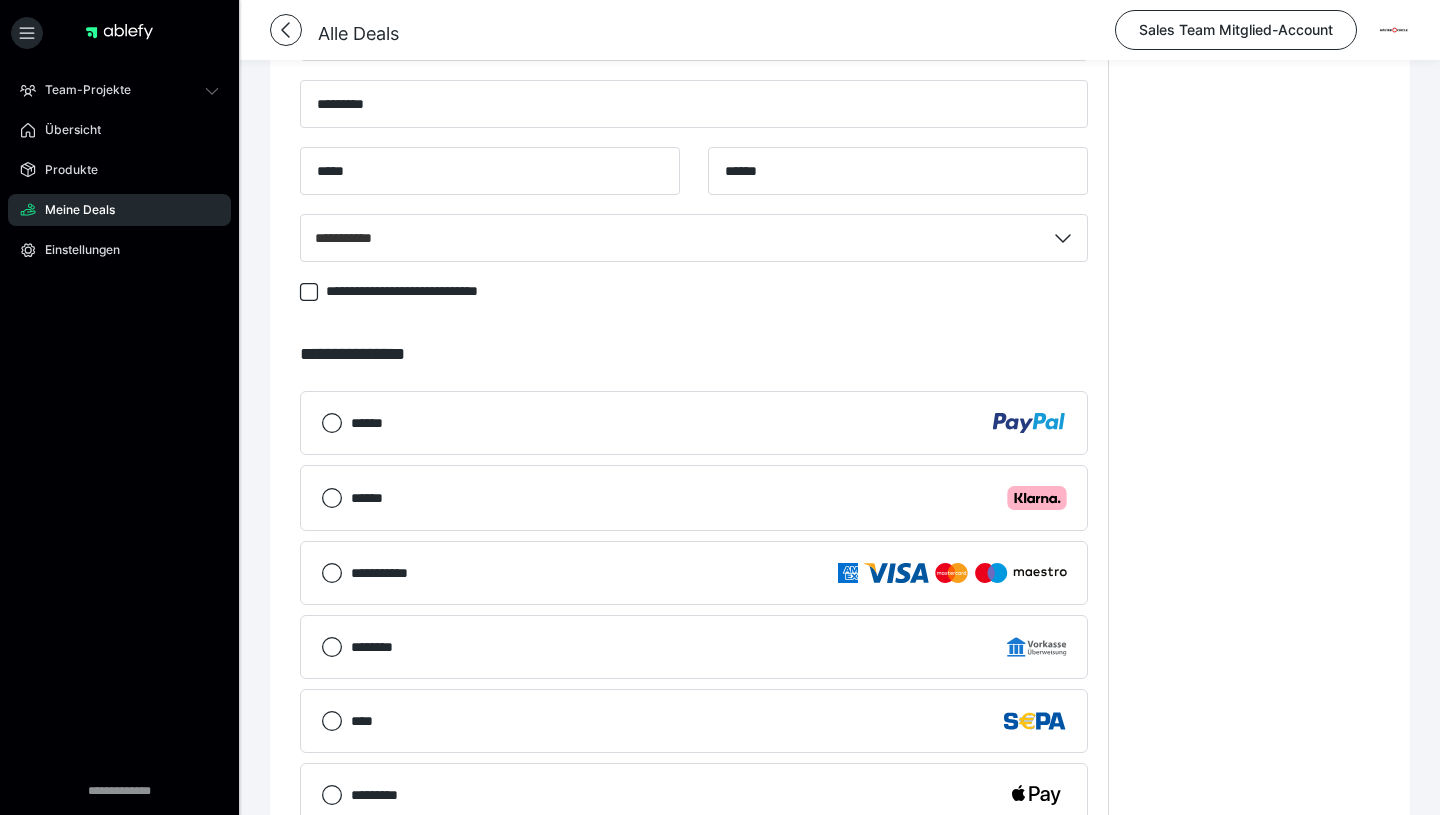 click 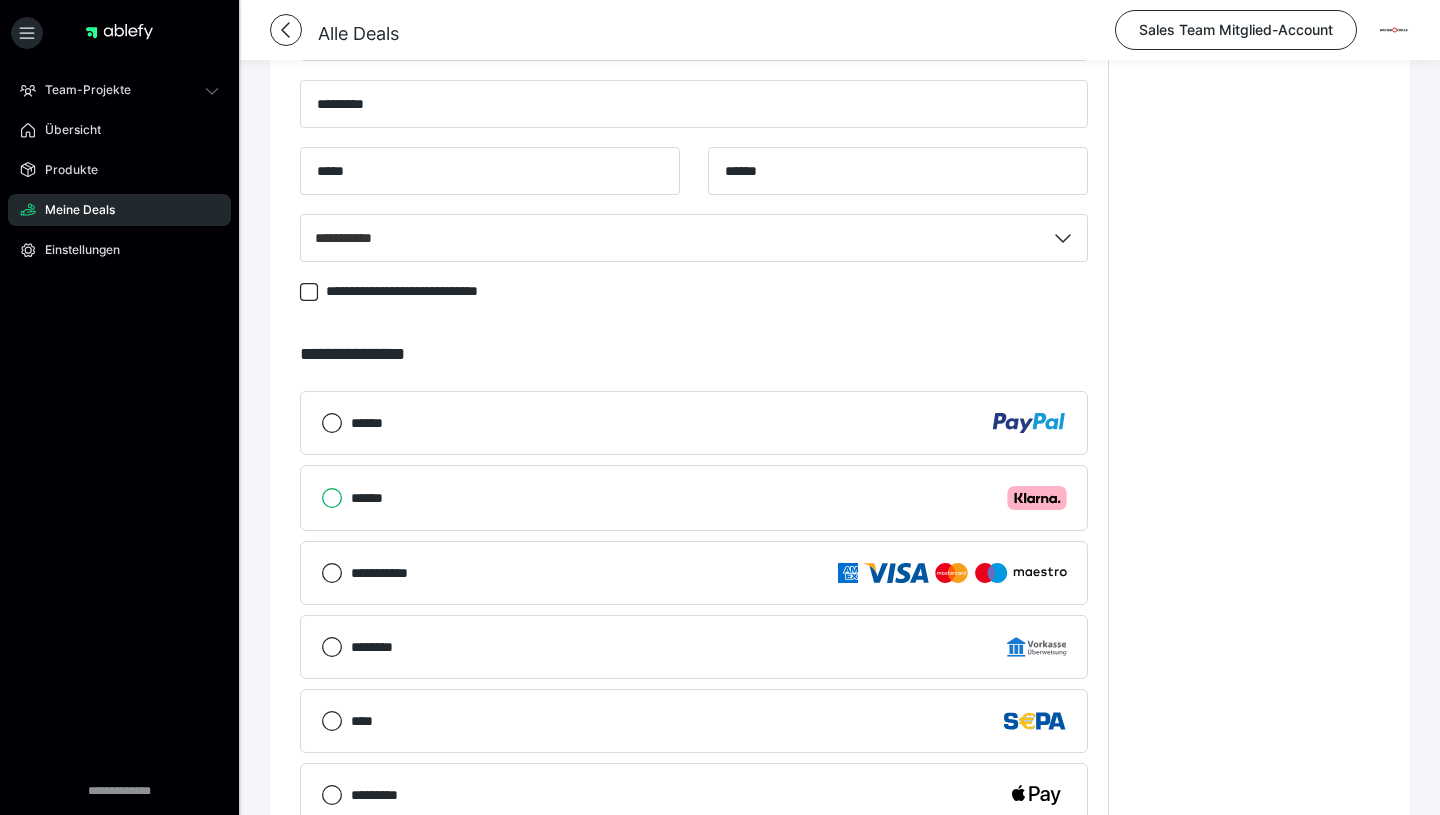 click on "****** .cls-1 {fill: #ffb3c7;}" at bounding box center [321, 498] 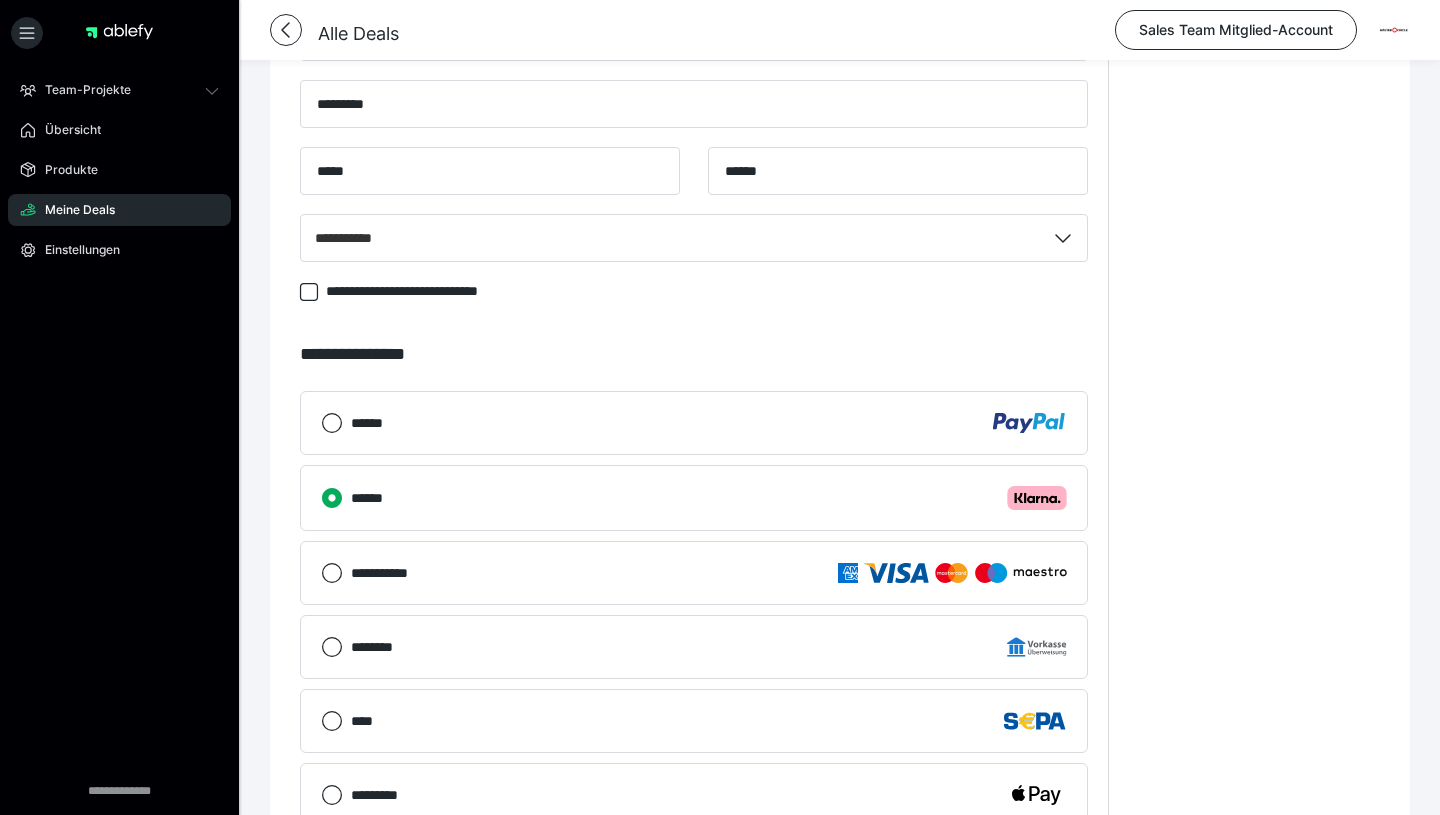 scroll, scrollTop: 1040, scrollLeft: 0, axis: vertical 